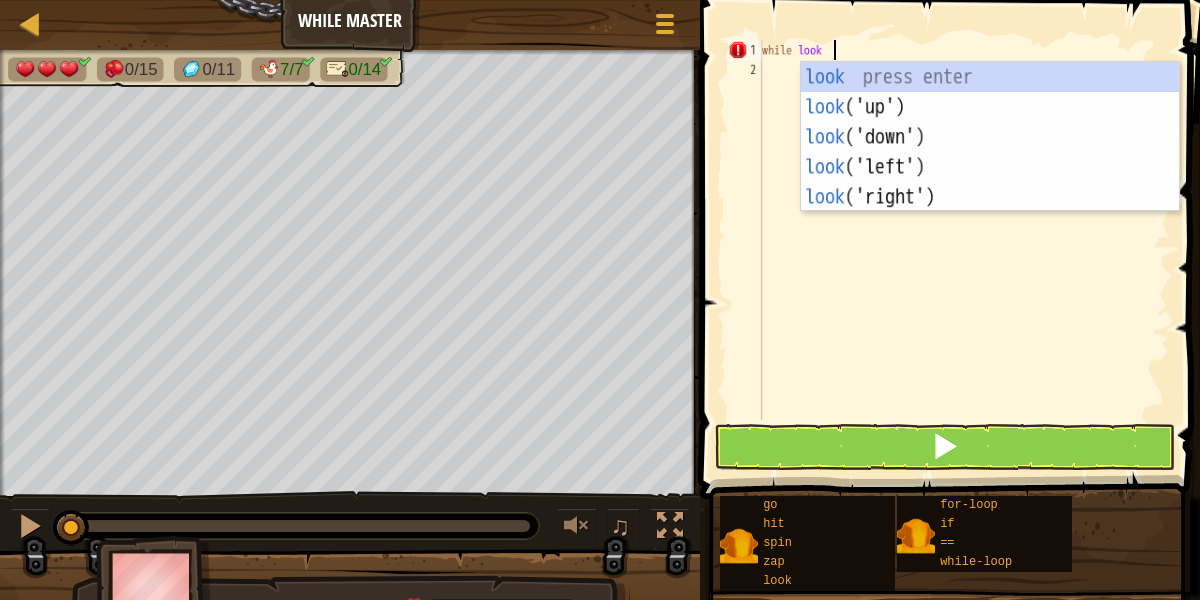 scroll, scrollTop: 0, scrollLeft: 0, axis: both 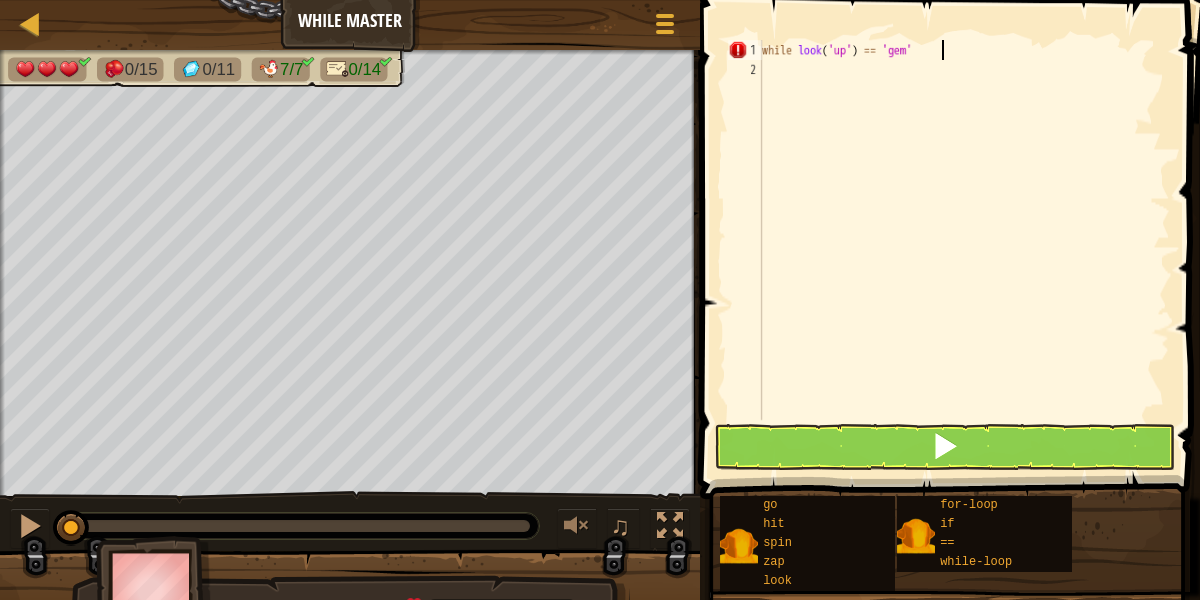 type on "while look('up') == 'gem':" 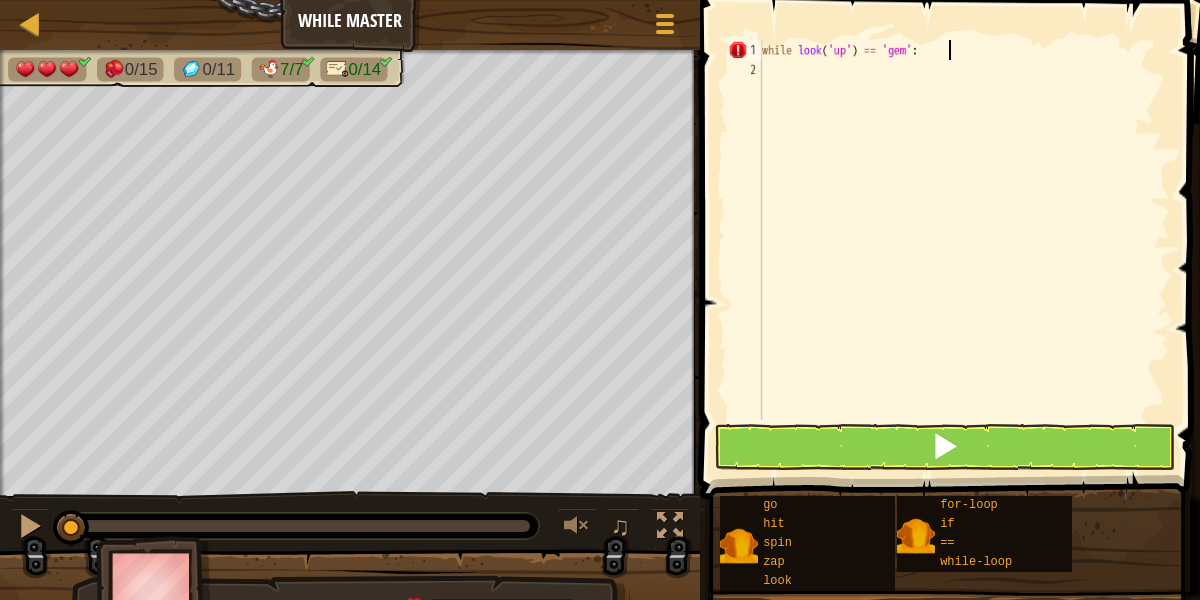 scroll, scrollTop: 9, scrollLeft: 2, axis: both 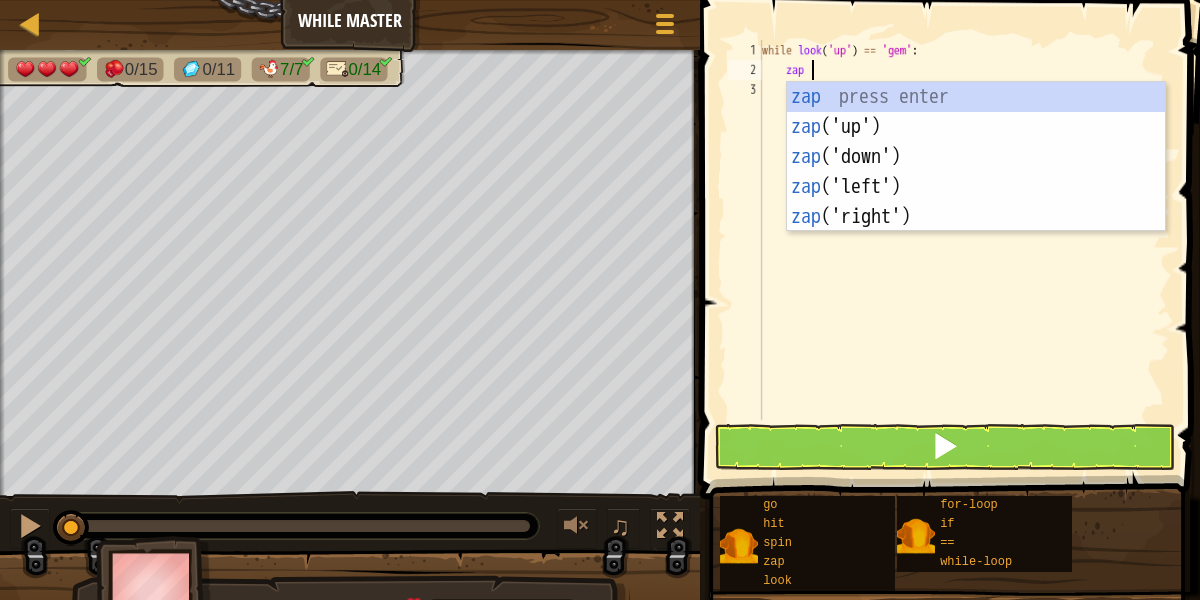 type on "zapup" 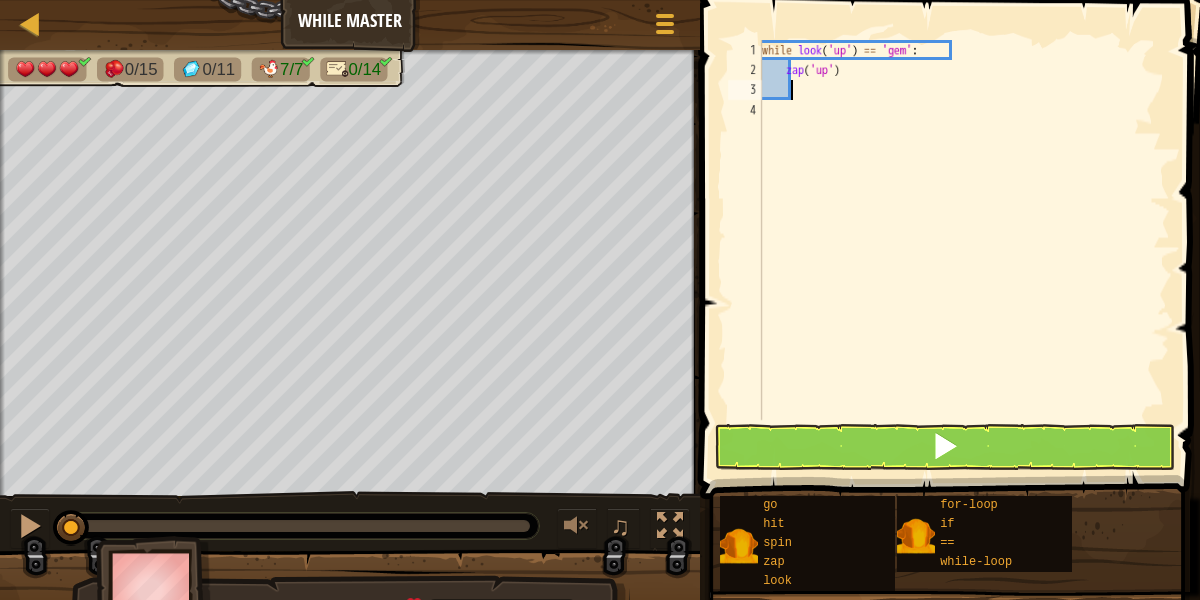 scroll, scrollTop: 9, scrollLeft: 0, axis: vertical 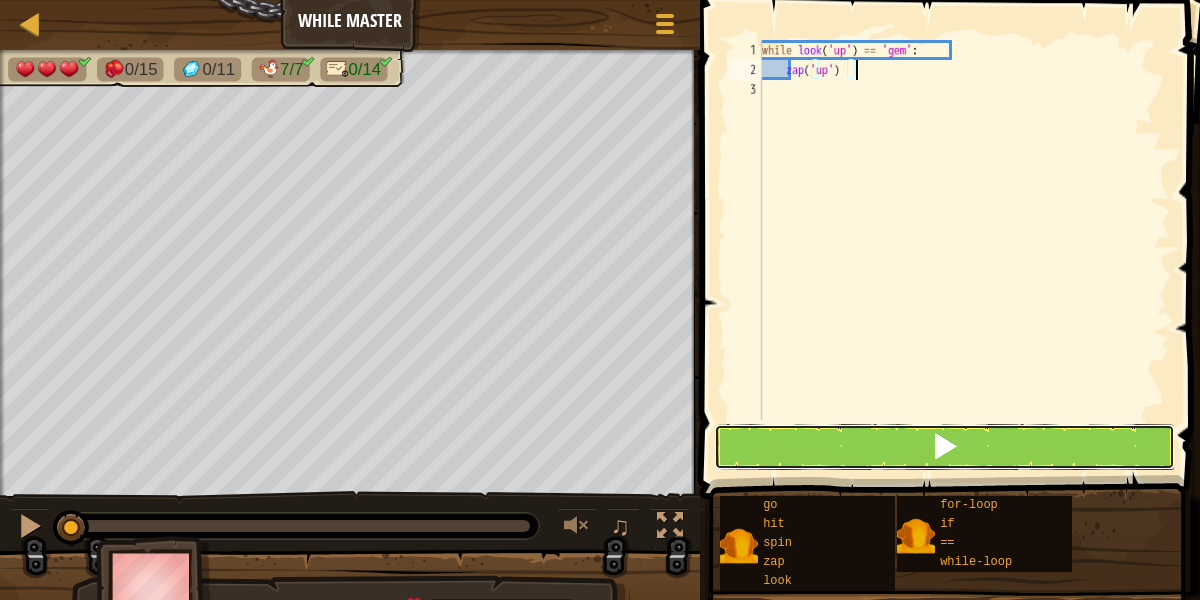 click at bounding box center [945, 447] 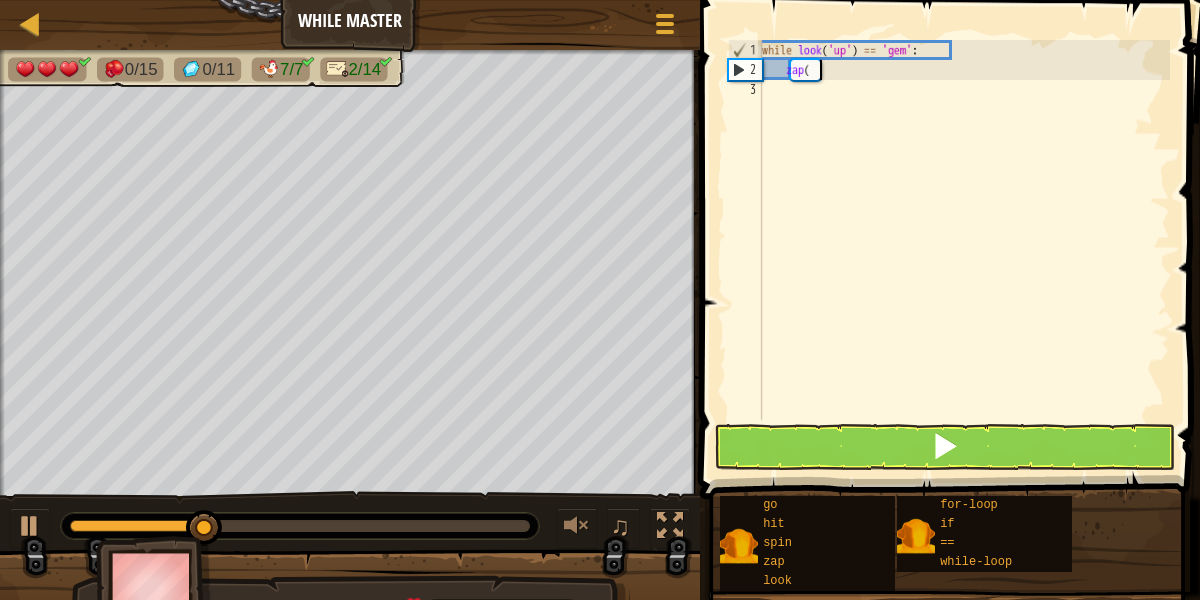 type on "z" 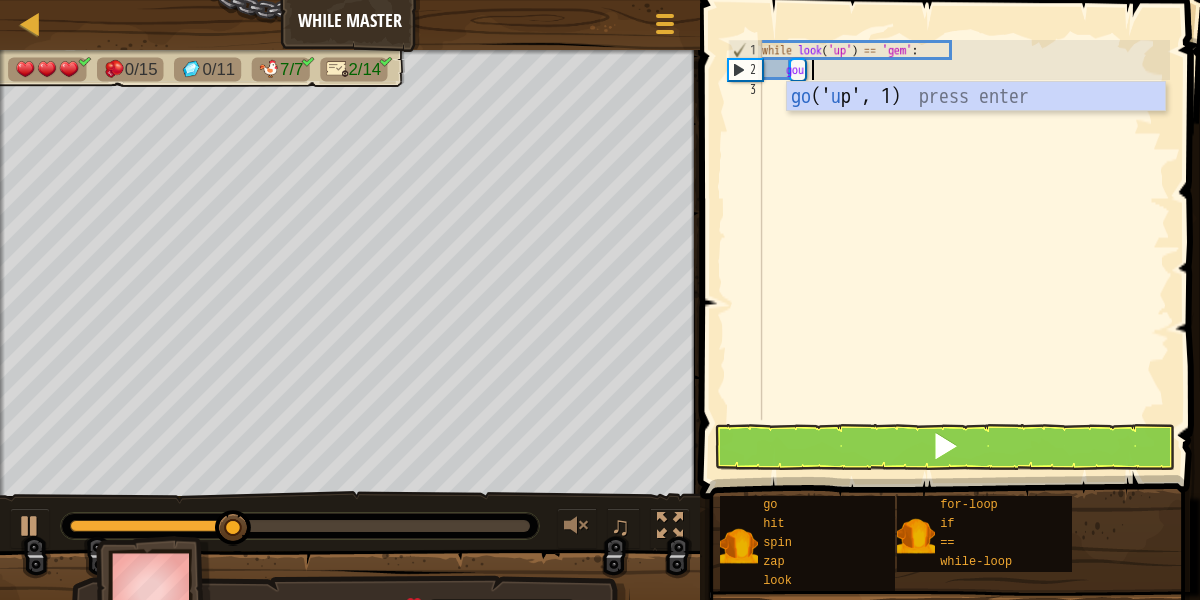 type on "goup" 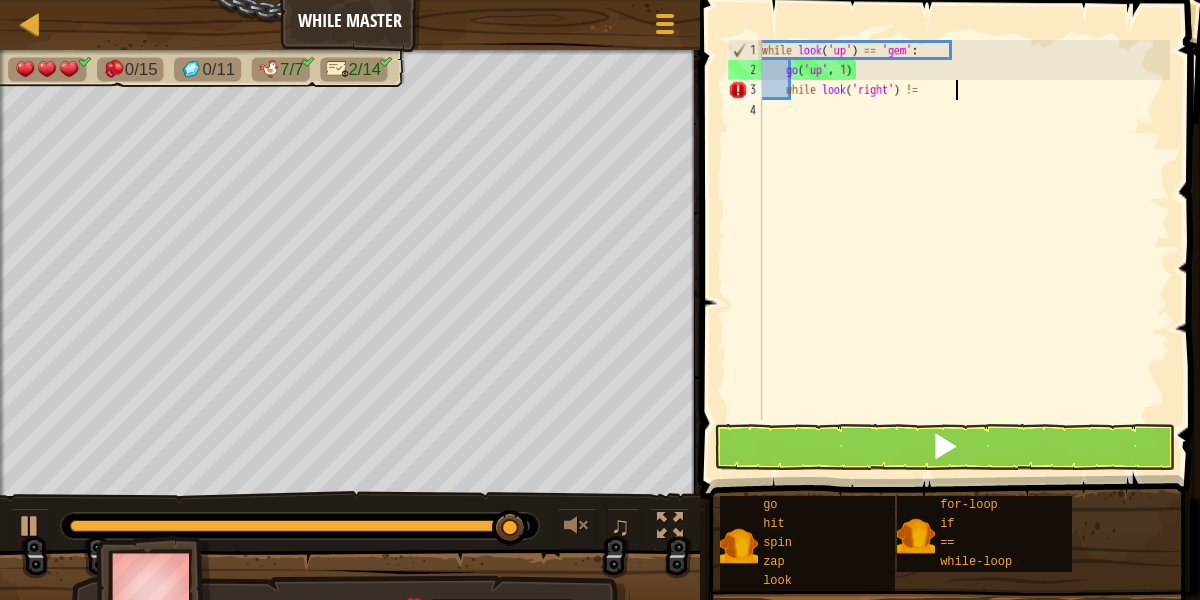 scroll, scrollTop: 9, scrollLeft: 16, axis: both 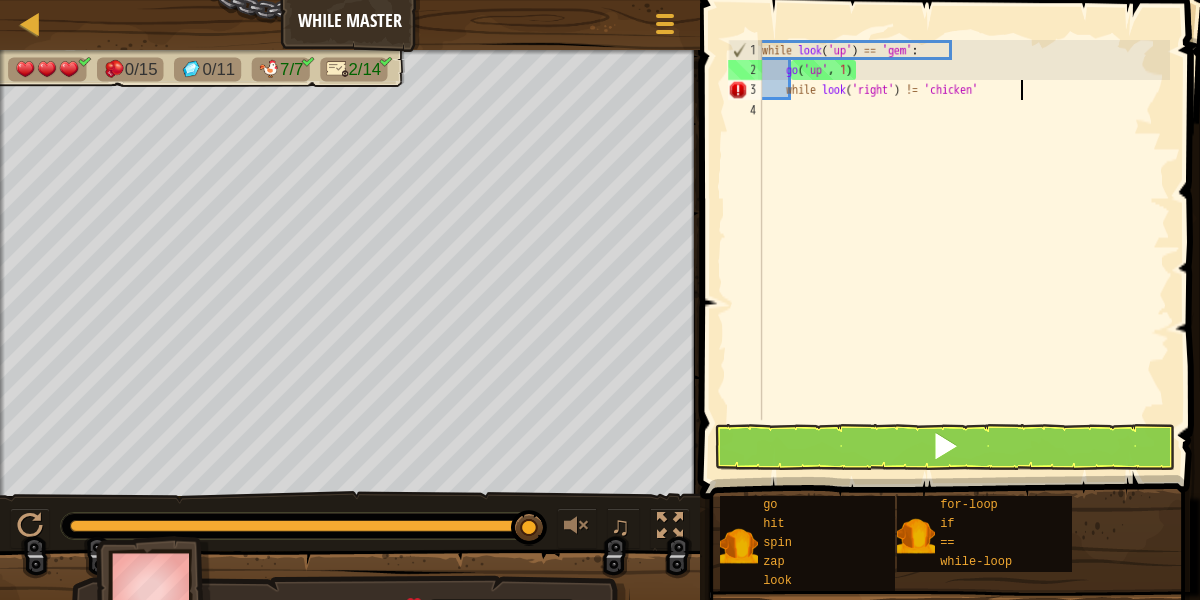 type on "while look('right') != 'chicken':" 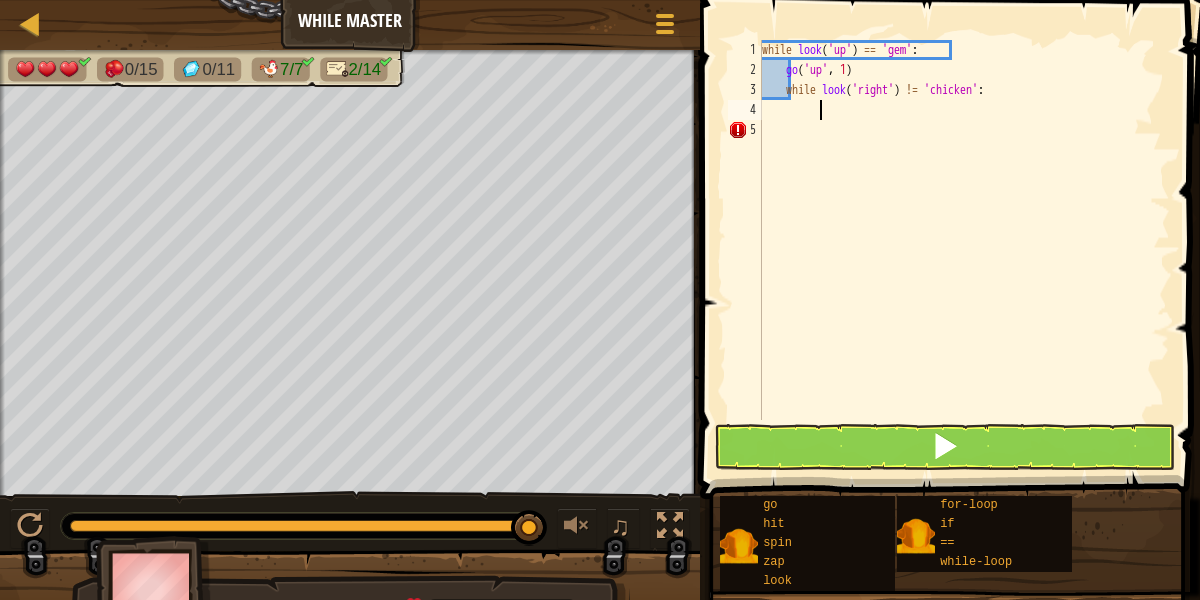 scroll, scrollTop: 9, scrollLeft: 6, axis: both 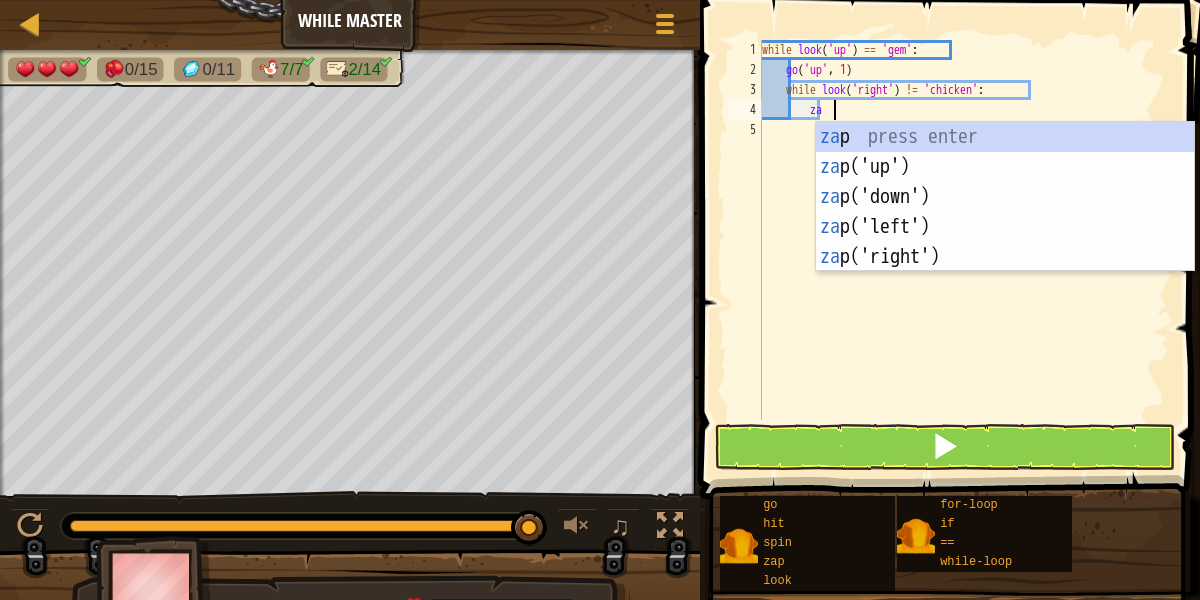 type on "z" 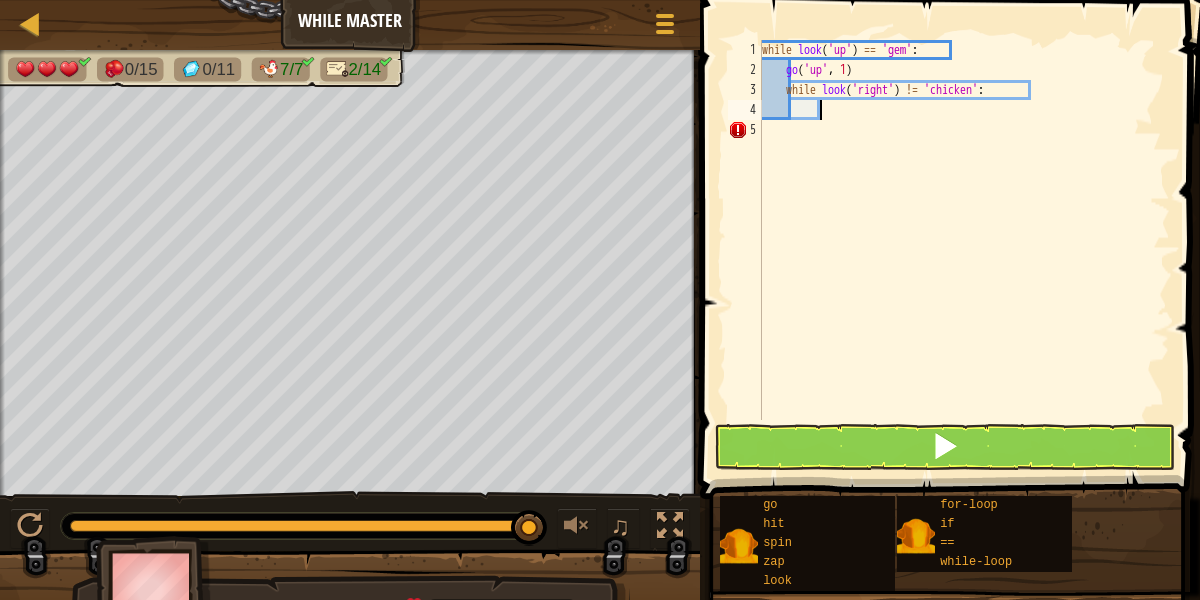 scroll, scrollTop: 9, scrollLeft: 5, axis: both 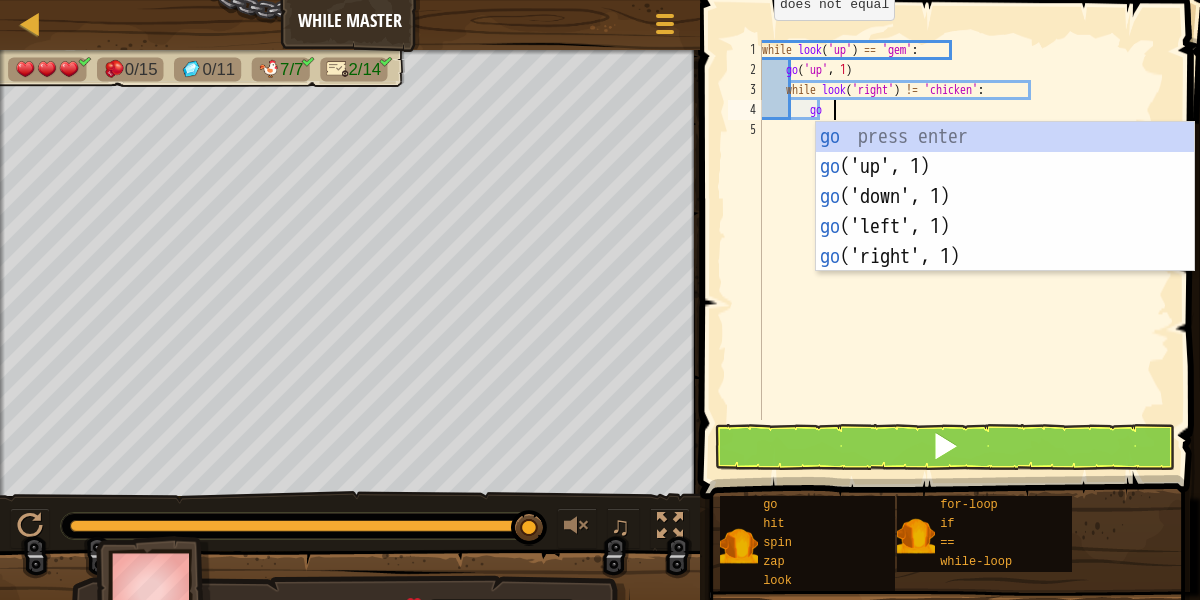 click on "while   look ( 'up' )   ==   'gem' :      go ( 'up' ,   1 )      while   look ( 'right' )   !=   'chicken' :          go" at bounding box center [964, 250] 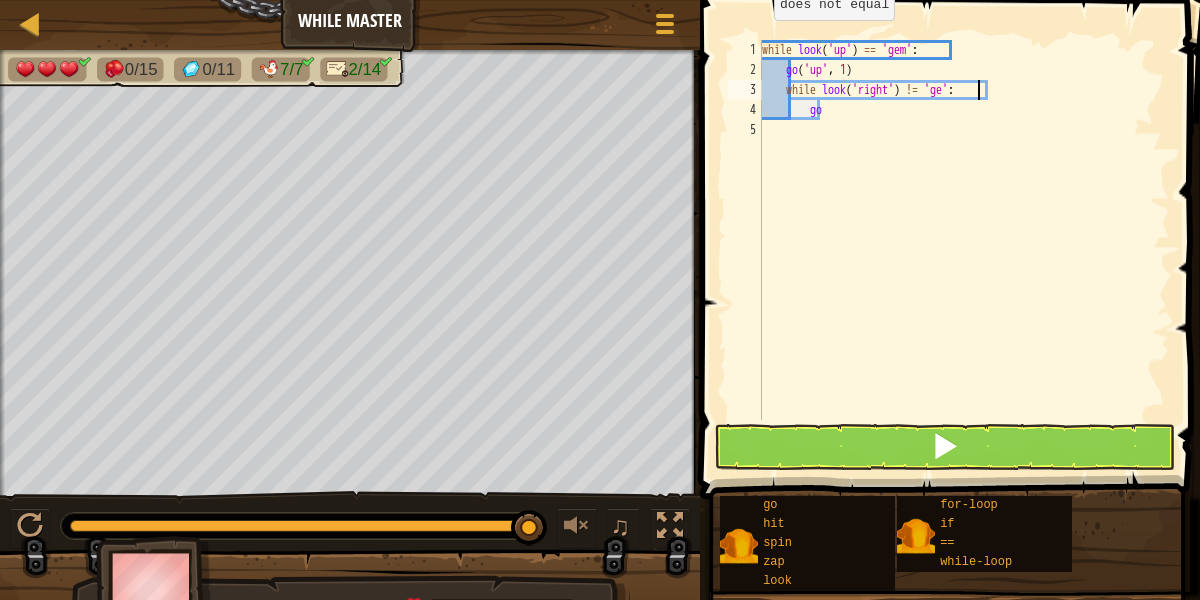 scroll, scrollTop: 9, scrollLeft: 18, axis: both 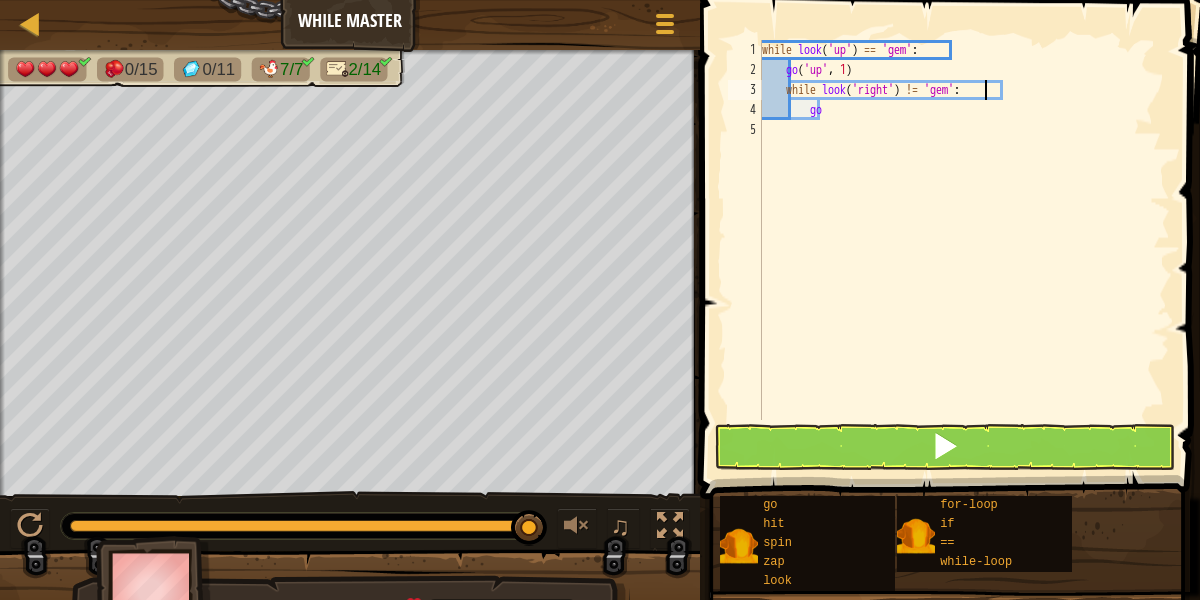 click on "while   look ( 'up' )   ==   'gem' :      go ( 'up' ,   1 )      while   look ( 'right' )   !=   'gem' :          go" at bounding box center (964, 250) 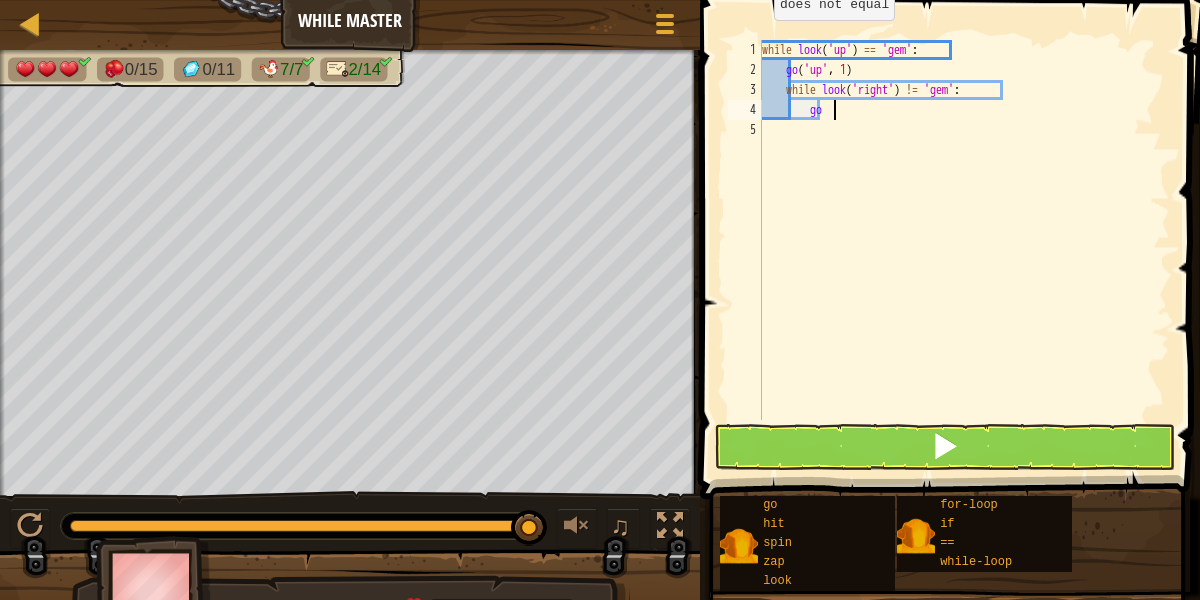 click on "while   look ( 'up' )   ==   'gem' :      go ( 'up' ,   1 )      while   look ( 'right' )   !=   'gem' :          go" at bounding box center (964, 250) 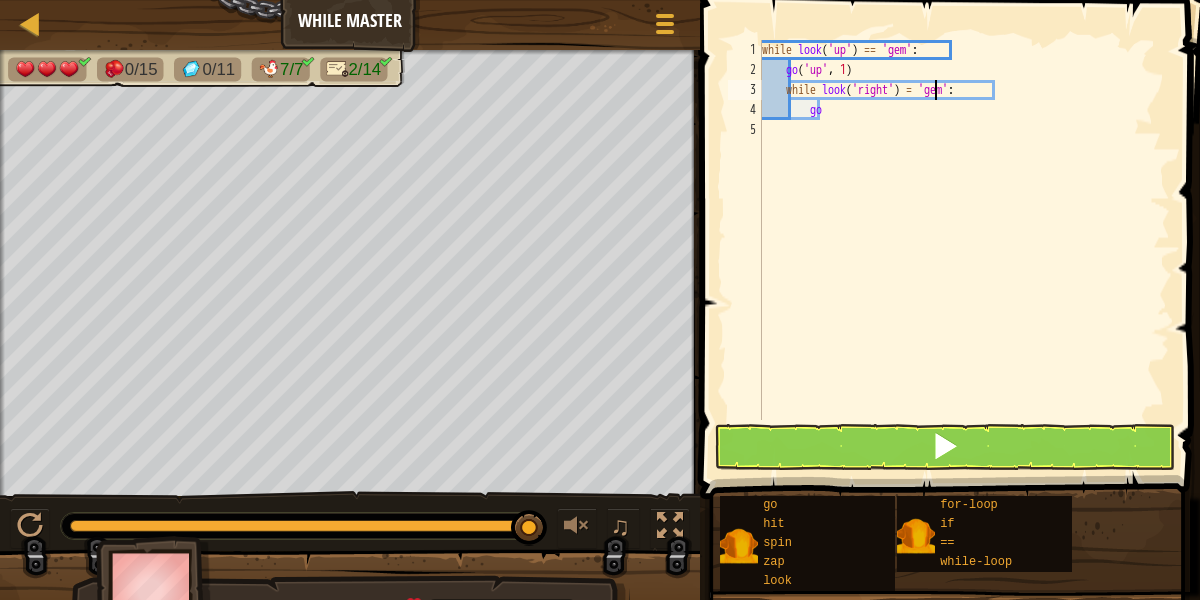 scroll, scrollTop: 9, scrollLeft: 14, axis: both 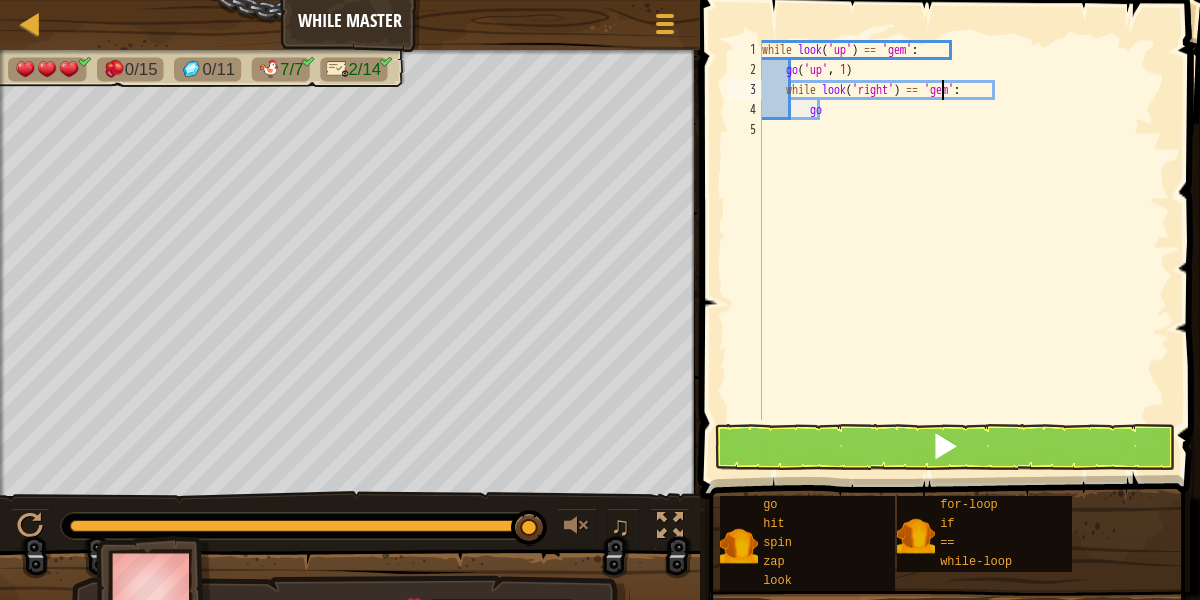 click on "while   look ( 'up' )   ==   'gem' :      go ( 'up' ,   1 )      while   look ( 'right' )   ==   'gem' :          go" at bounding box center (964, 250) 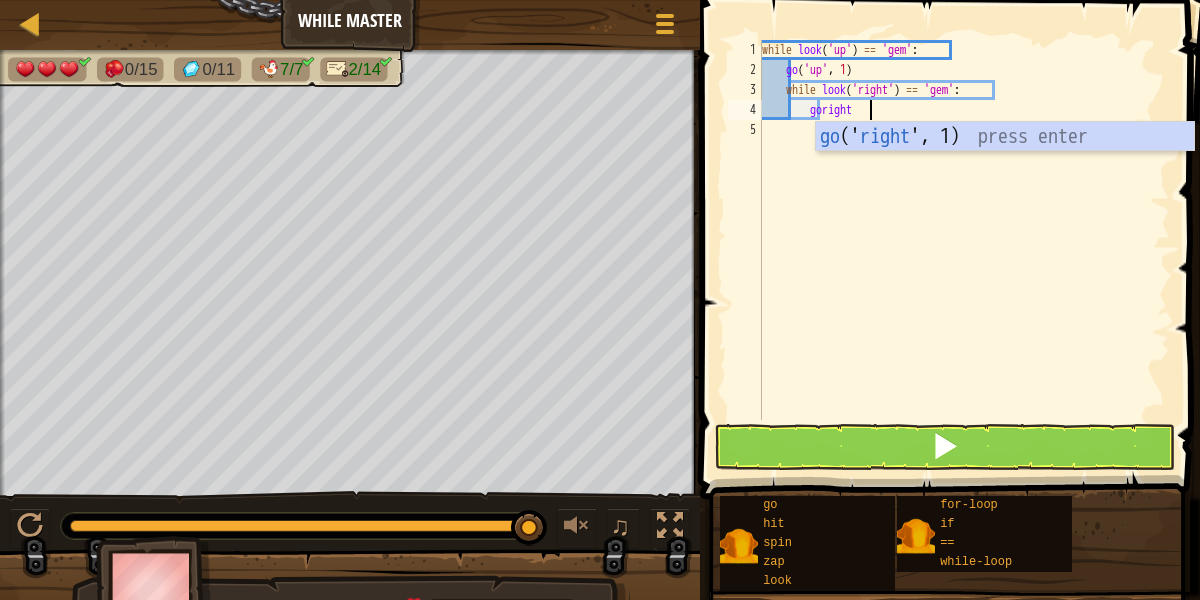 type on "gorig" 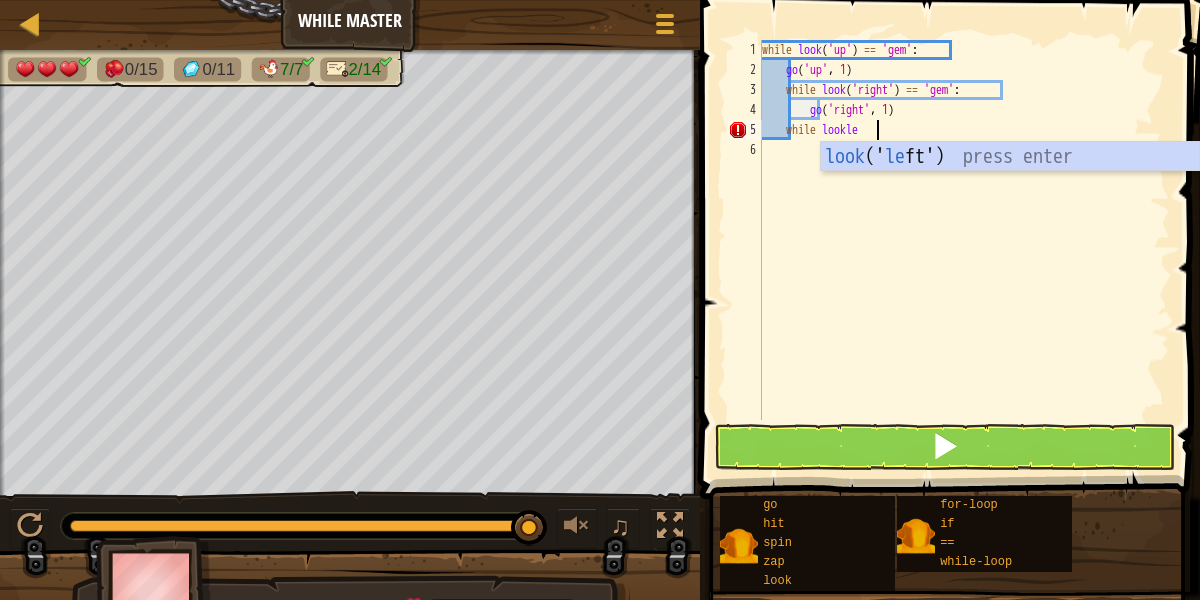 scroll, scrollTop: 9, scrollLeft: 9, axis: both 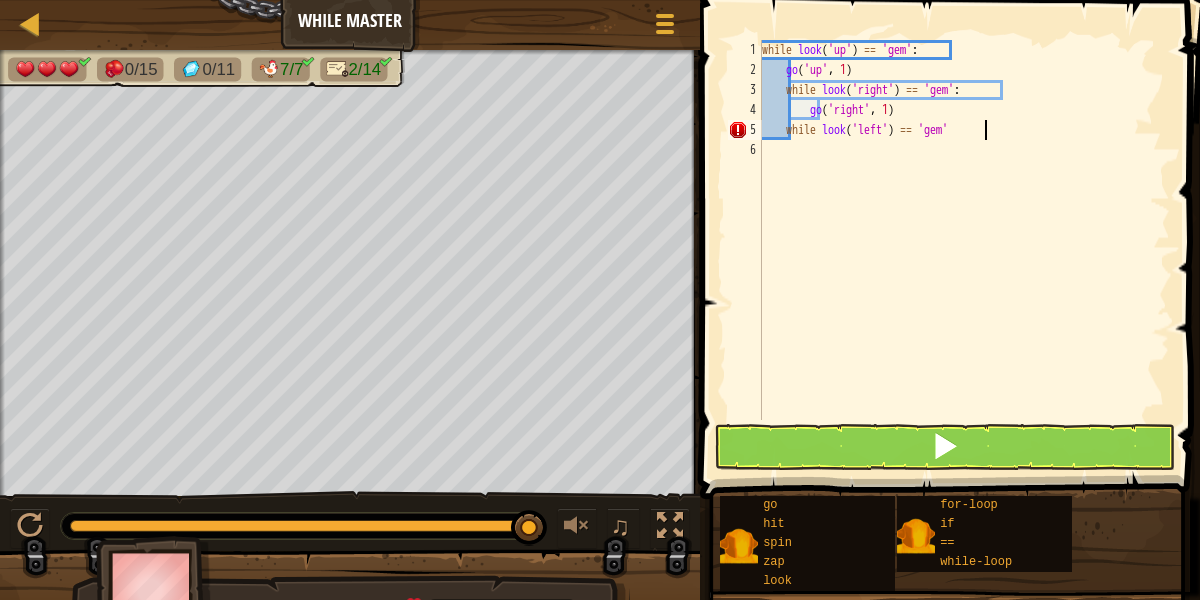 type on "while look('left') == 'gem':" 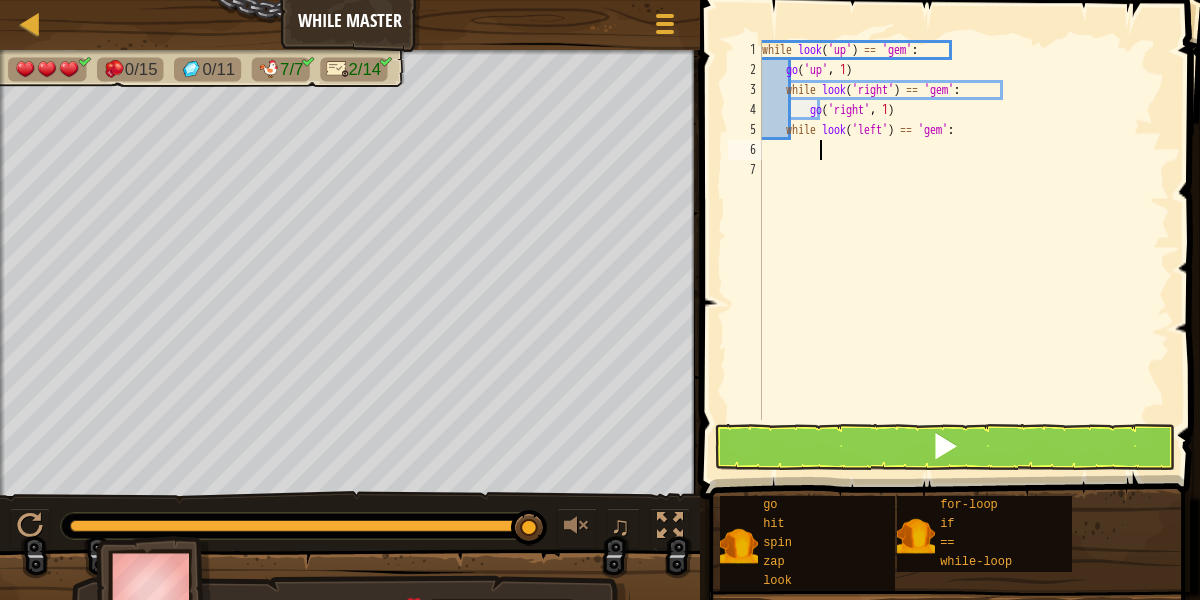 scroll, scrollTop: 9, scrollLeft: 4, axis: both 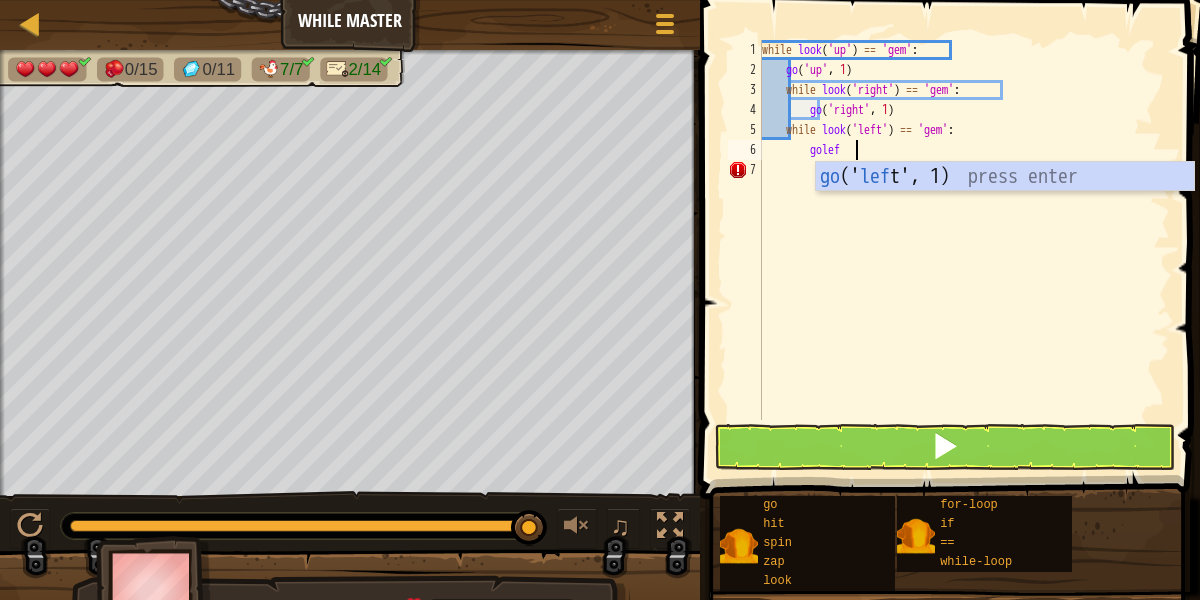 type on "goleft" 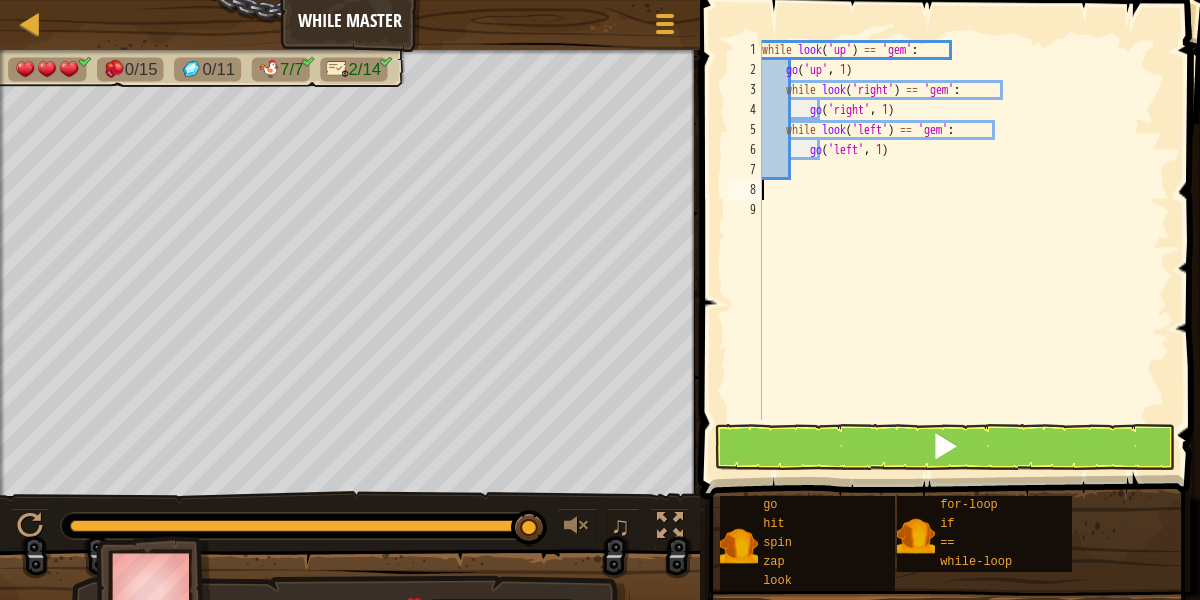scroll, scrollTop: 9, scrollLeft: 0, axis: vertical 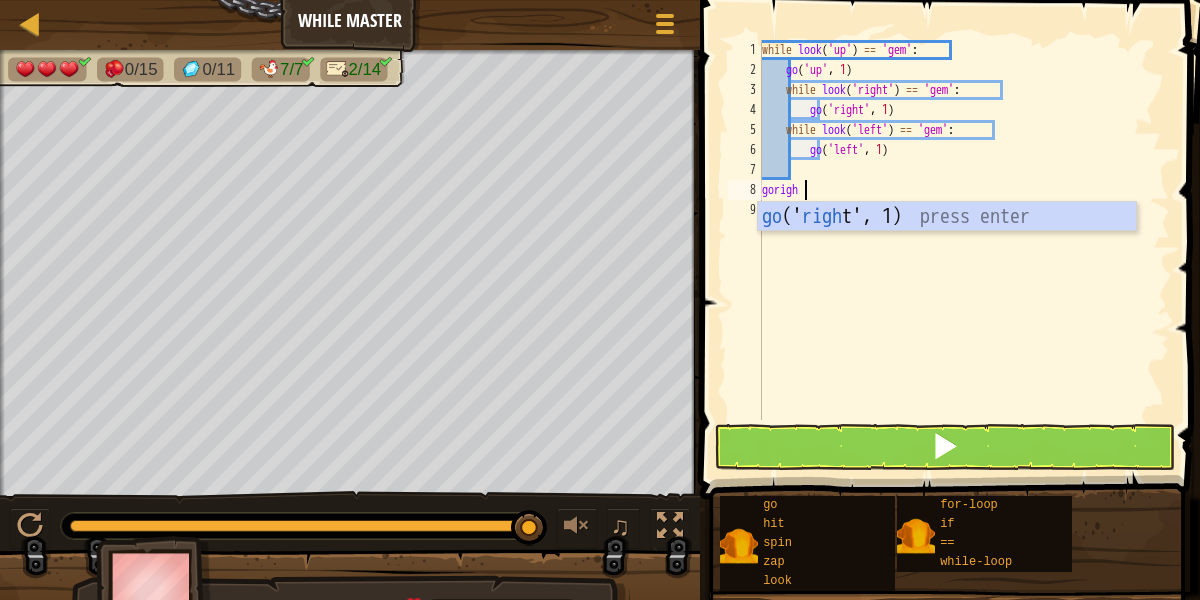 type on "goright" 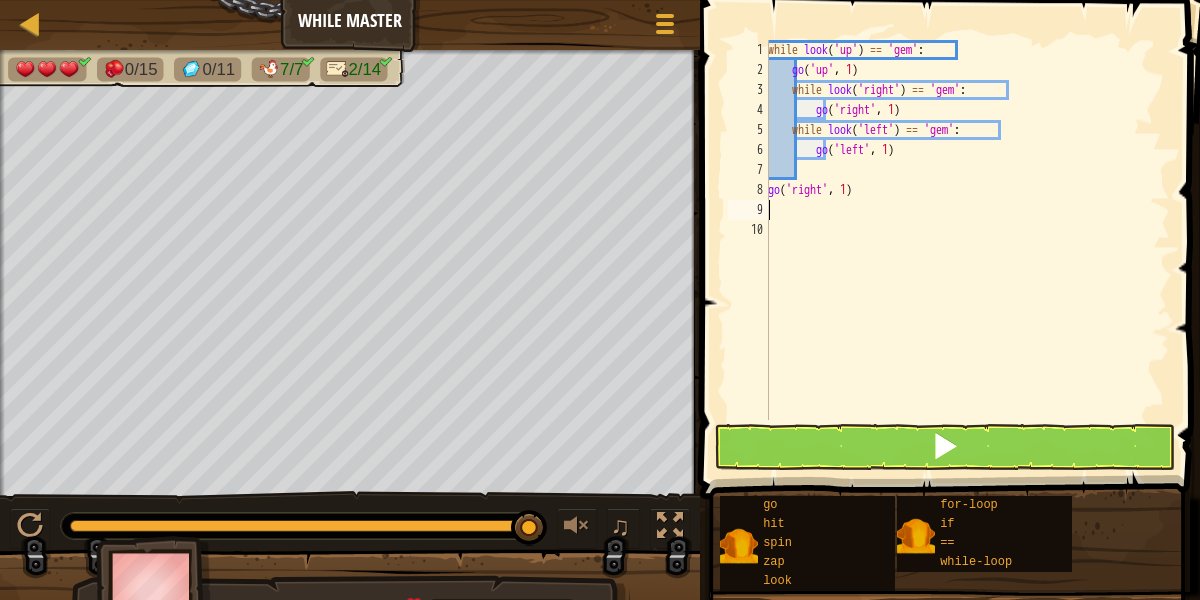 scroll, scrollTop: 9, scrollLeft: 0, axis: vertical 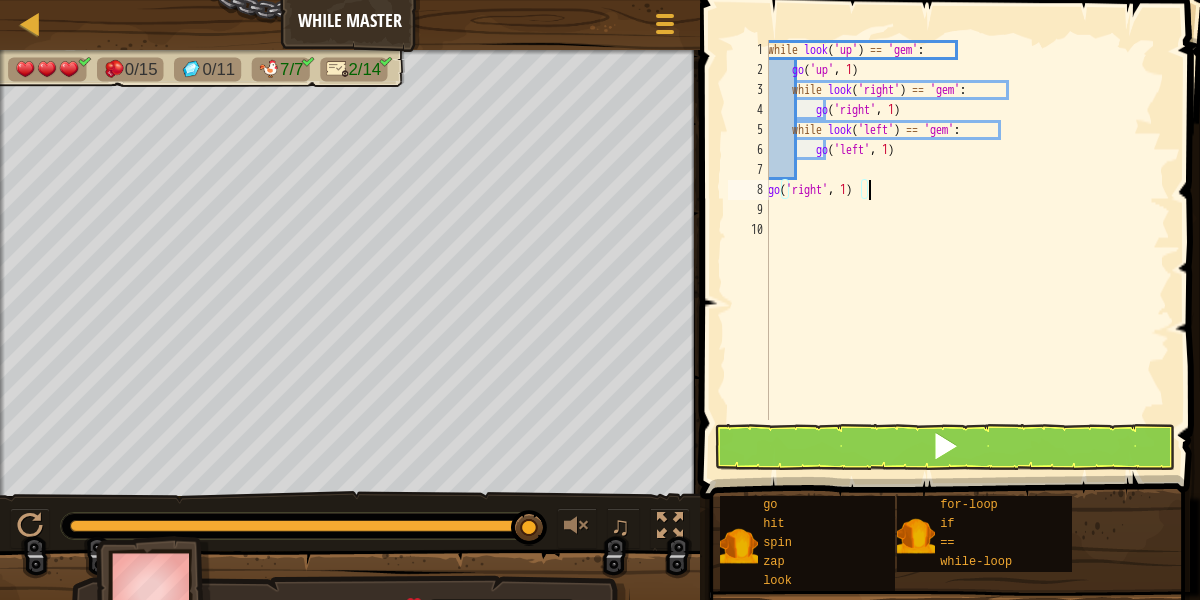 click on "while   look ( 'up' )   ==   'gem' :      go ( 'up' ,   1 )      while   look ( 'right' )   ==   'gem' :          go ( 'right' ,   1 )      while   look ( 'left' )   ==   'gem' :          go ( 'left' ,   1 )      go ( 'right' ,   1 )" at bounding box center [967, 250] 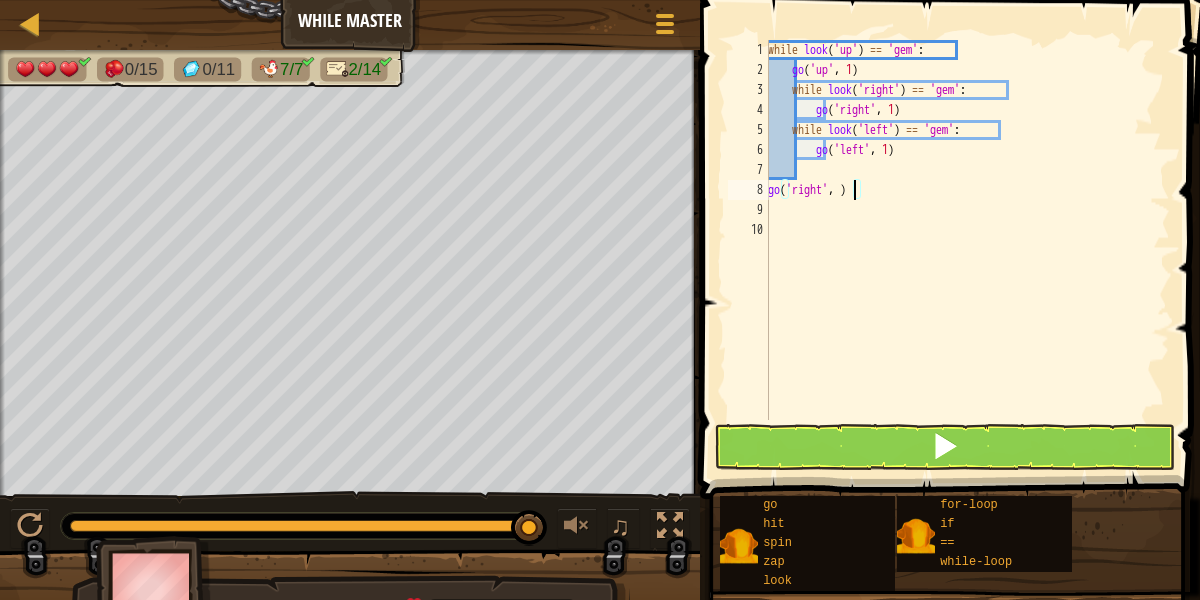 type on "go('right', 6)" 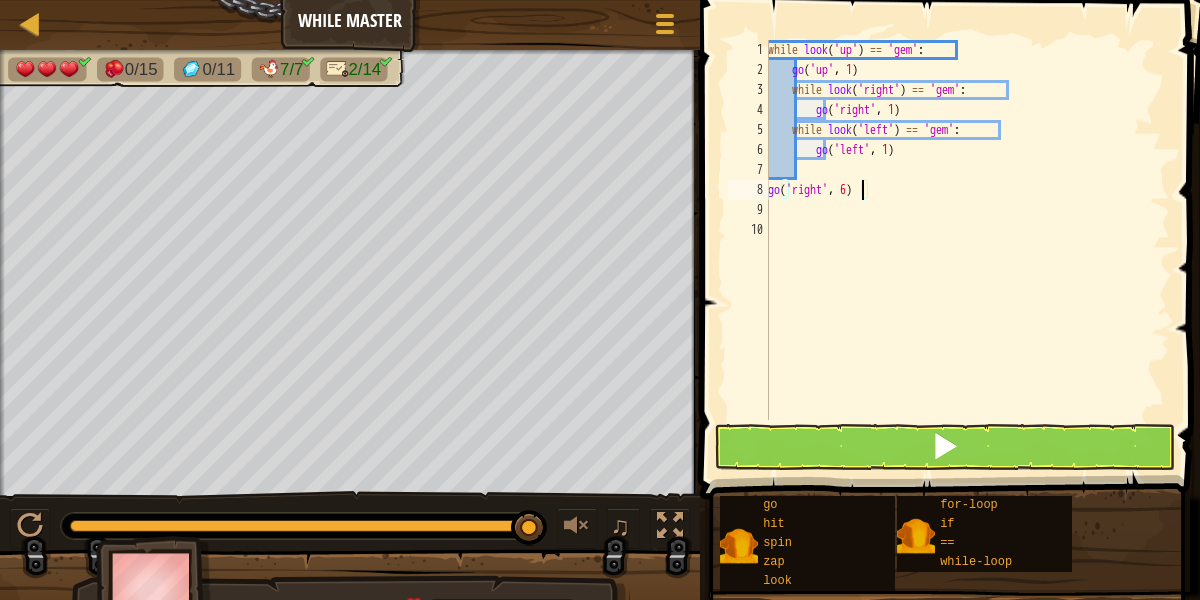 click on "while   look ( 'up' )   ==   'gem' :      go ( 'up' ,   1 )      while   look ( 'right' )   ==   'gem' :          go ( 'right' ,   1 )      while   look ( 'left' )   ==   'gem' :          go ( 'left' ,   1 )      go ( 'right' ,   6 )" at bounding box center [967, 250] 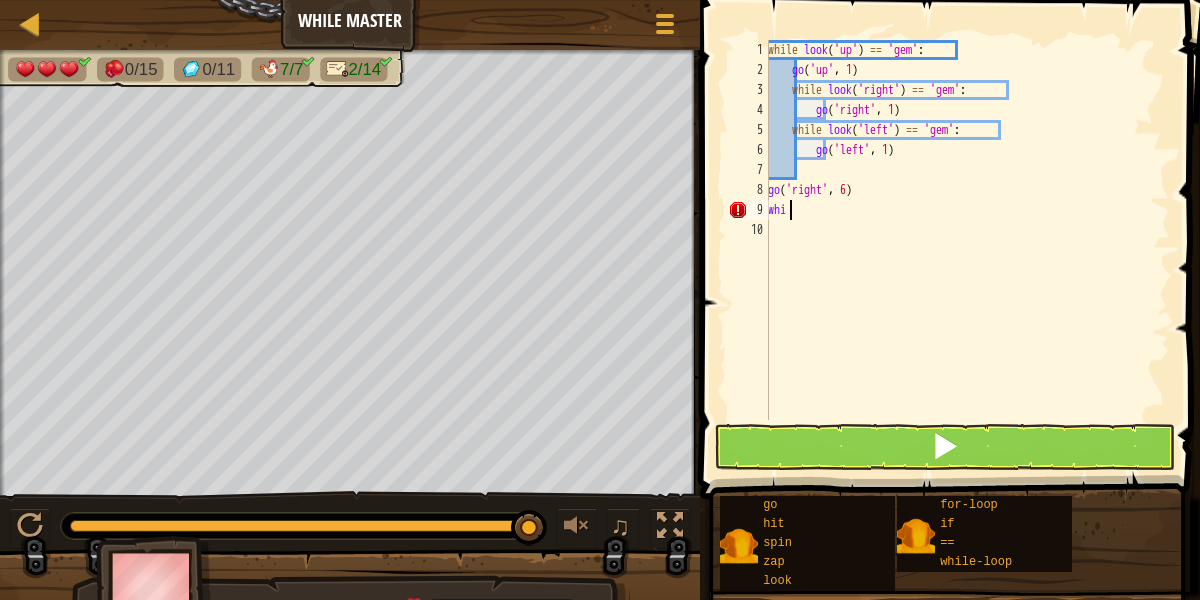 scroll, scrollTop: 9, scrollLeft: 0, axis: vertical 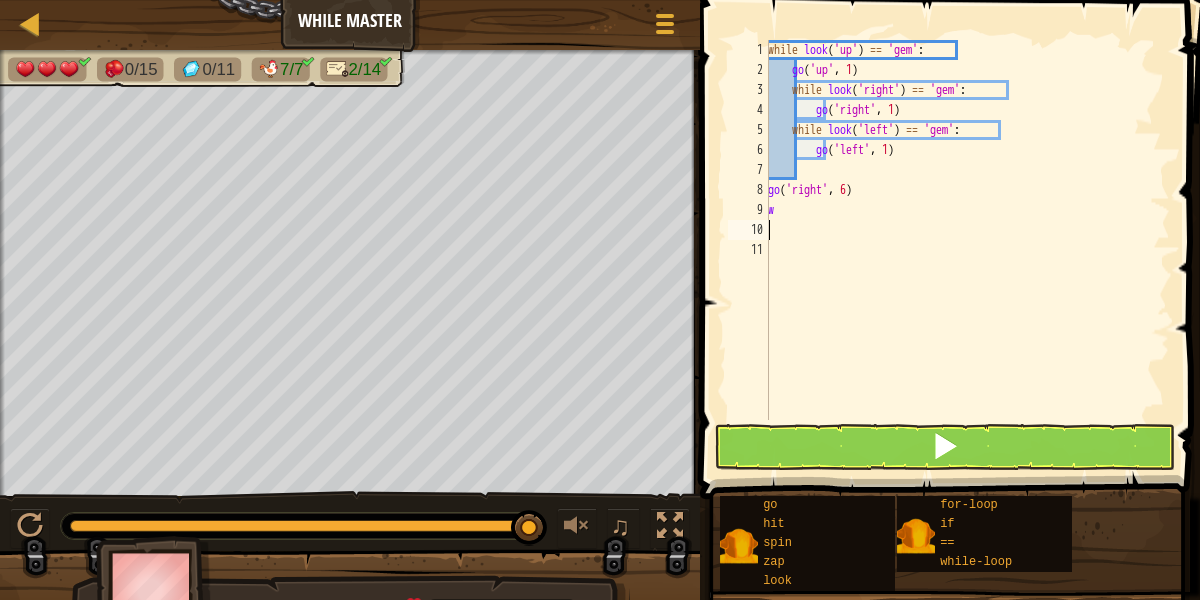 type on "w" 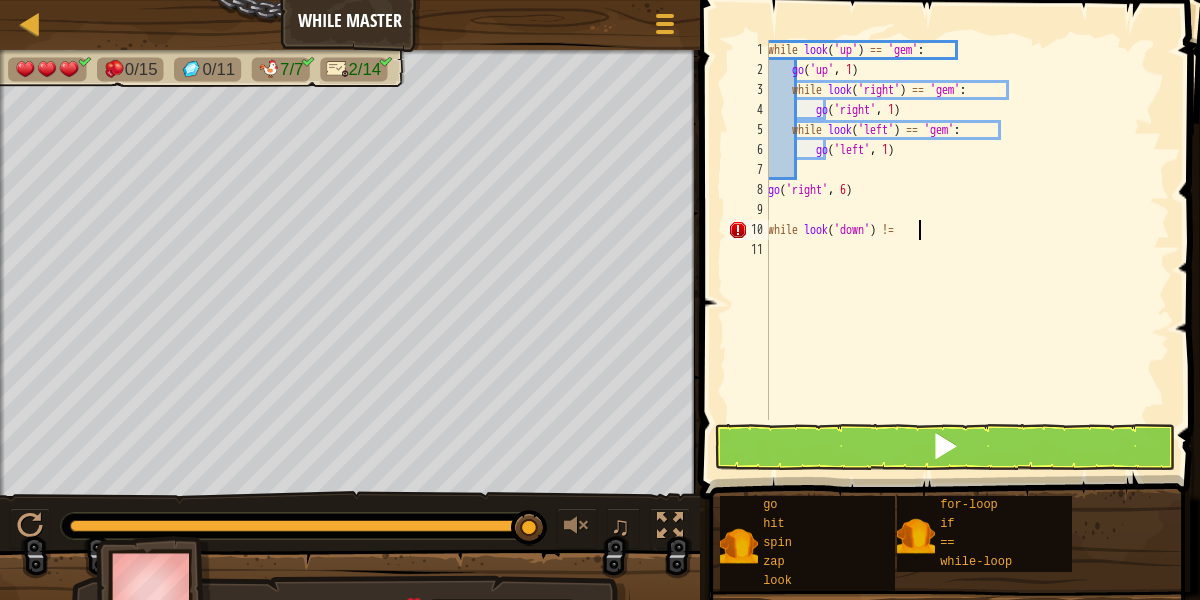 scroll, scrollTop: 9, scrollLeft: 12, axis: both 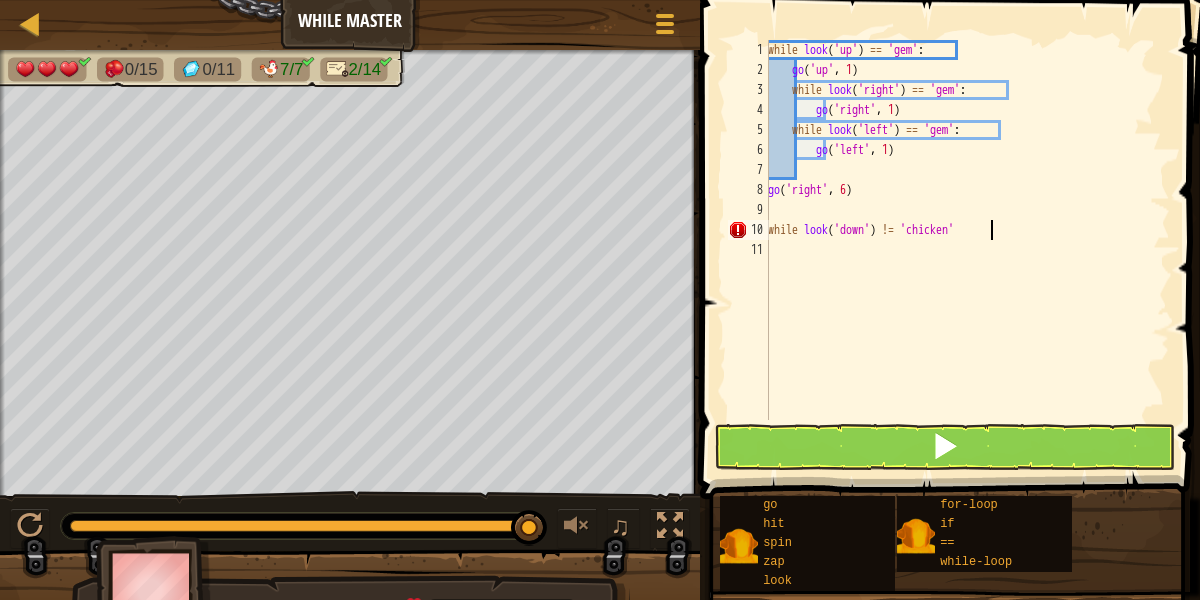type on "while look('down') != 'chicken':" 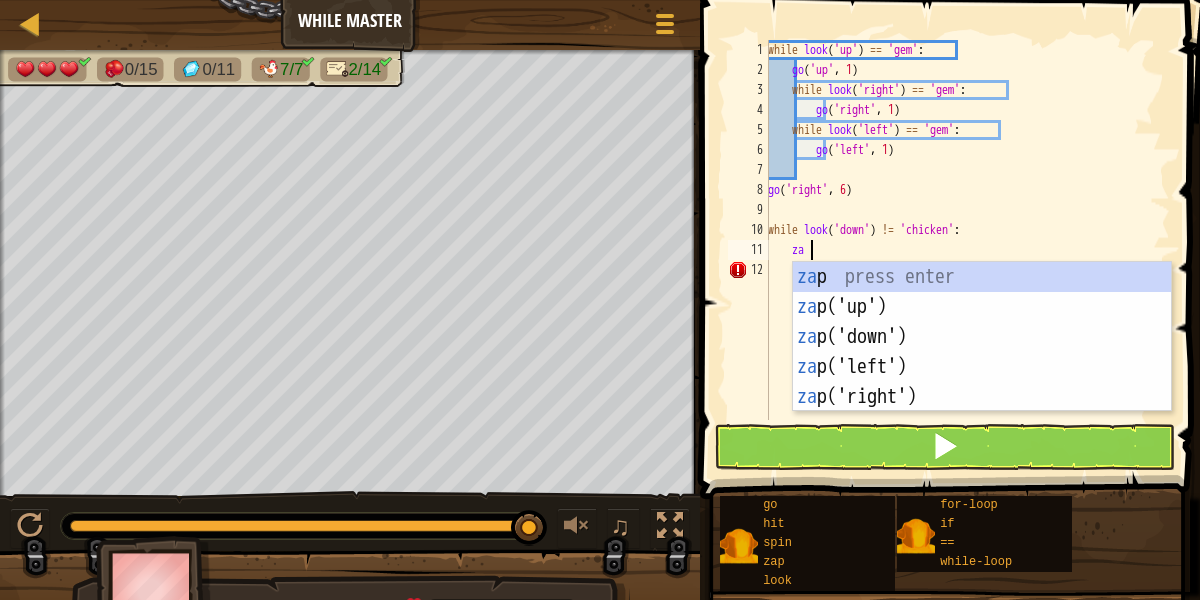 scroll, scrollTop: 9, scrollLeft: 3, axis: both 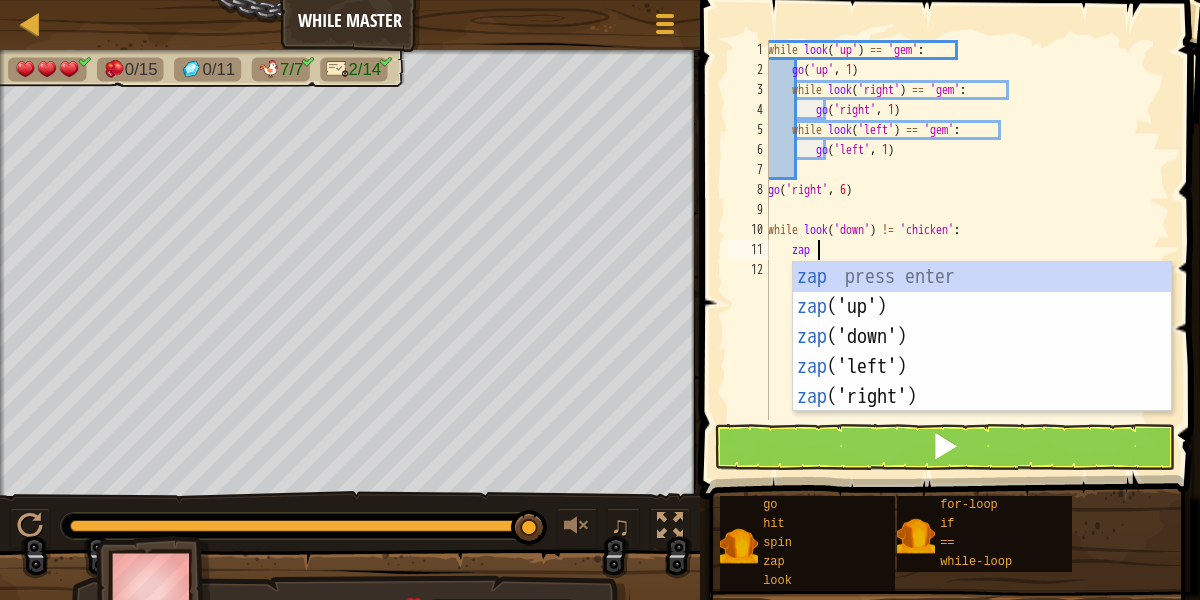 type on "z" 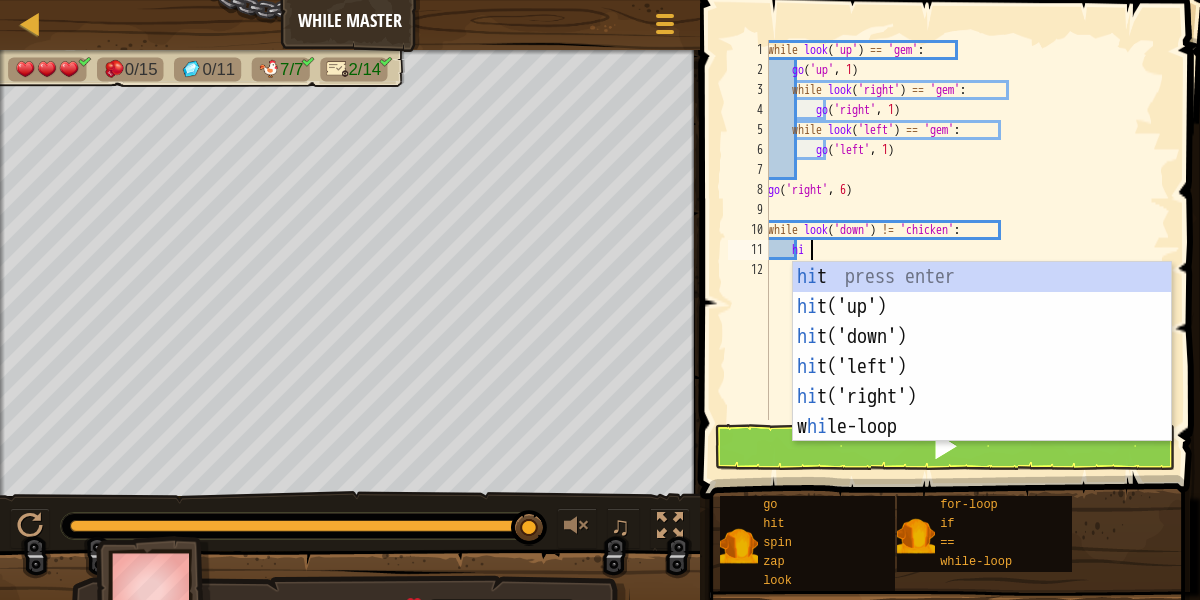 scroll, scrollTop: 9, scrollLeft: 3, axis: both 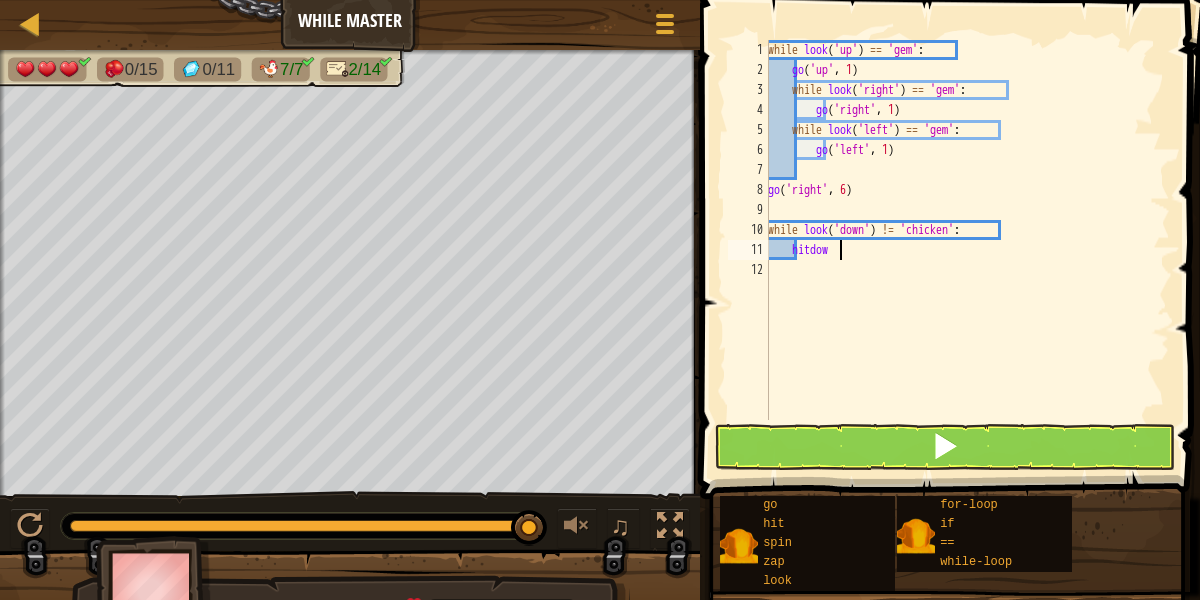 type on "hitdown" 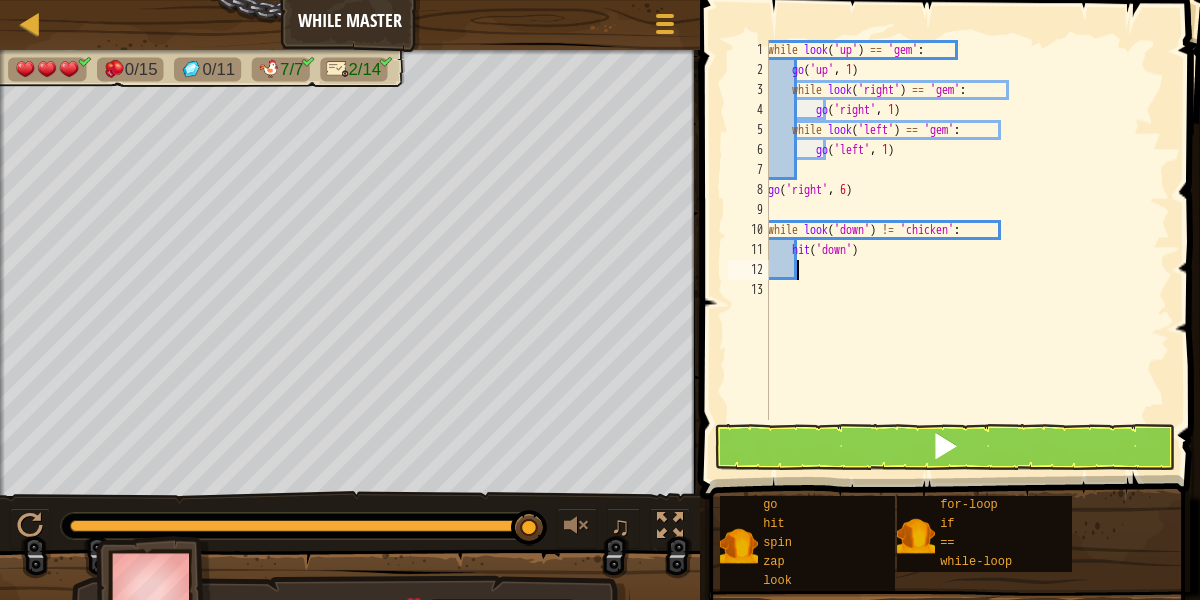 scroll, scrollTop: 9, scrollLeft: 2, axis: both 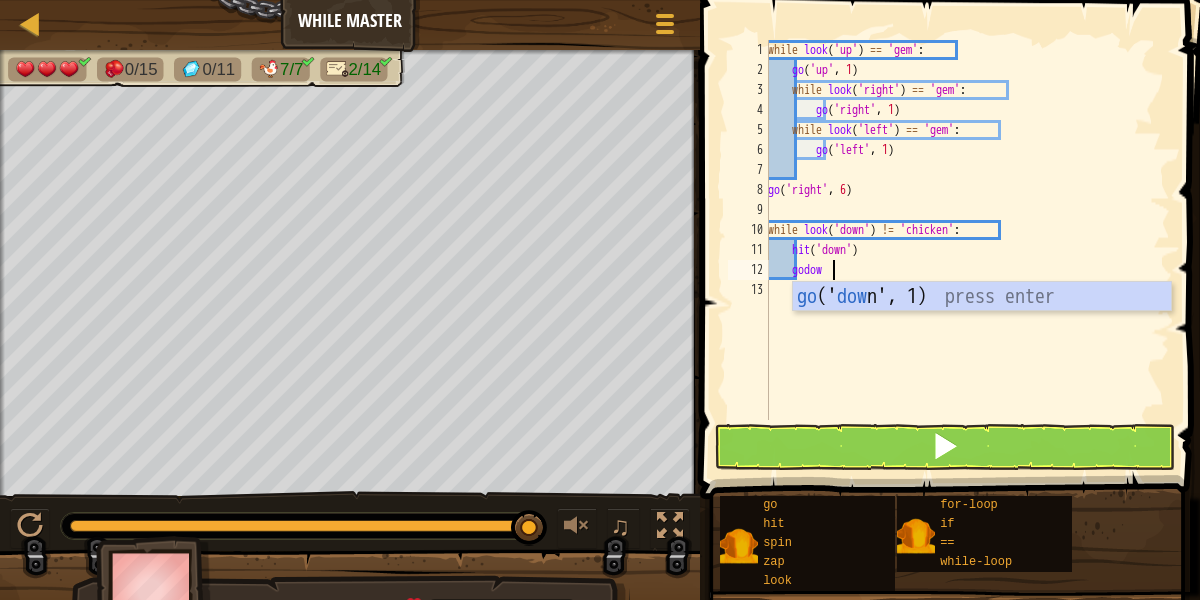 type on "godown" 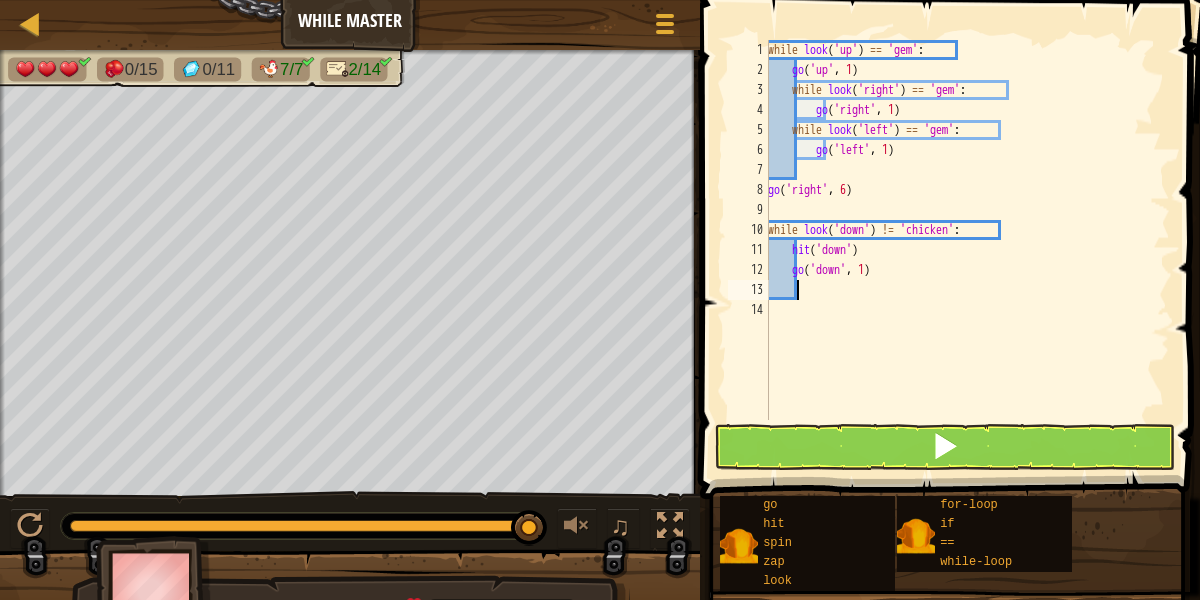 scroll, scrollTop: 9, scrollLeft: 0, axis: vertical 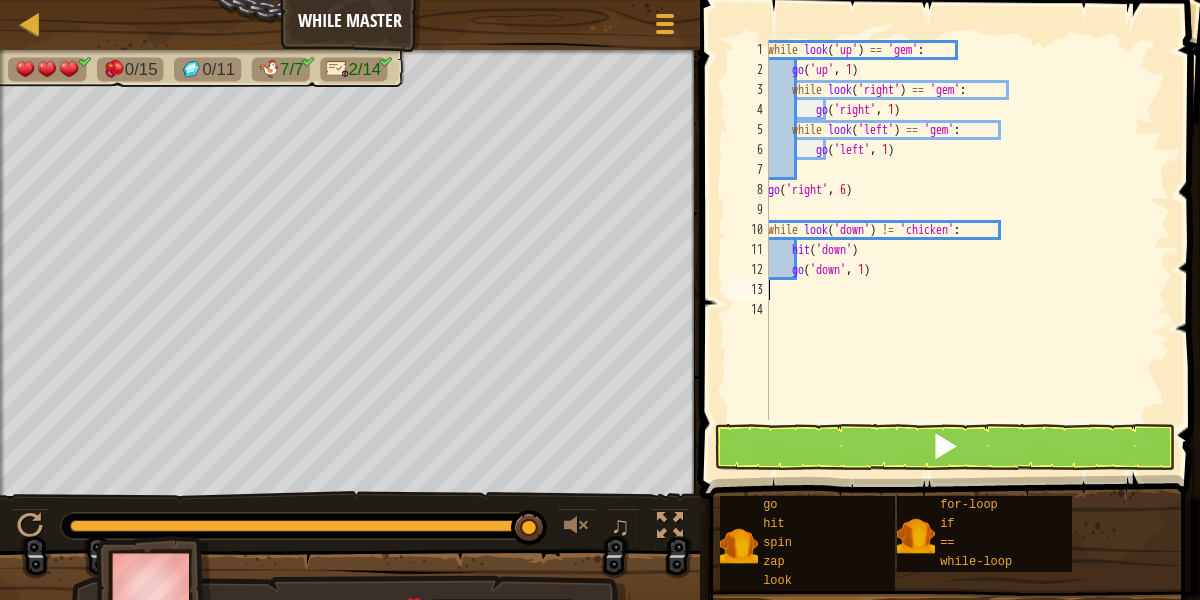 type on "go('down', 1)" 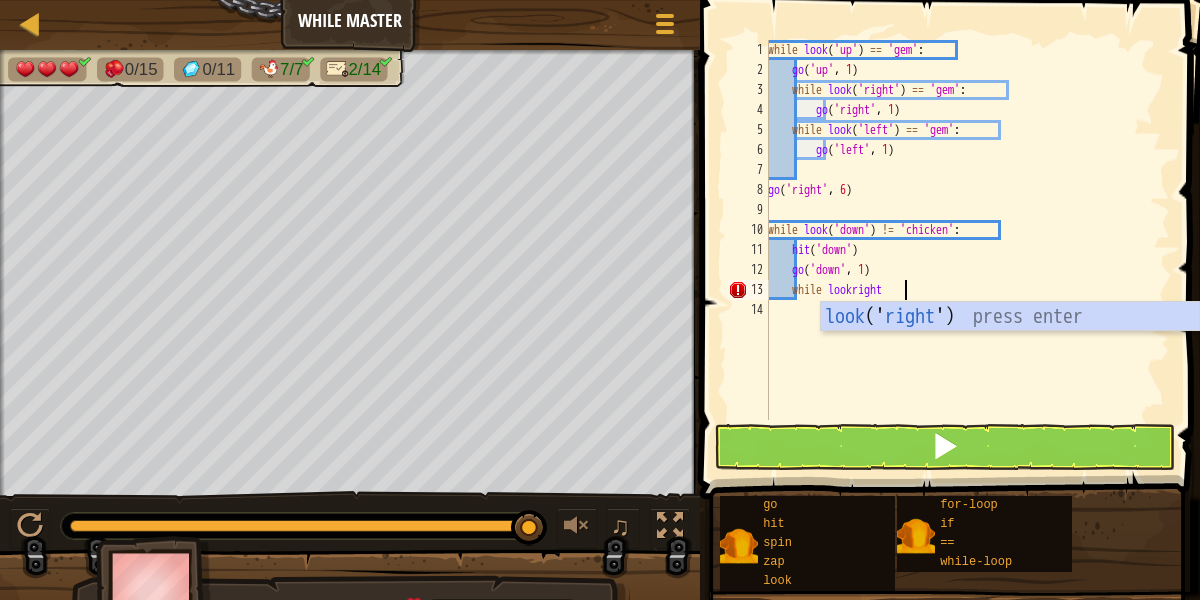 scroll, scrollTop: 9, scrollLeft: 11, axis: both 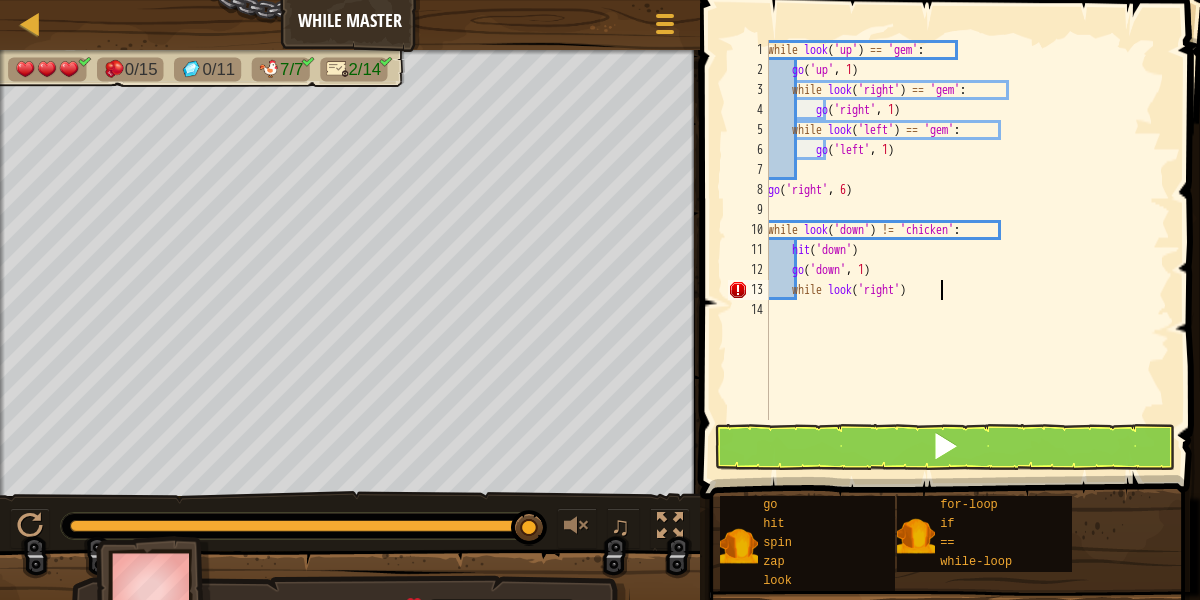 type on "while look('right')" 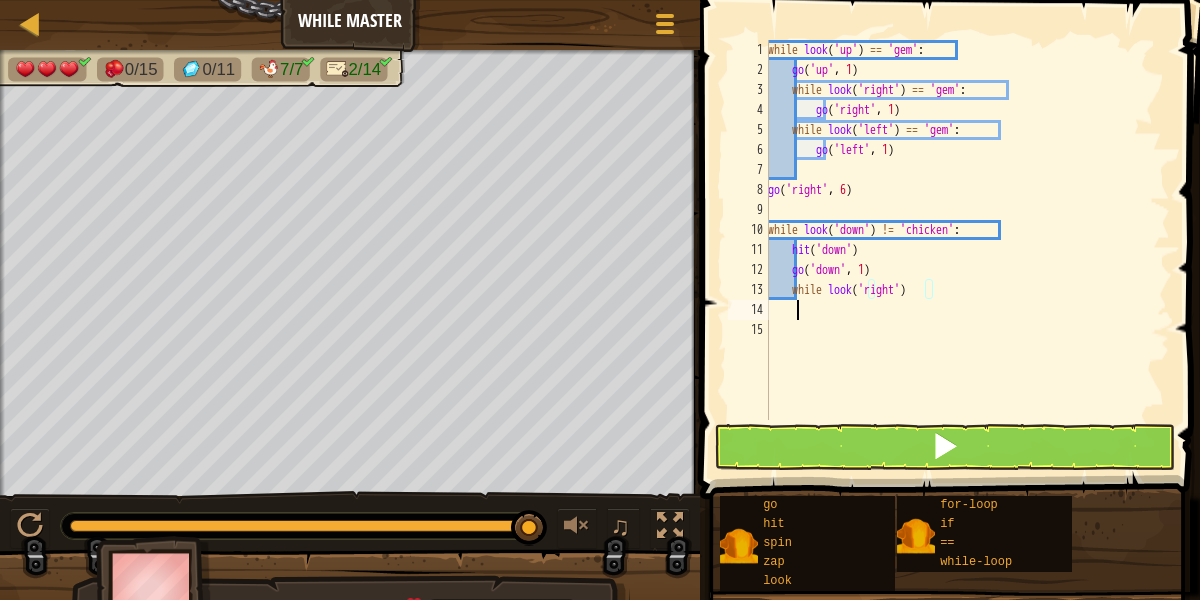 scroll, scrollTop: 9, scrollLeft: 2, axis: both 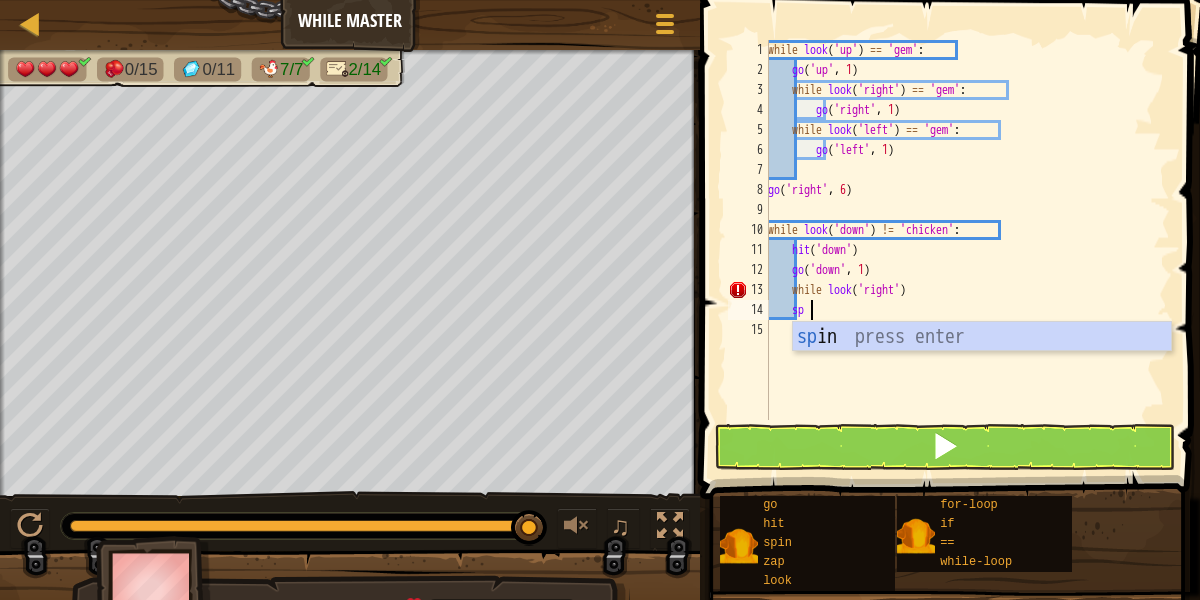 type on "s" 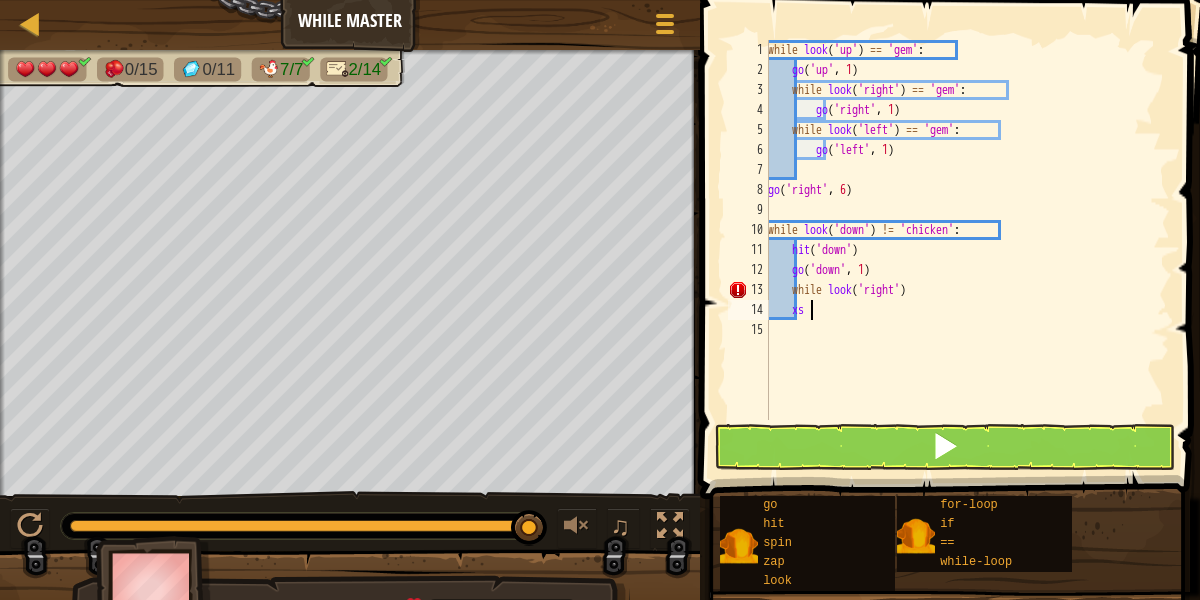 type on "x" 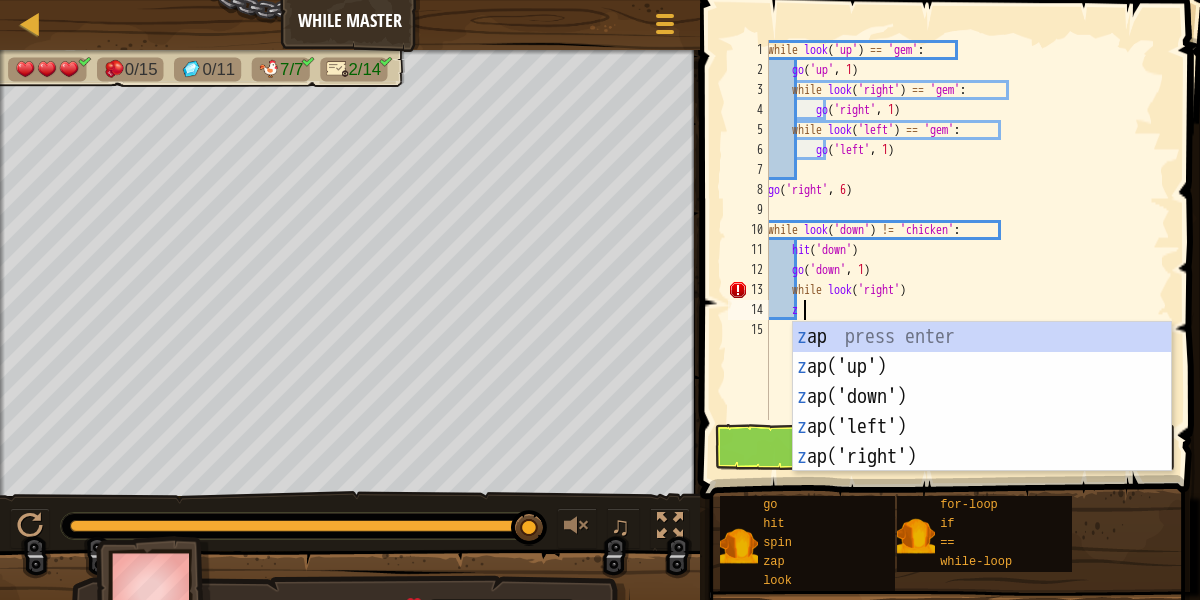 scroll, scrollTop: 9, scrollLeft: 3, axis: both 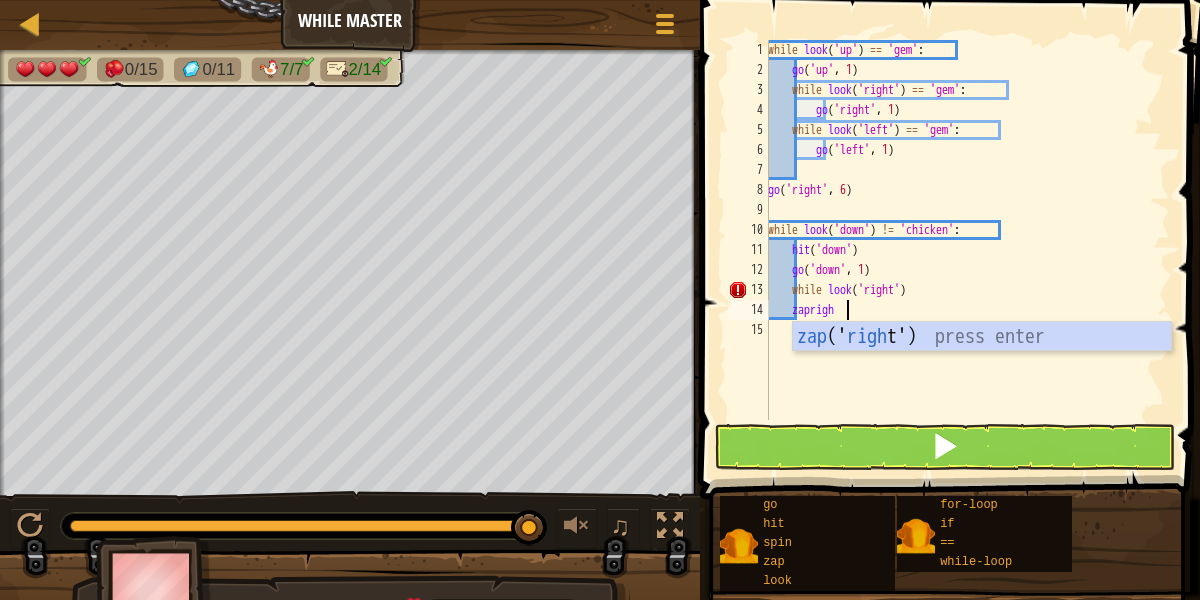 type on "zapright" 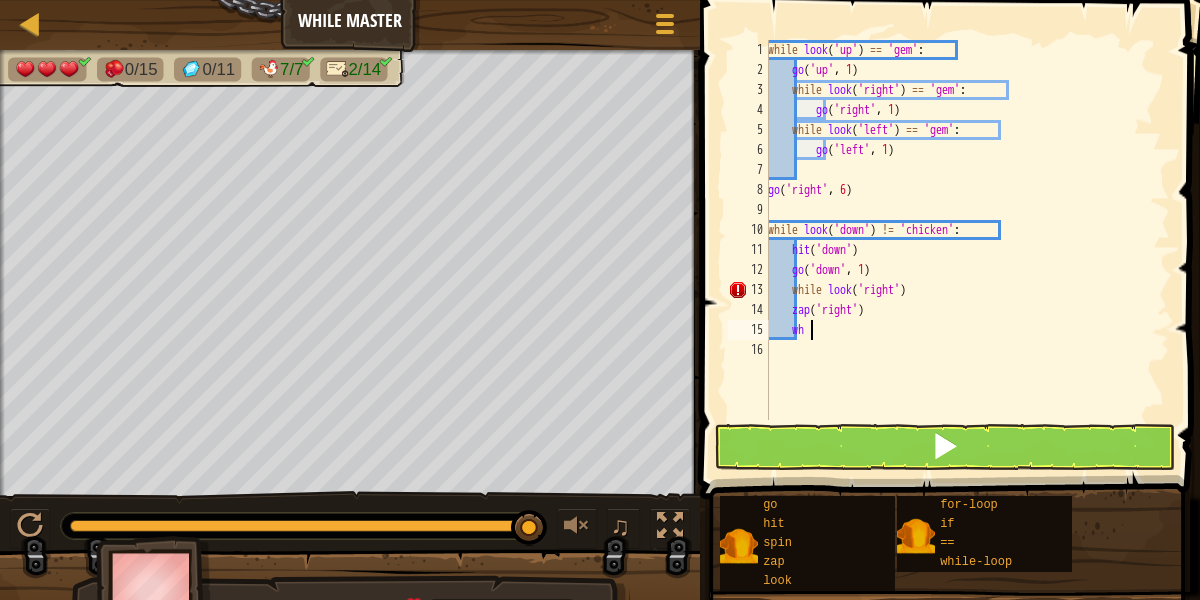 scroll, scrollTop: 9, scrollLeft: 2, axis: both 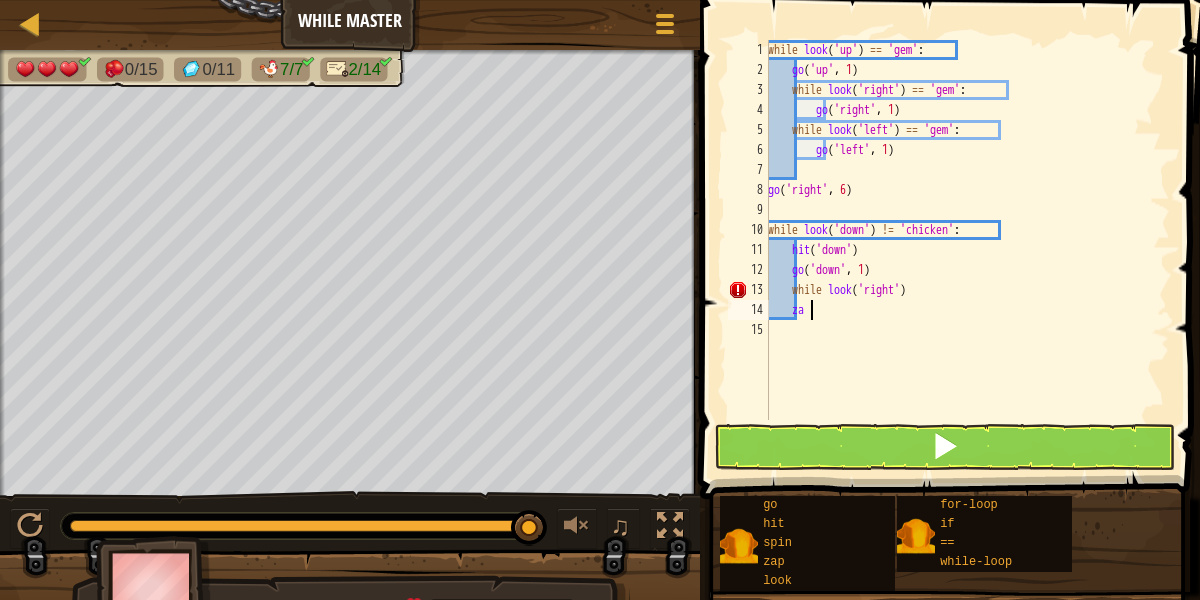 type on "z" 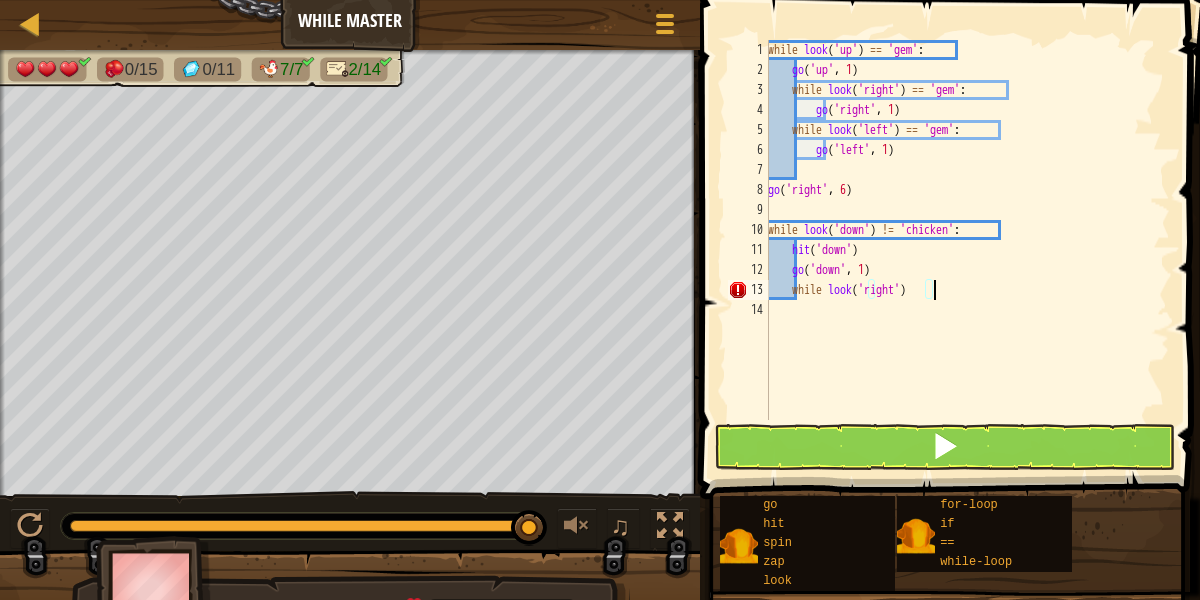 type on "while look('right'):" 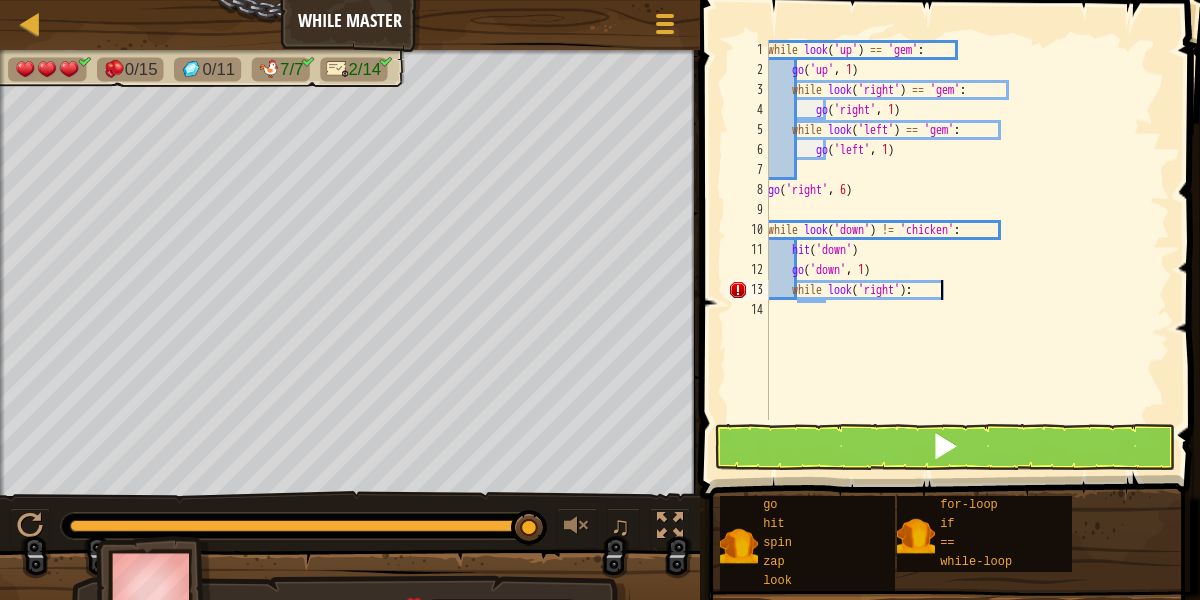 scroll, scrollTop: 9, scrollLeft: 4, axis: both 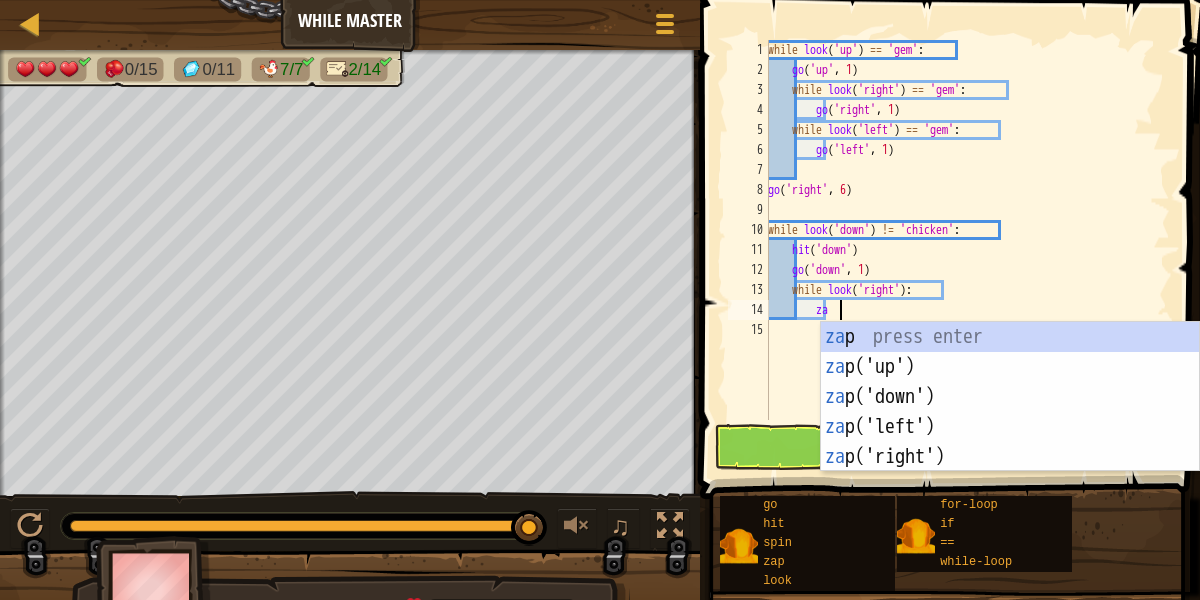 type on "z" 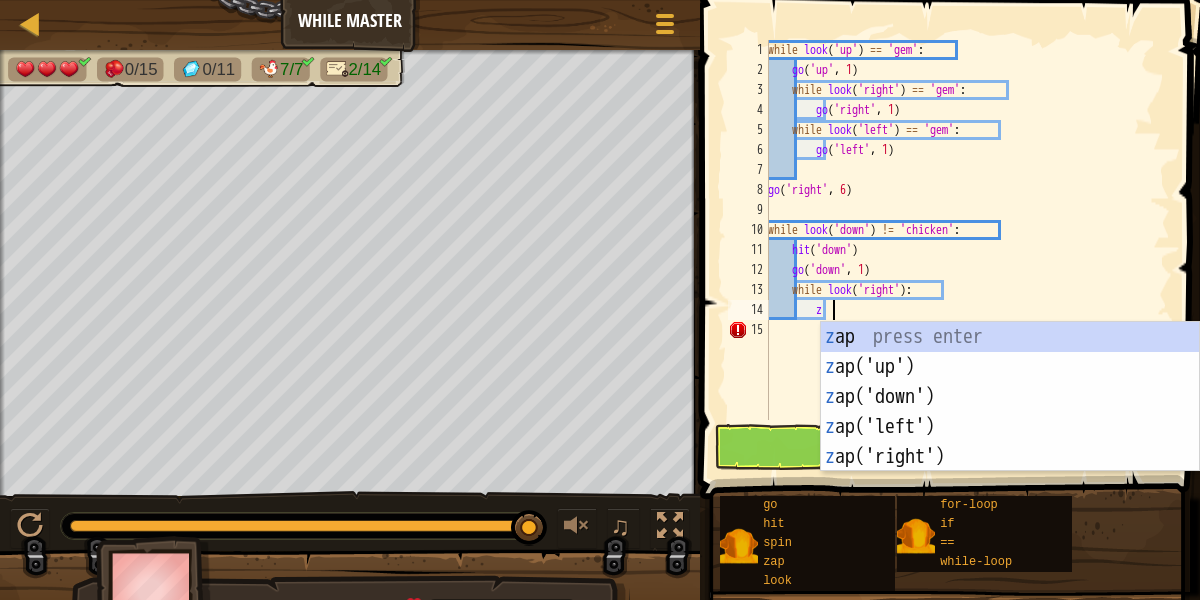 scroll, scrollTop: 9, scrollLeft: 6, axis: both 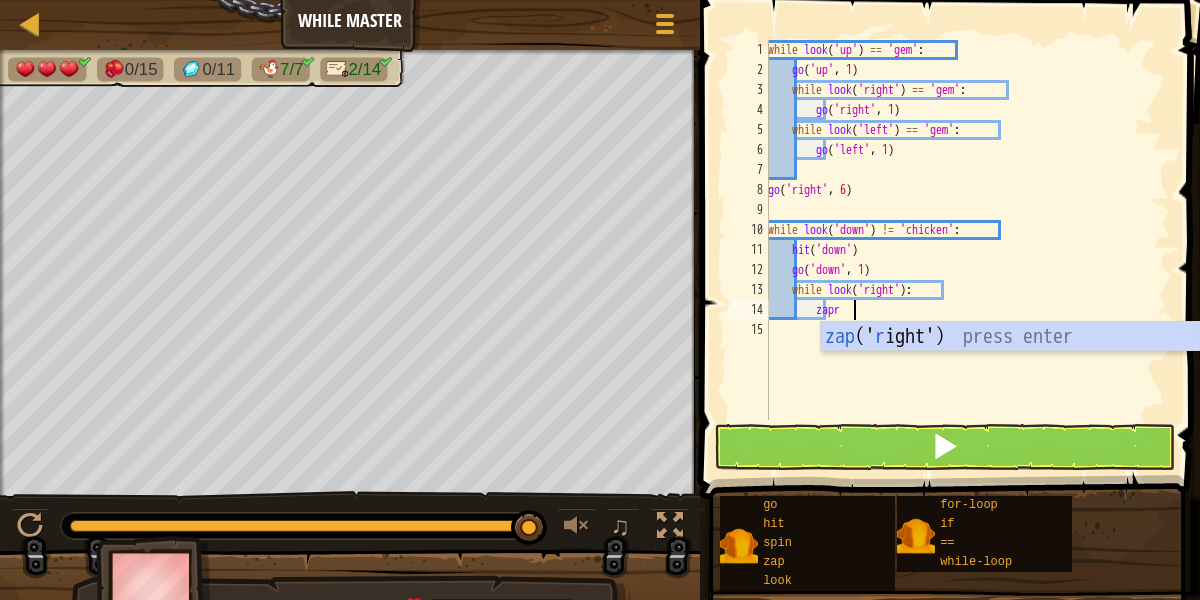 type on "zapright" 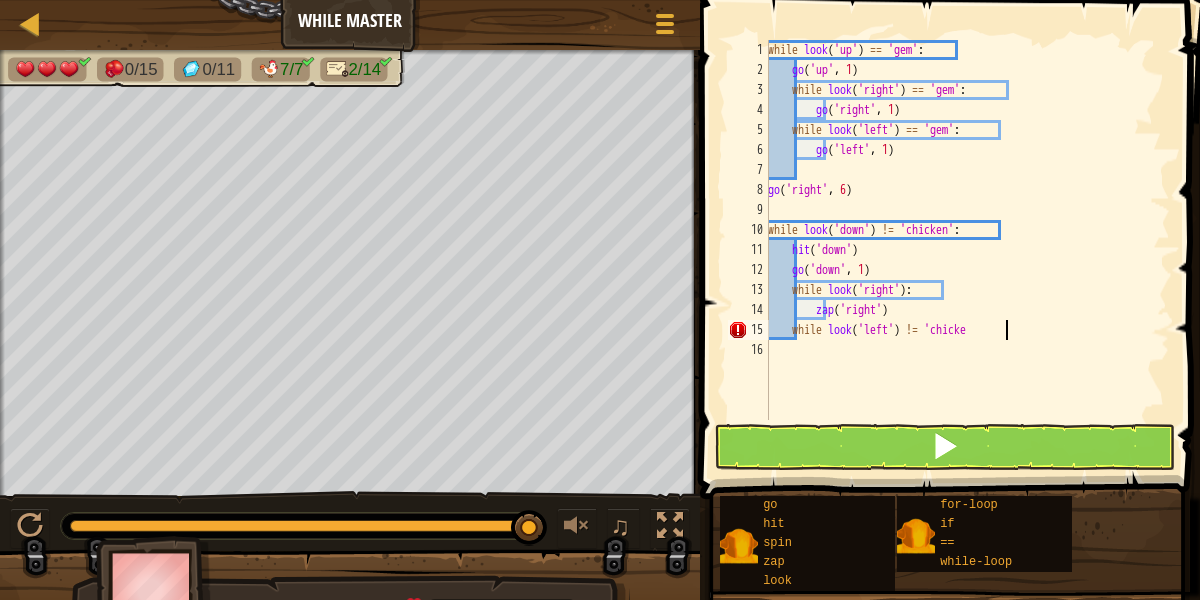 scroll, scrollTop: 9, scrollLeft: 20, axis: both 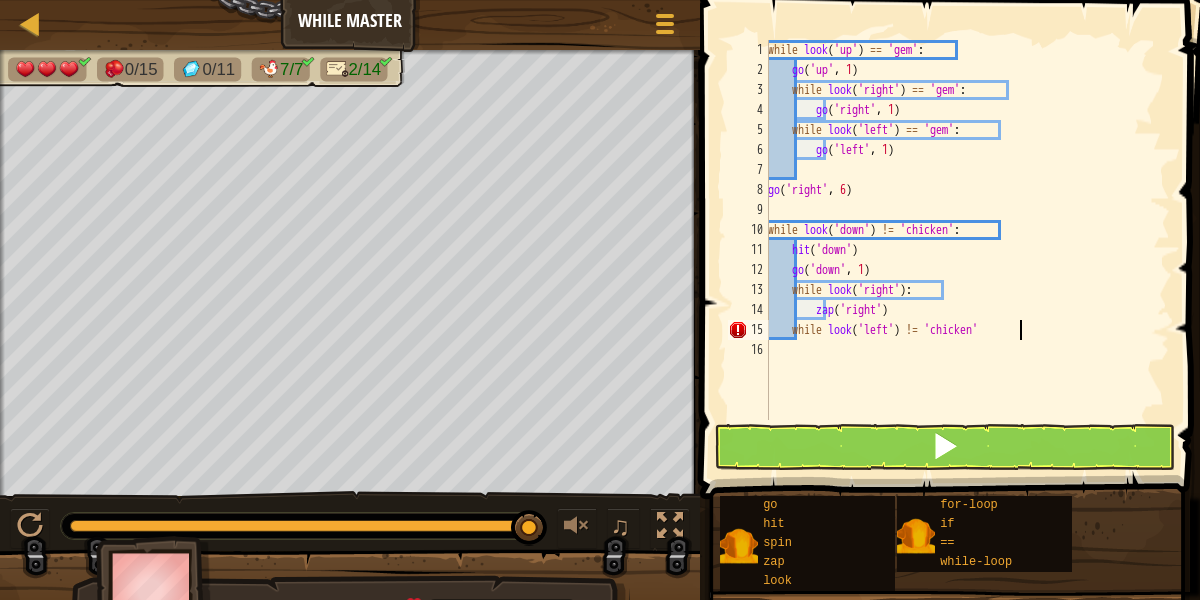 type on "while look('left') != 'chicken':" 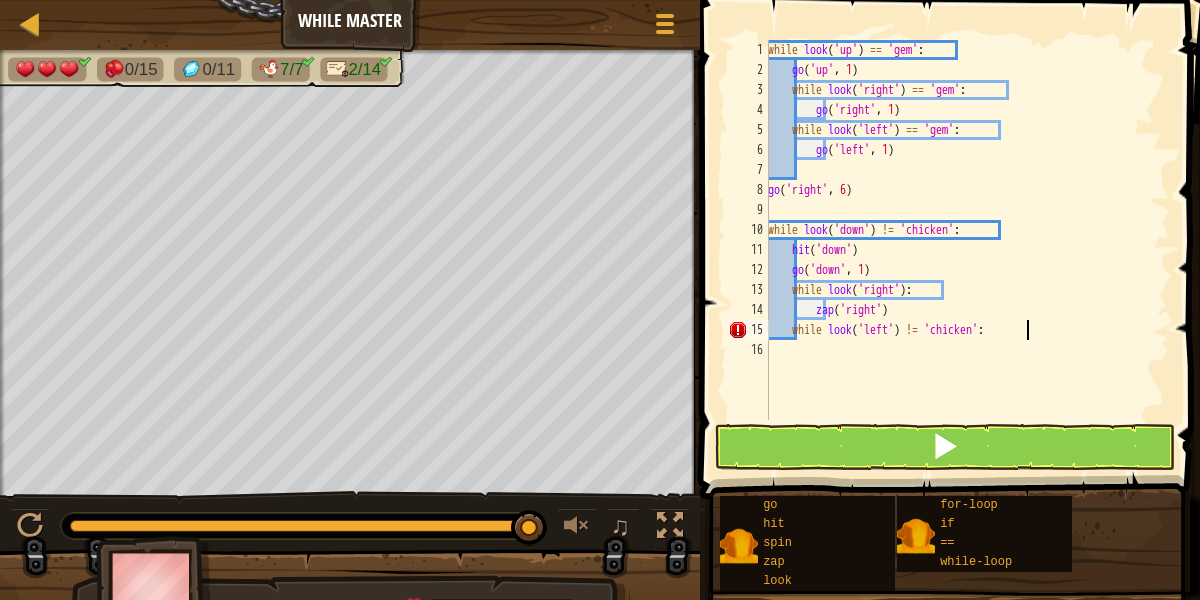 scroll, scrollTop: 9, scrollLeft: 4, axis: both 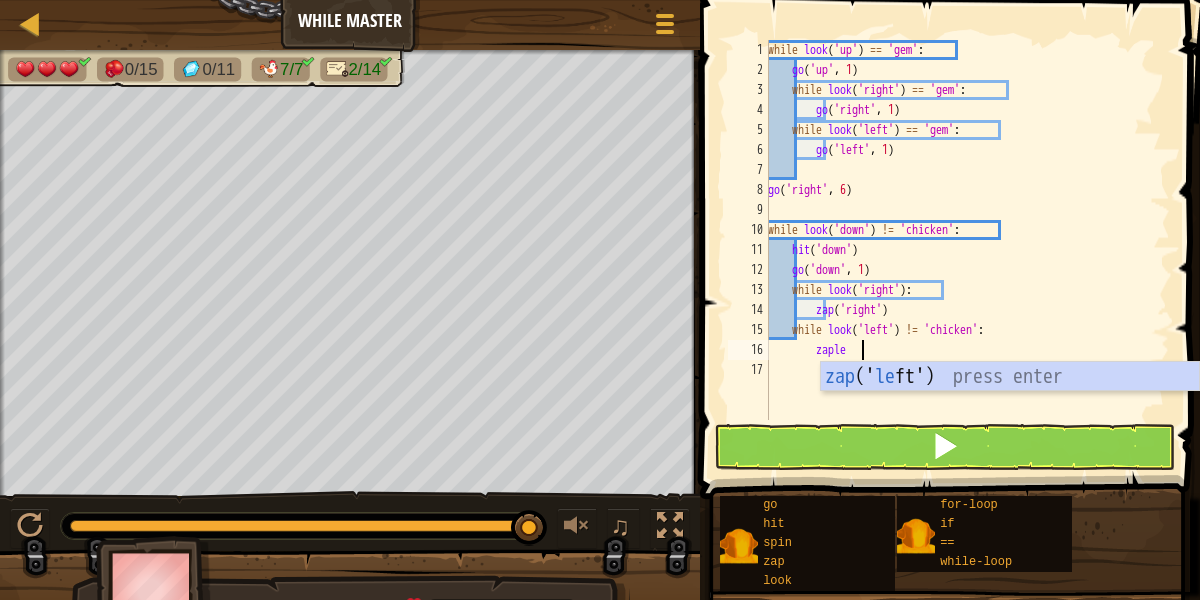 type on "zapleft" 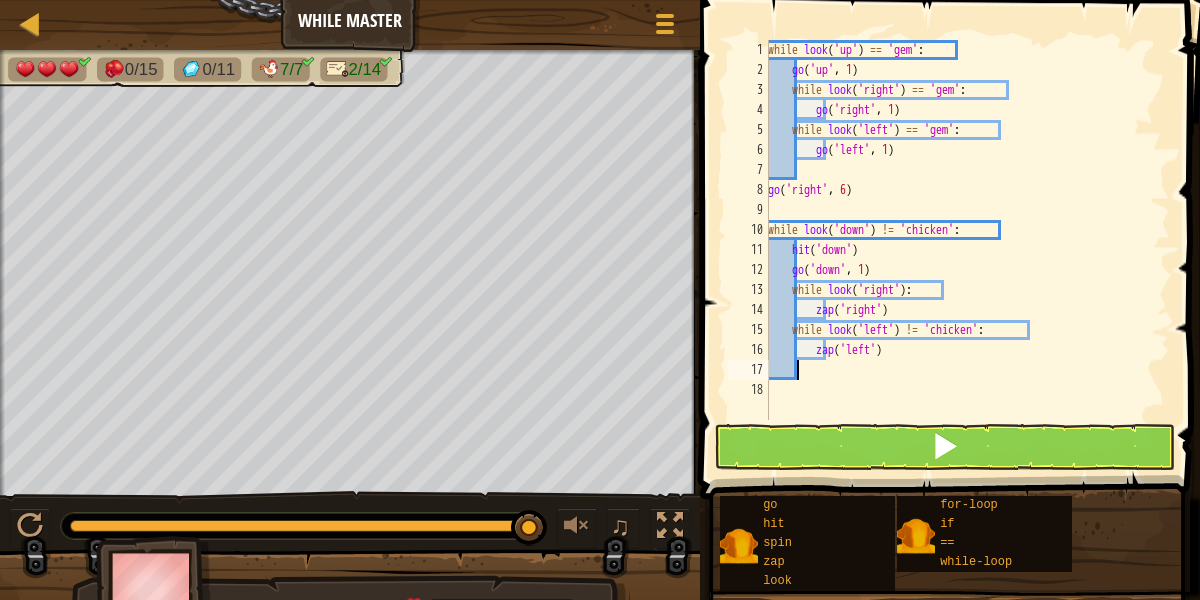 scroll, scrollTop: 9, scrollLeft: 0, axis: vertical 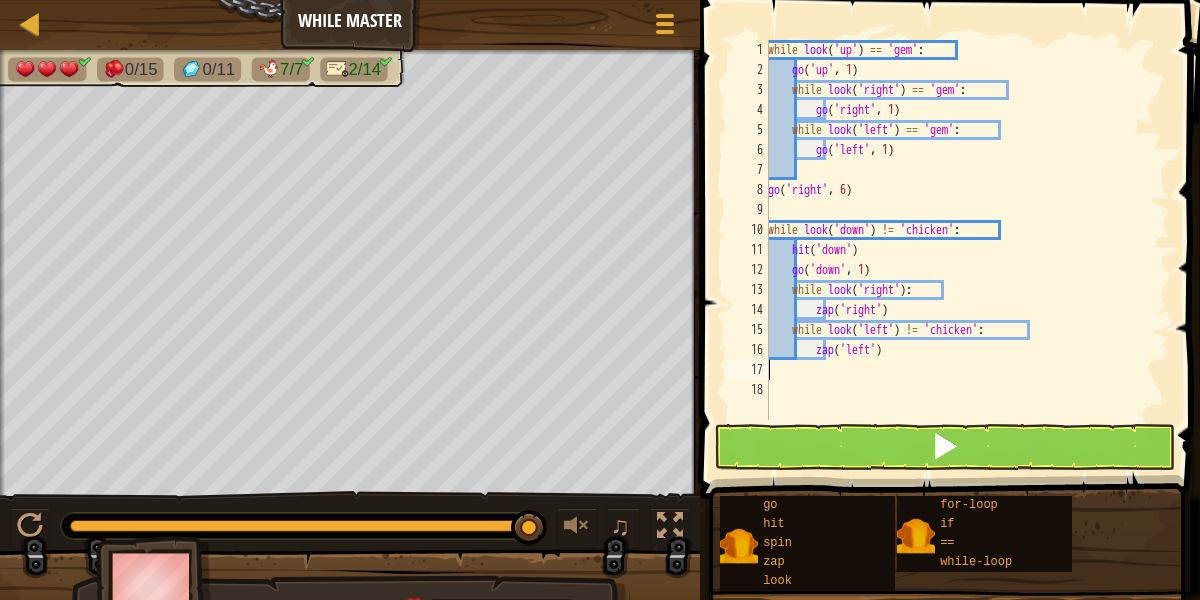 type 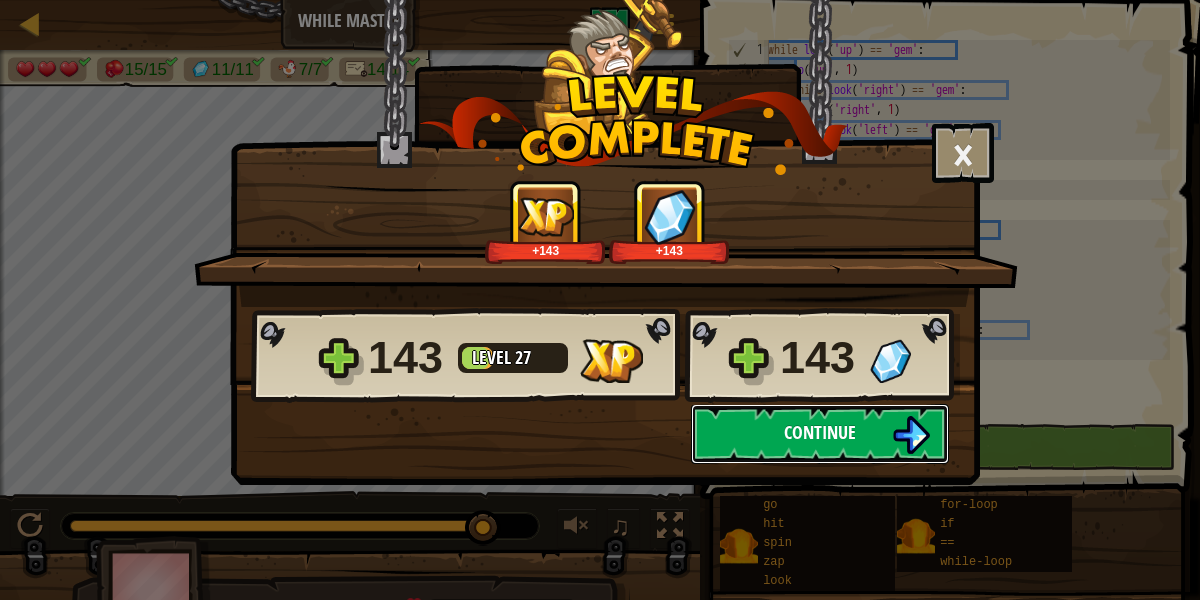 click on "Continue" at bounding box center [820, 432] 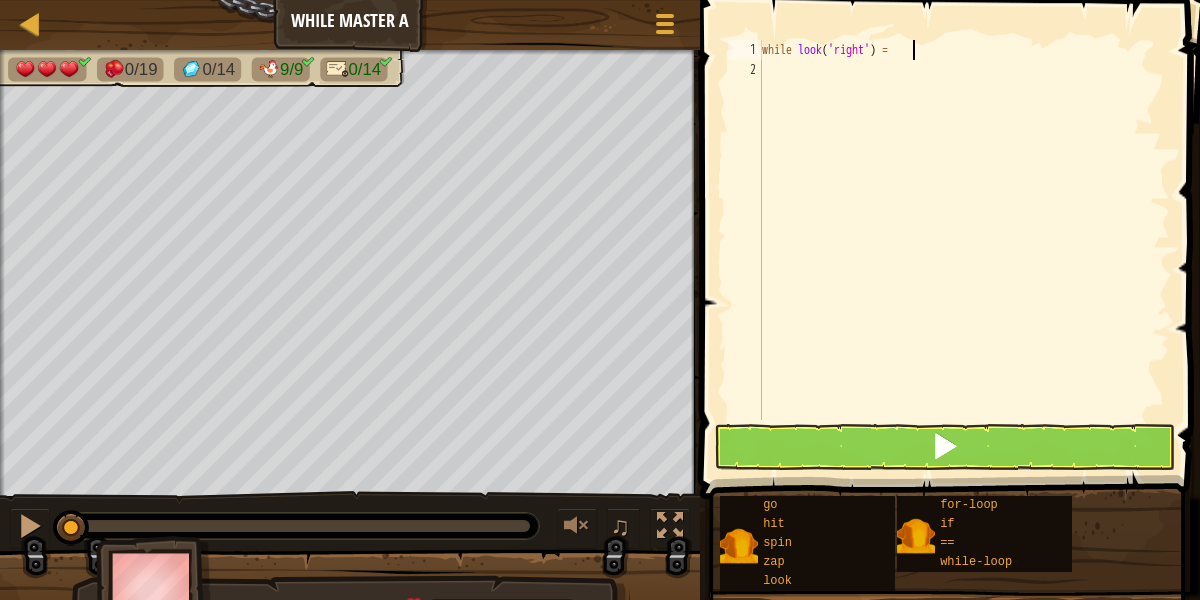 scroll, scrollTop: 9, scrollLeft: 12, axis: both 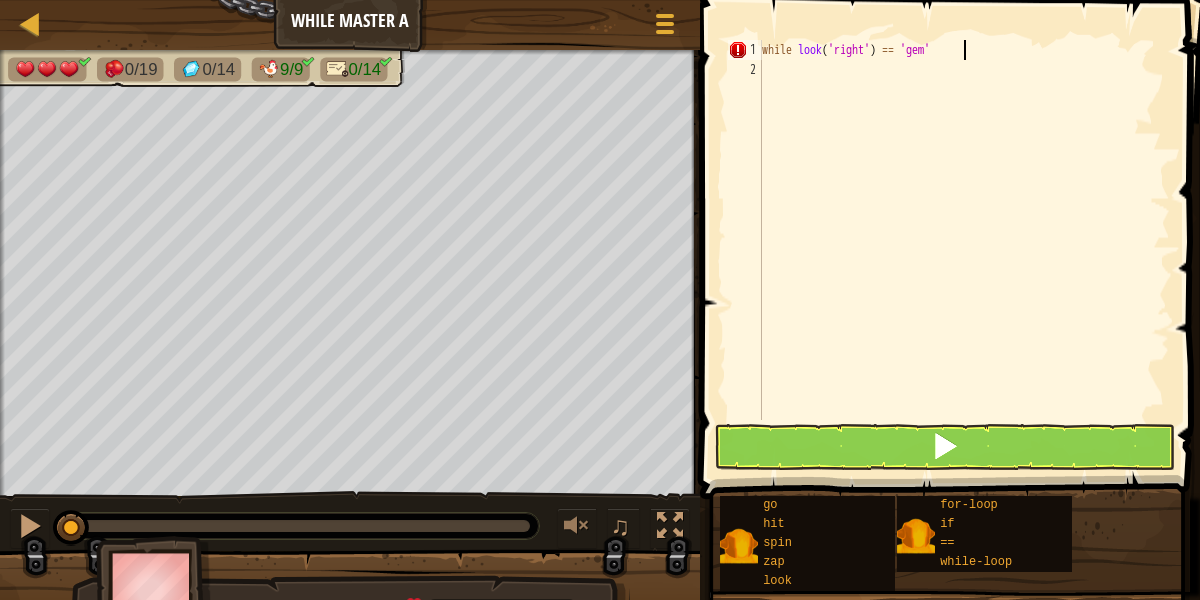 type on "while look('right') == 'gem':" 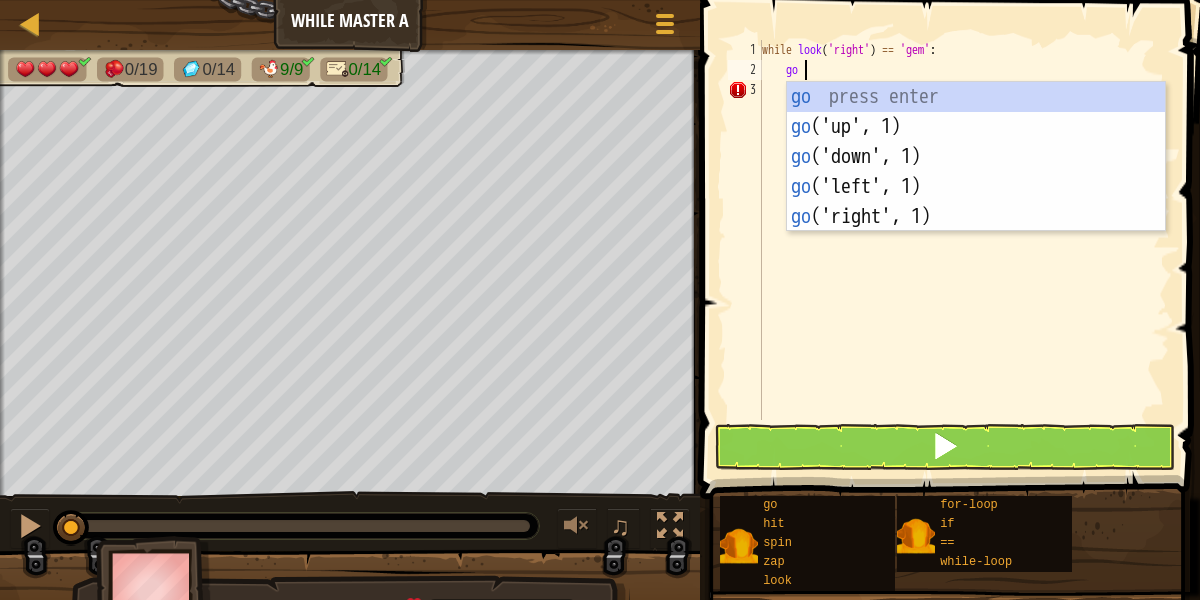 scroll, scrollTop: 9, scrollLeft: 3, axis: both 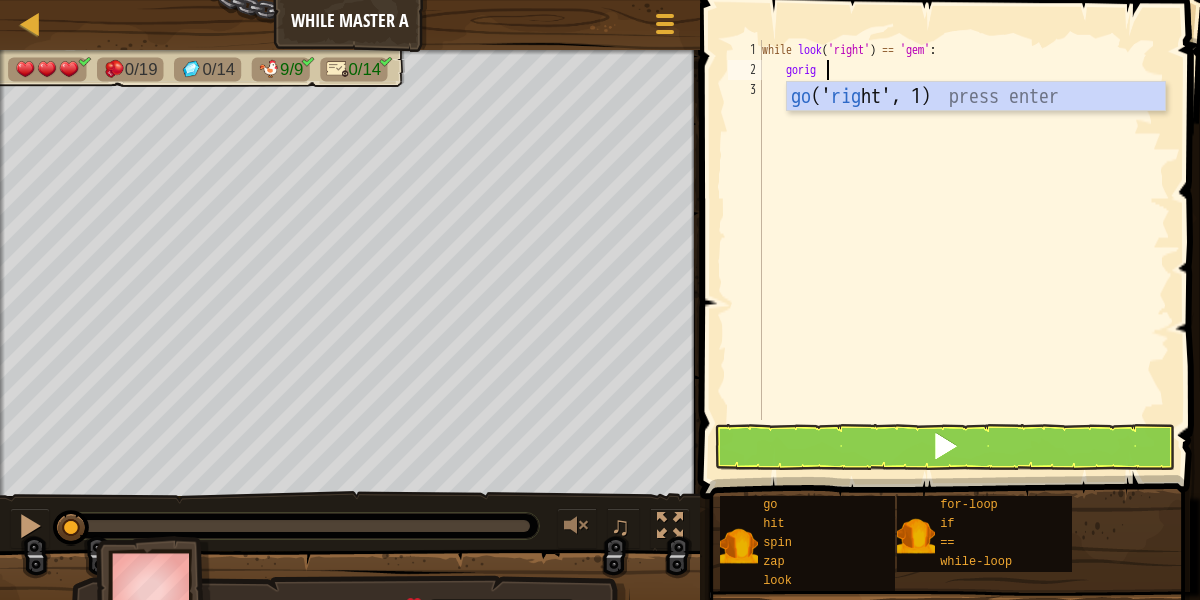 type on "goright" 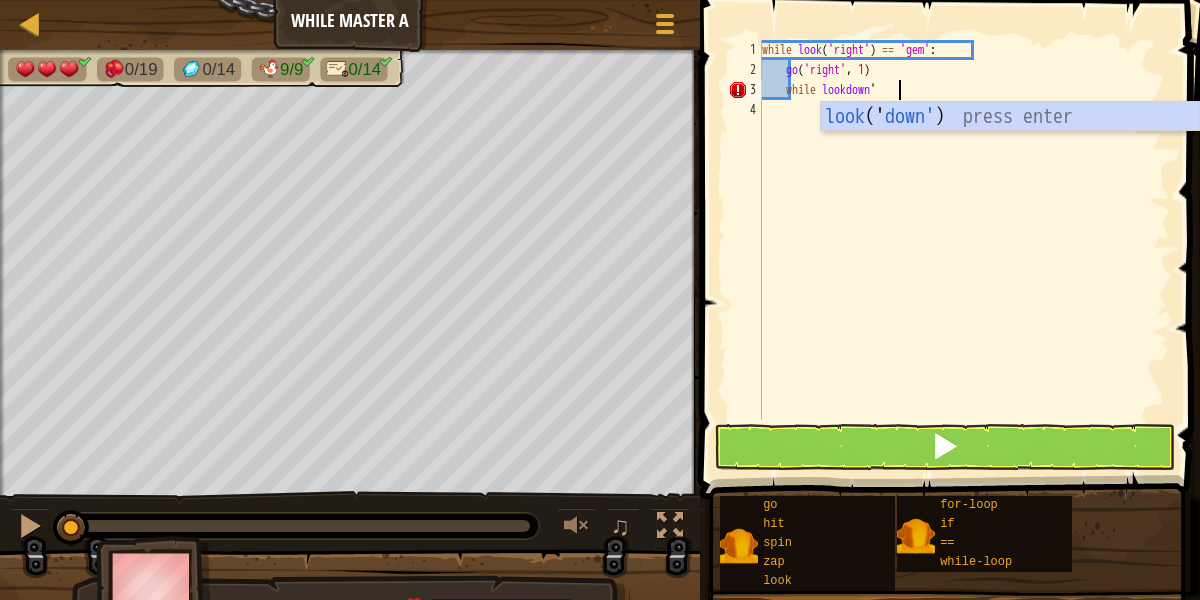 scroll, scrollTop: 9, scrollLeft: 10, axis: both 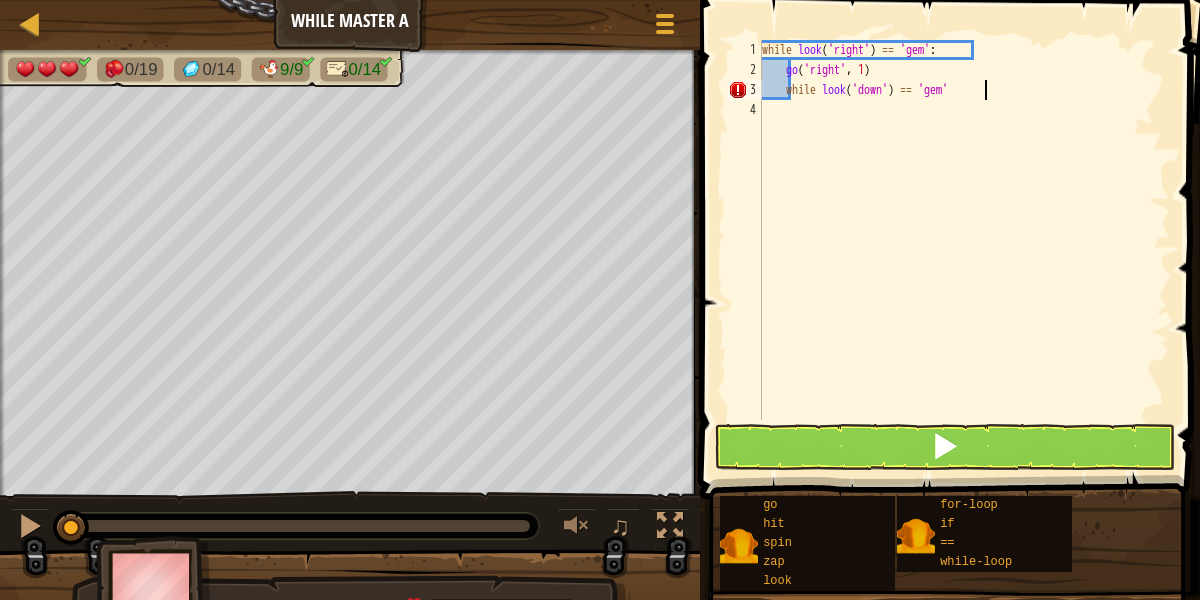 type on "while look('down') == 'gem':" 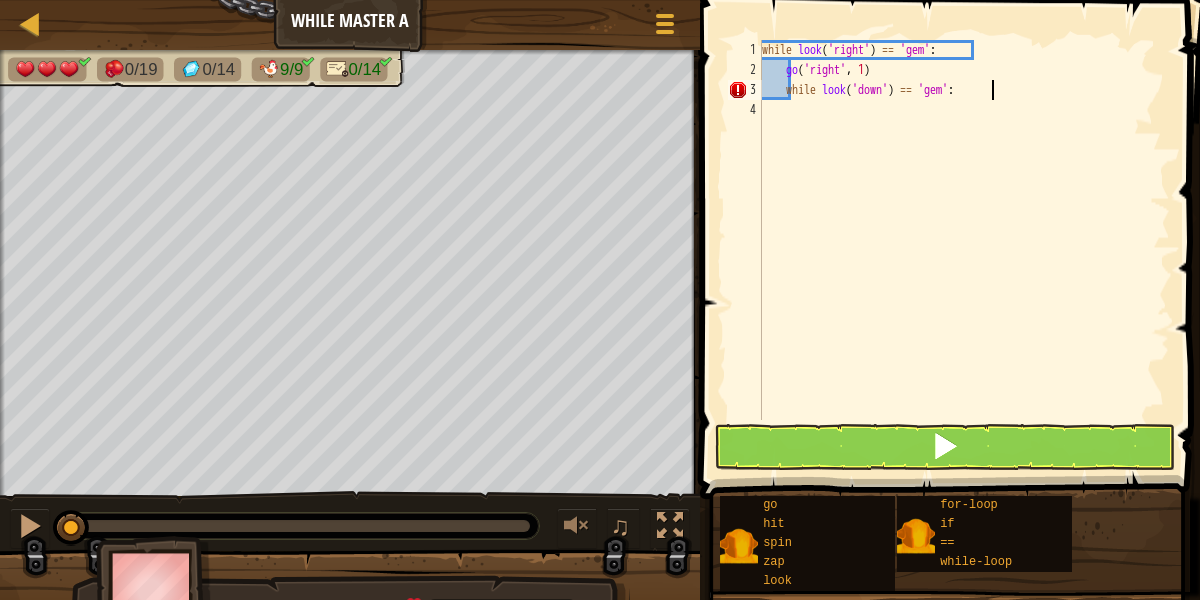 scroll, scrollTop: 9, scrollLeft: 4, axis: both 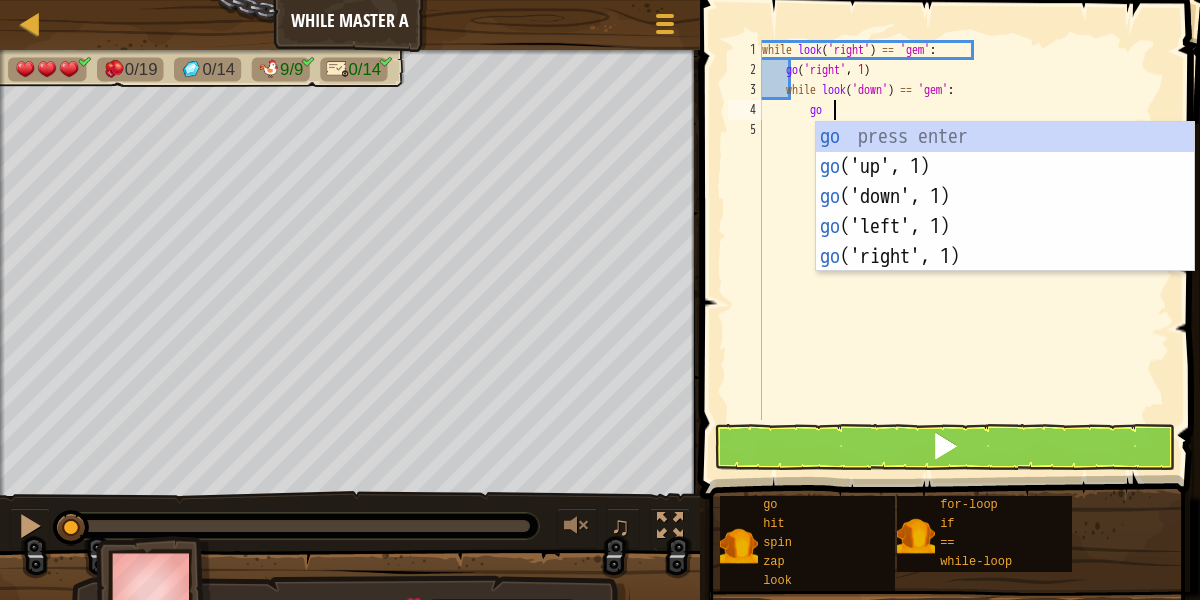 type on "godown" 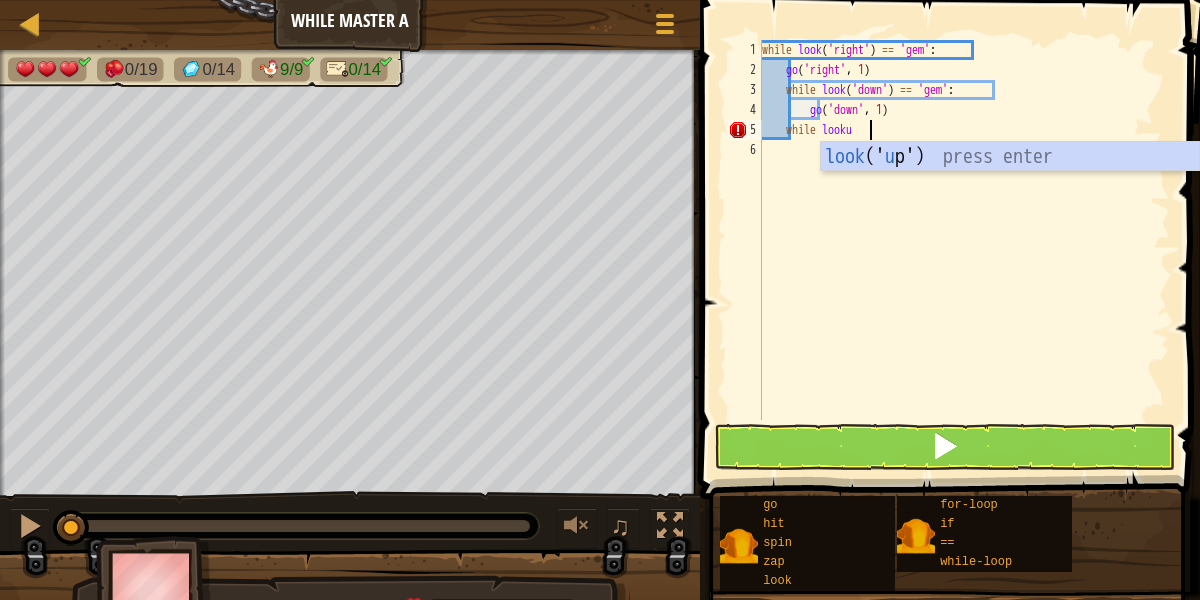 scroll, scrollTop: 9, scrollLeft: 9, axis: both 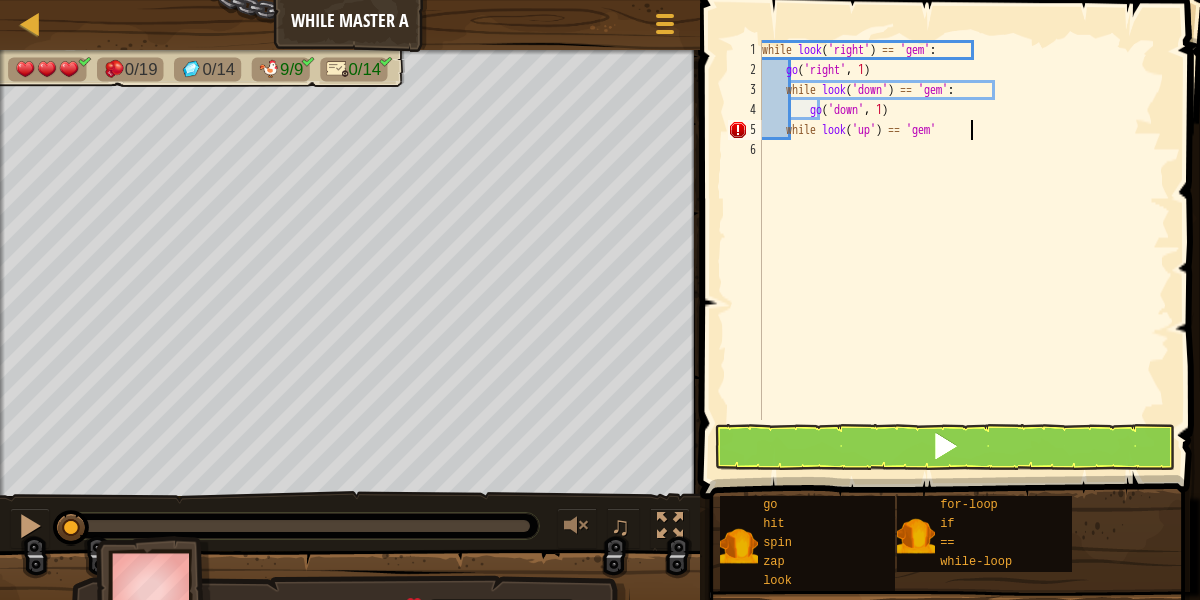 type on "while look('up') == 'gem':" 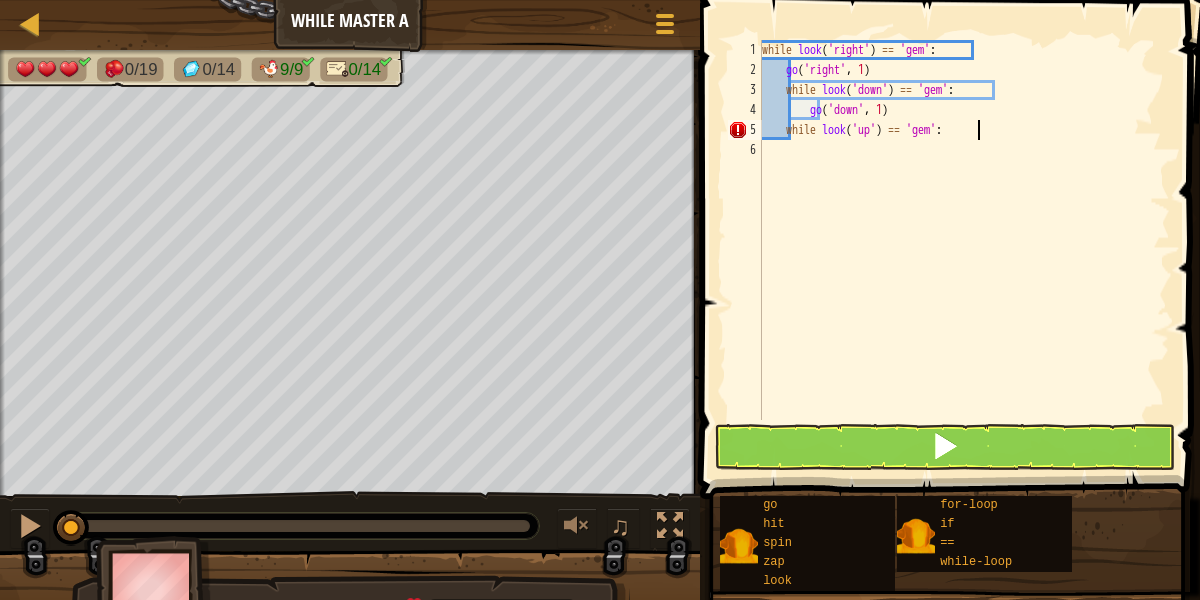 scroll, scrollTop: 9, scrollLeft: 4, axis: both 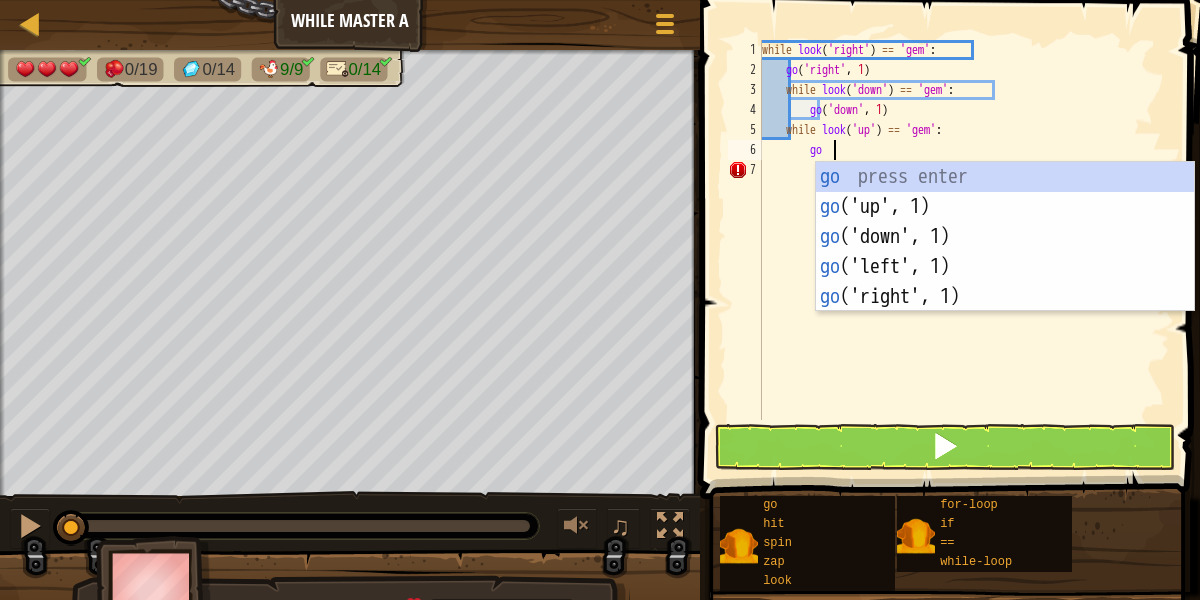 type on "goup" 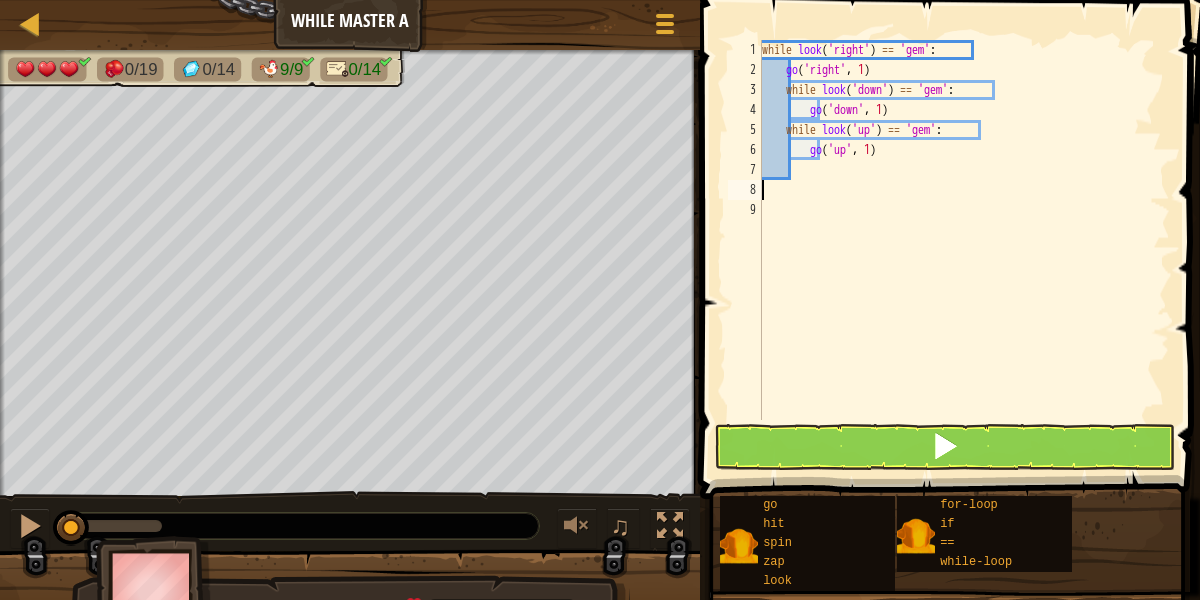 scroll, scrollTop: 9, scrollLeft: 0, axis: vertical 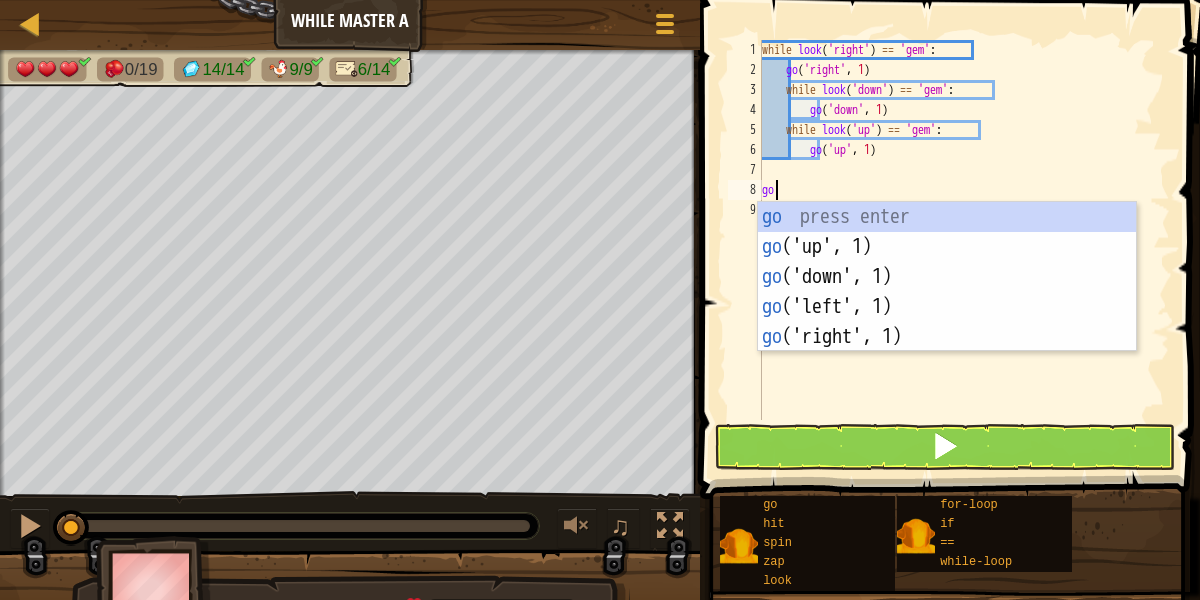 type on "goup" 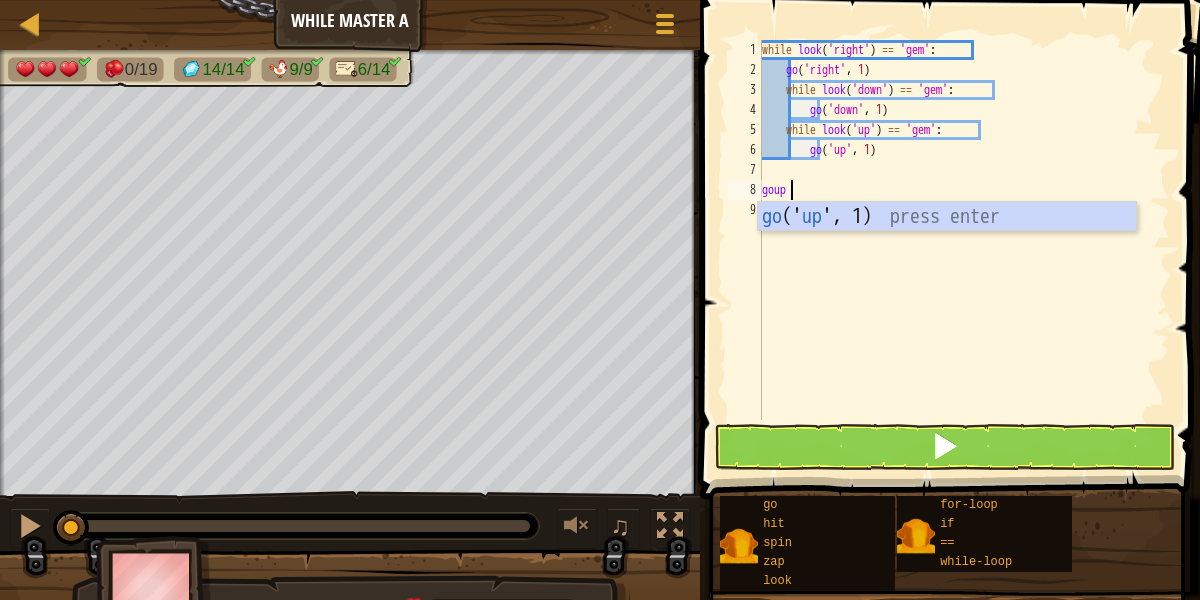 scroll, scrollTop: 9, scrollLeft: 0, axis: vertical 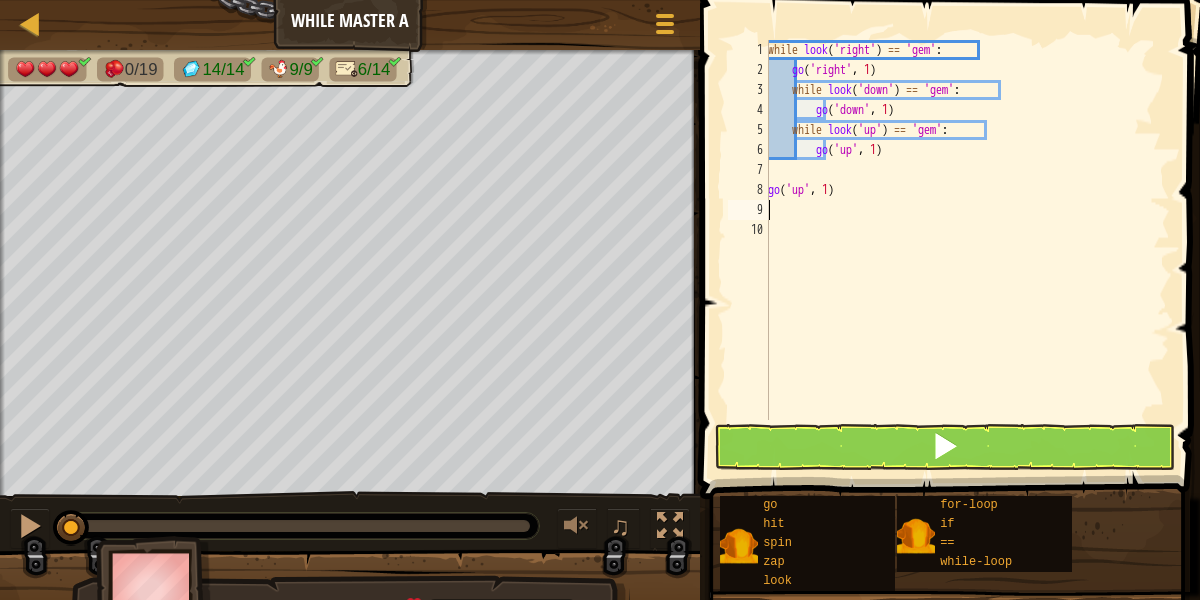 click on "while   look ( 'right' )   ==   'gem' :      go ( 'right' ,   1 )      while   look ( 'down' )   ==   'gem' :          go ( 'down' ,   1 )      while   look ( 'up' )   ==   'gem' :          go ( 'up' ,   1 ) go ( 'up' ,   1 )" at bounding box center (967, 250) 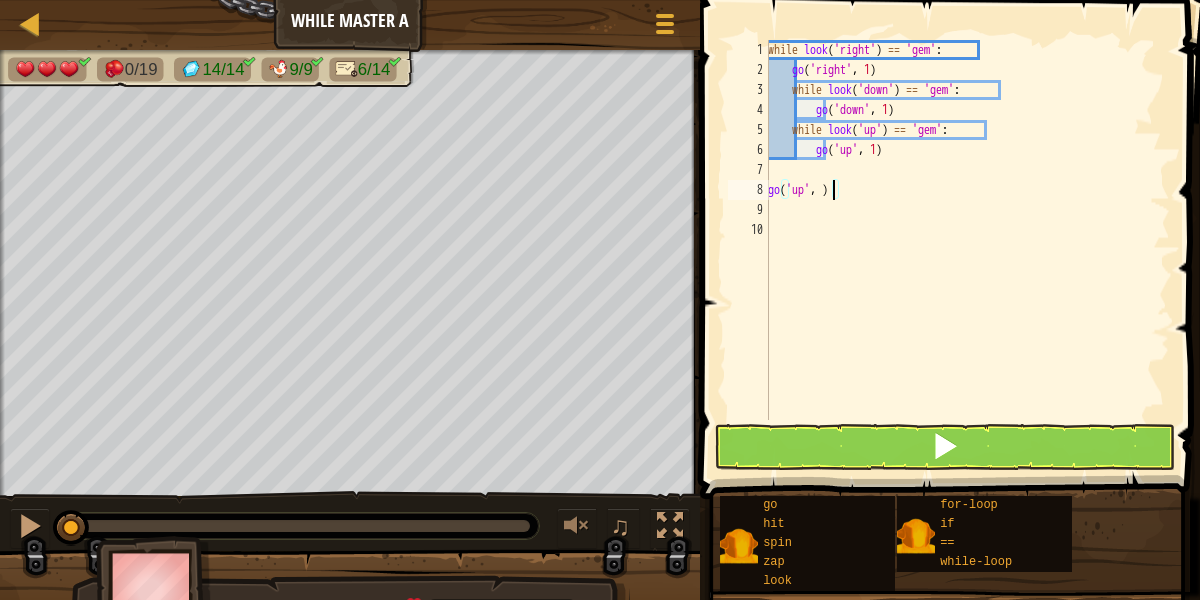 type on "go('up', 5)" 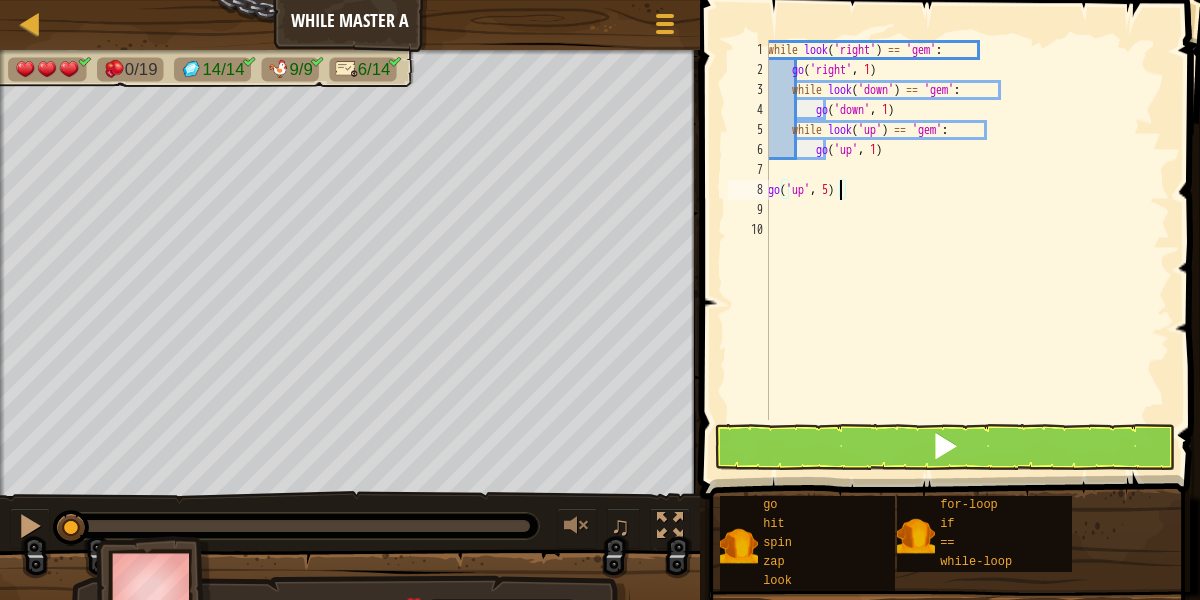 click on "while   look ( 'right' )   ==   'gem' :      go ( 'right' ,   1 )      while   look ( 'down' )   ==   'gem' :          go ( 'down' ,   1 )      while   look ( 'up' )   ==   'gem' :          go ( 'up' ,   1 ) go ( 'up' ,   5 )" at bounding box center (967, 250) 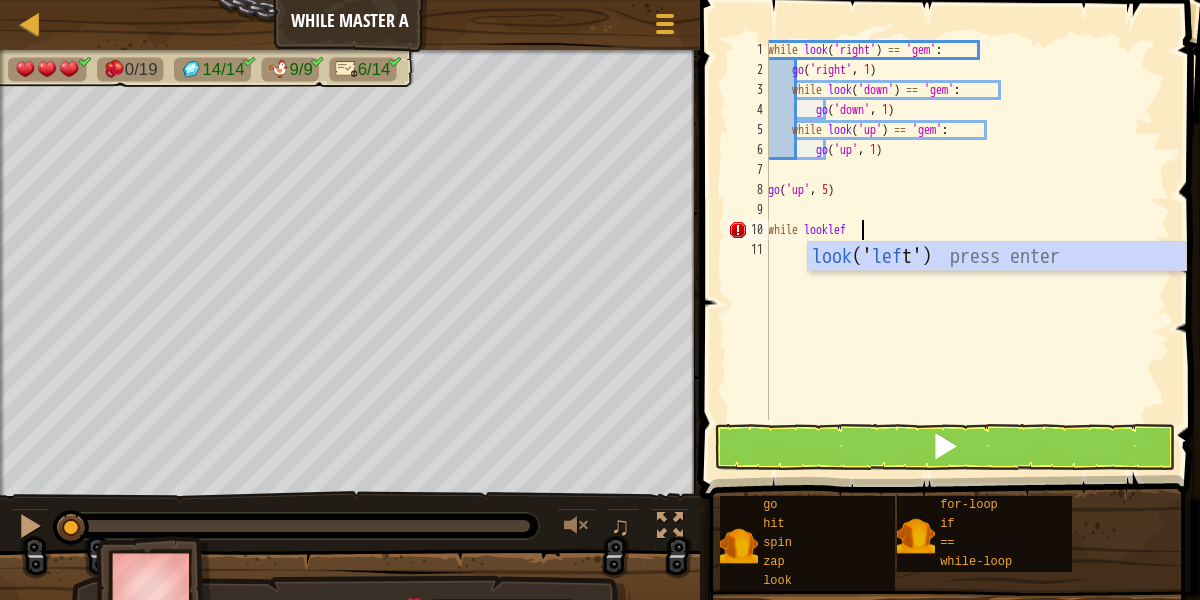 scroll, scrollTop: 9, scrollLeft: 8, axis: both 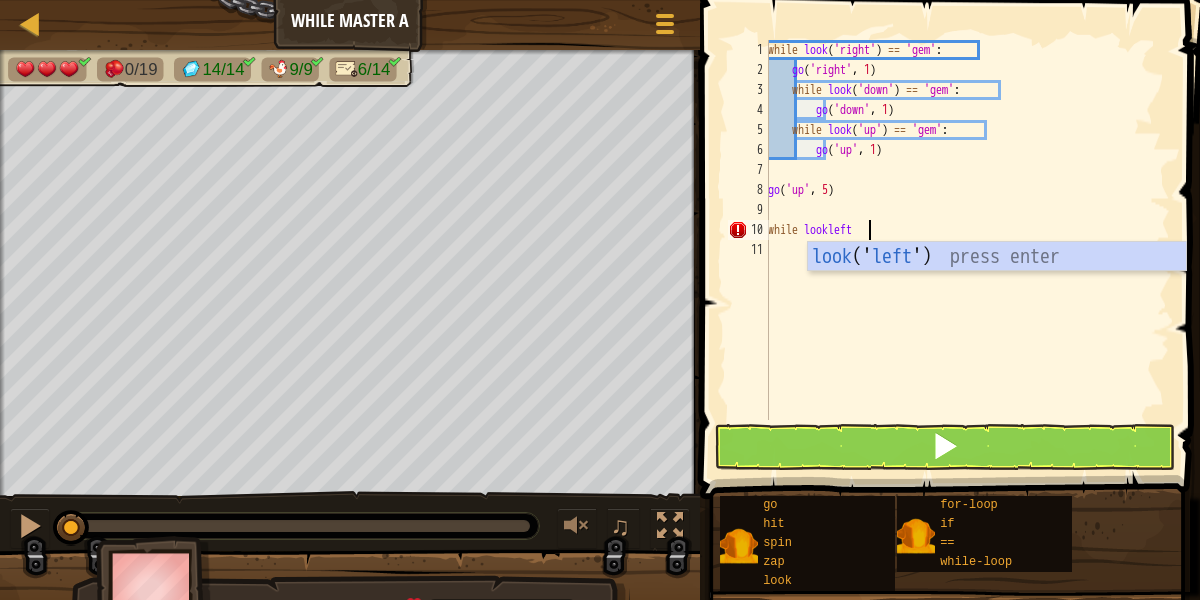 type on "while look('left')" 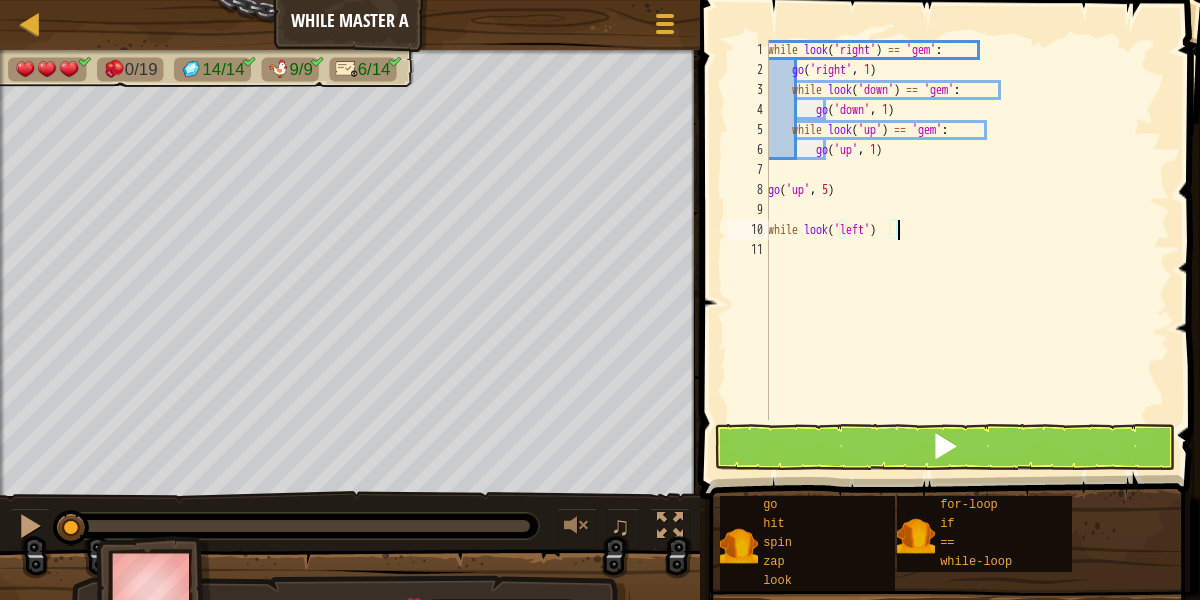scroll, scrollTop: 9, scrollLeft: 0, axis: vertical 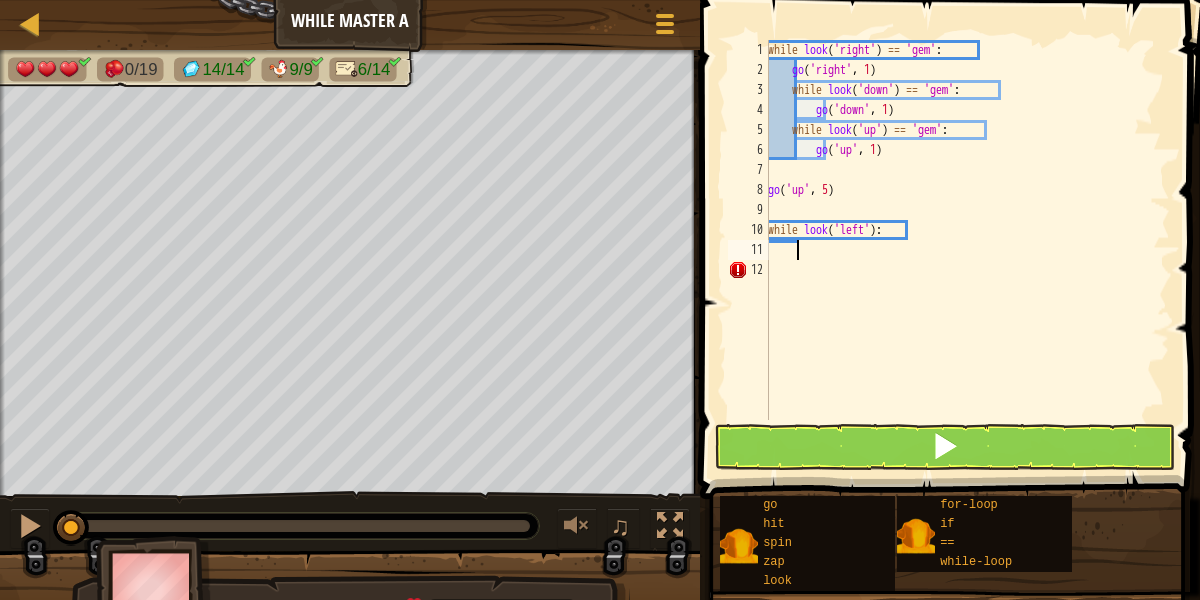 type on "z" 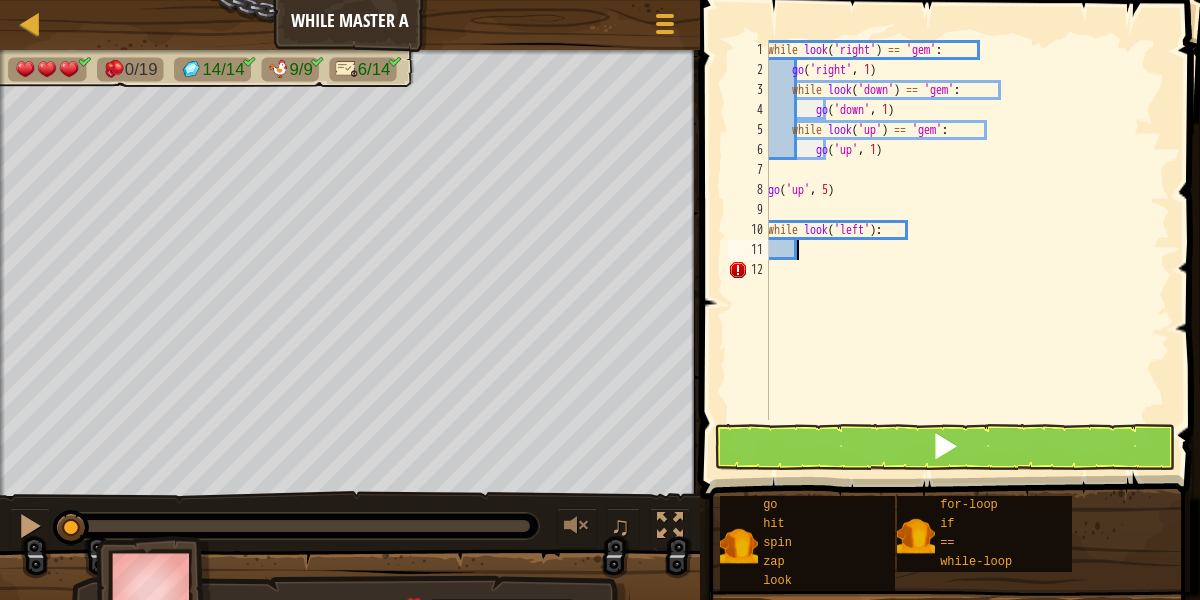 scroll, scrollTop: 9, scrollLeft: 3, axis: both 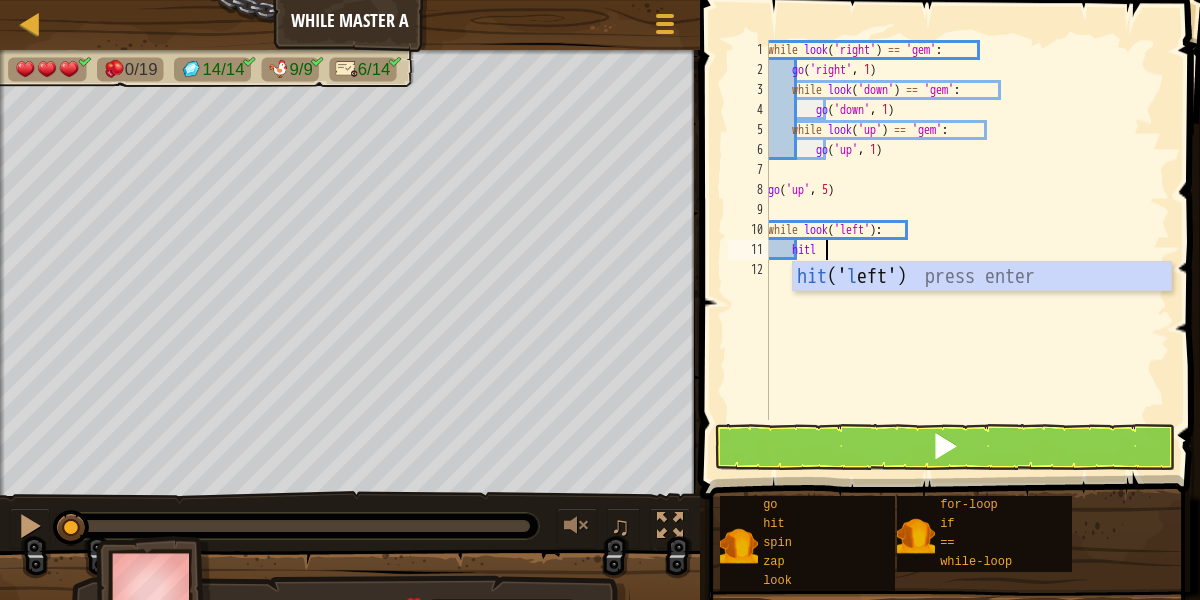 type on "hitlef" 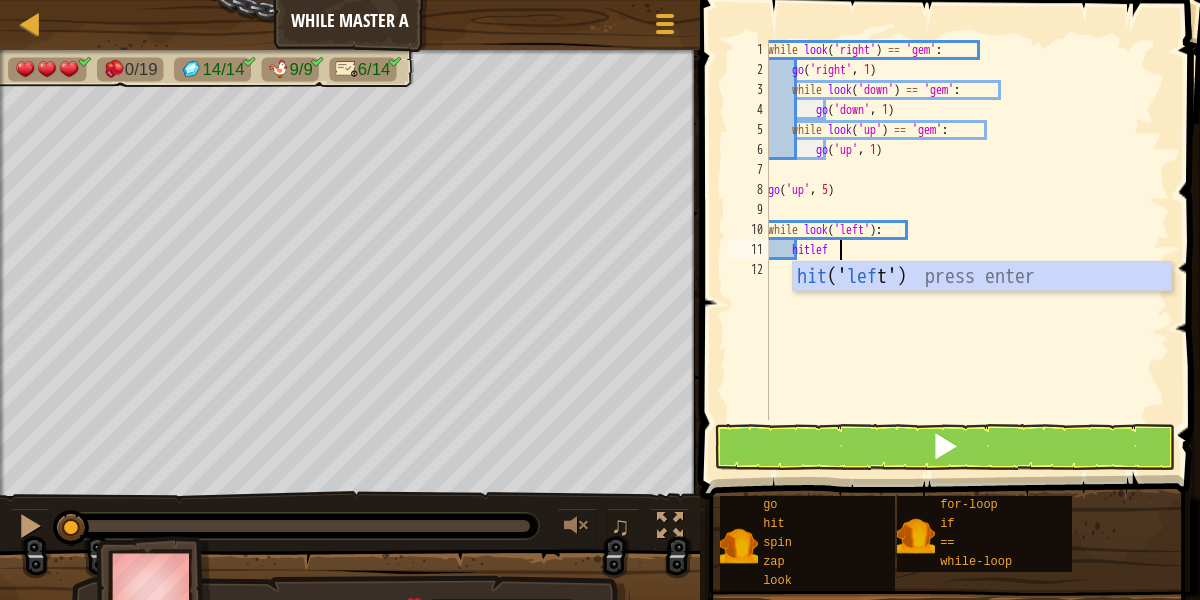 scroll, scrollTop: 9, scrollLeft: 2, axis: both 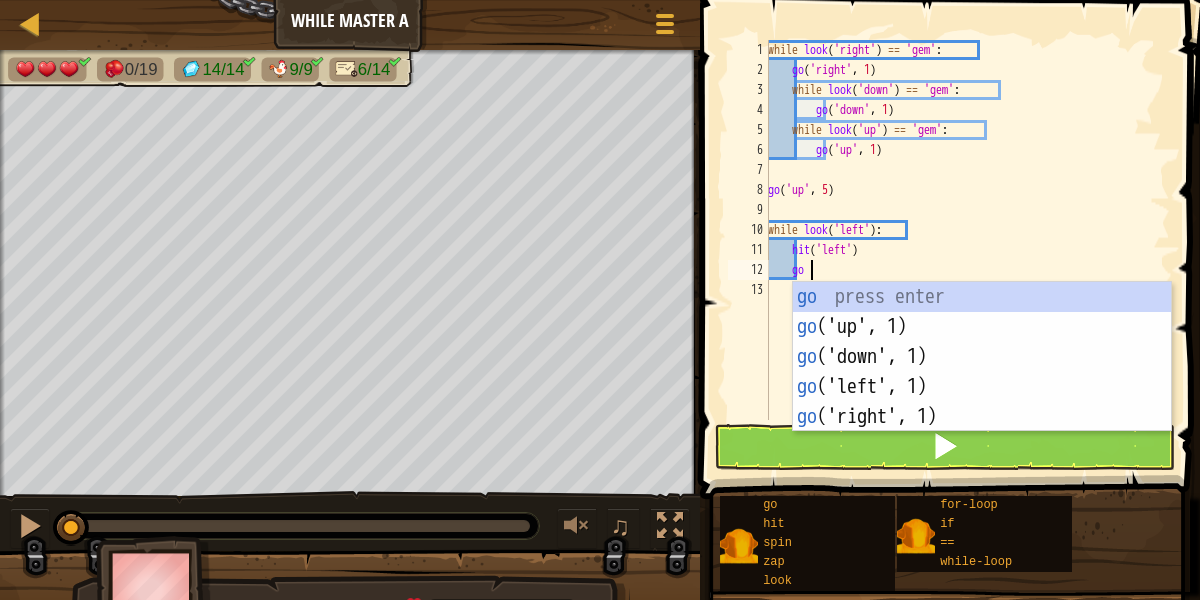 type on "golef" 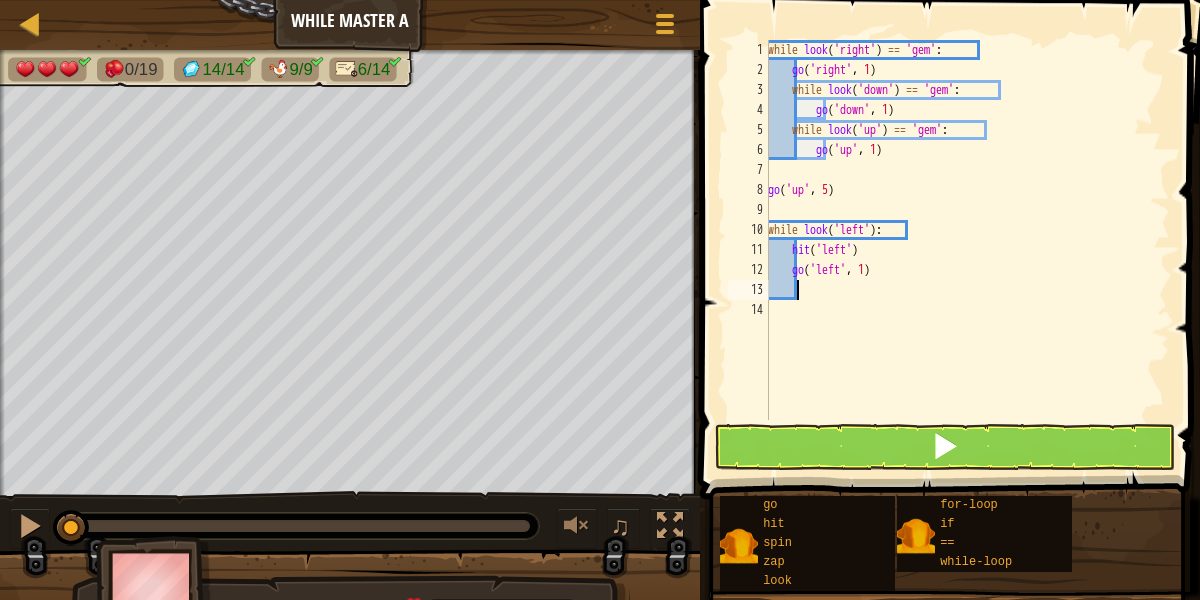 scroll, scrollTop: 9, scrollLeft: 0, axis: vertical 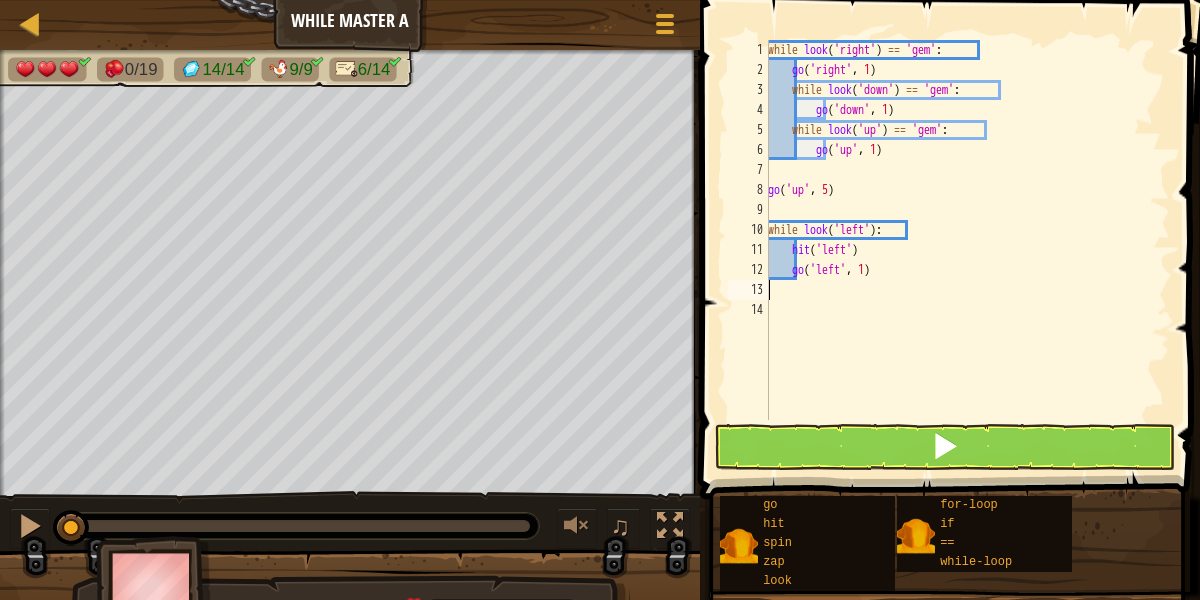 type on "go('left', 1)" 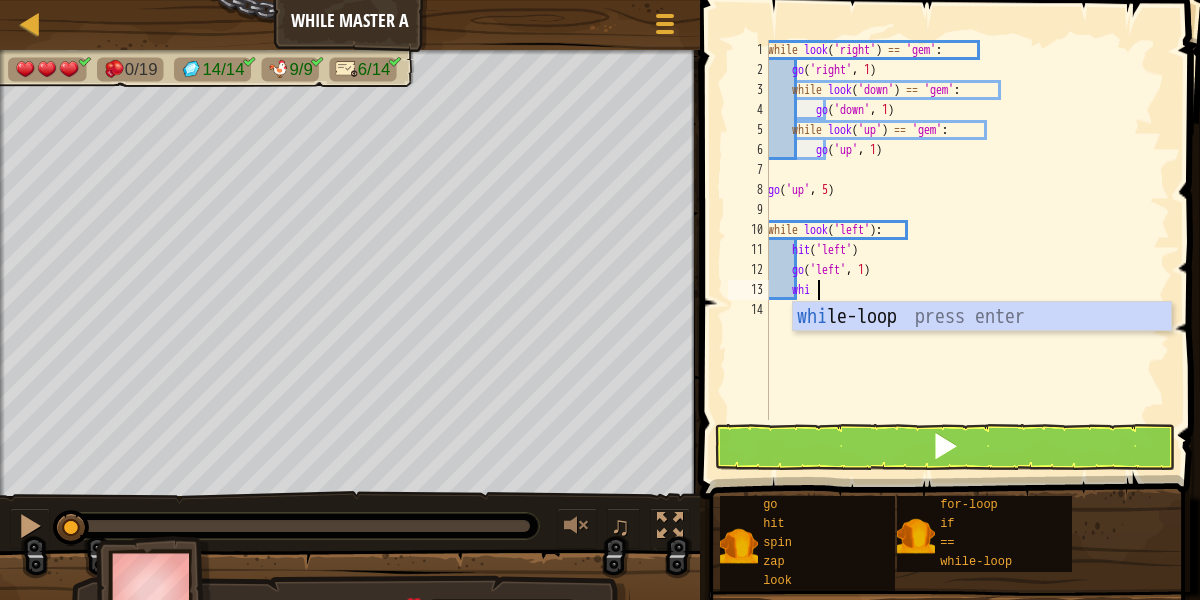 scroll, scrollTop: 9, scrollLeft: 5, axis: both 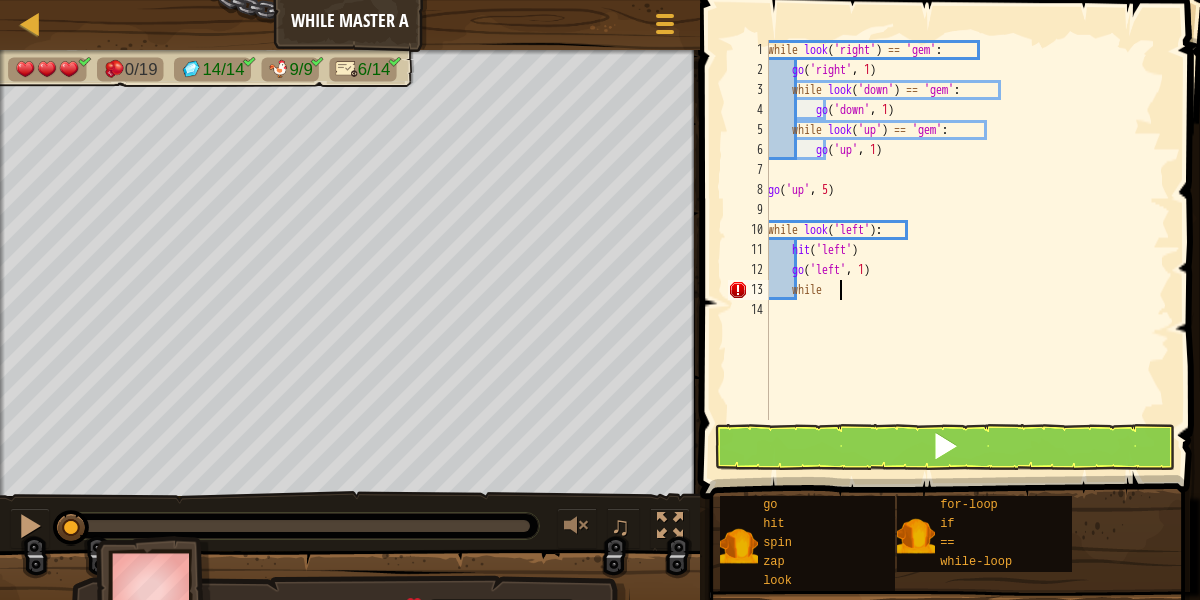 click on "while   look ( 'right' )   ==   'gem' :      go ( 'right' ,   1 )      while   look ( 'down' )   ==   'gem' :          go ( 'down' ,   1 )      while   look ( 'up' )   ==   'gem' :          go ( 'up' ,   1 ) go ( 'up' ,   5 ) while   look ( 'left' ) :      hit ( 'left' )      go ( 'left' ,   1 )      while" at bounding box center (967, 250) 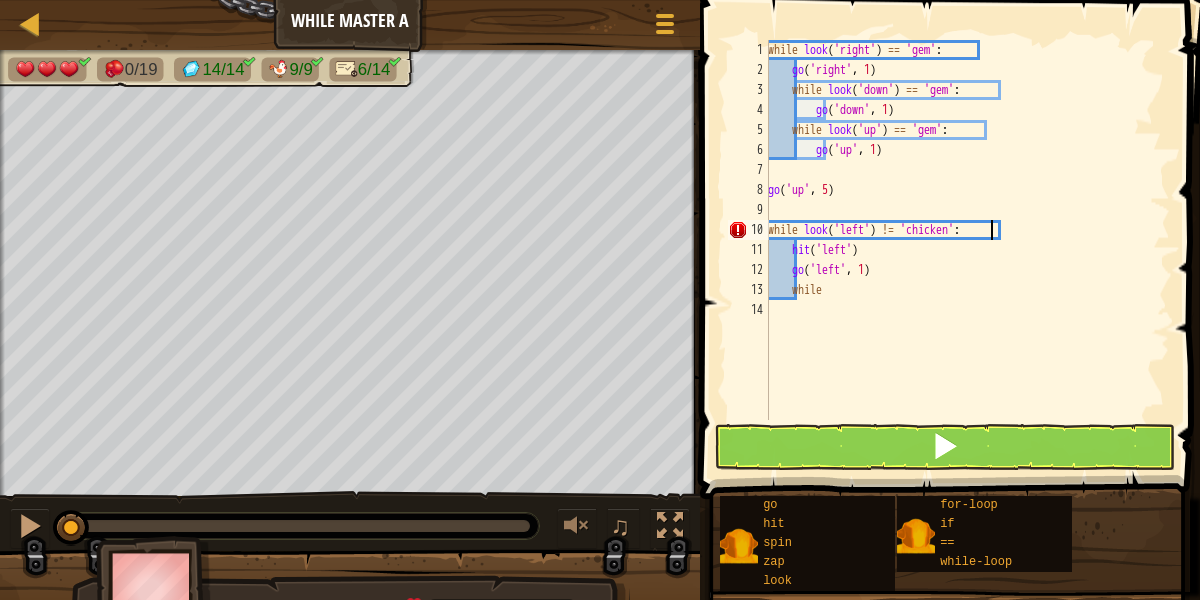 scroll, scrollTop: 9, scrollLeft: 18, axis: both 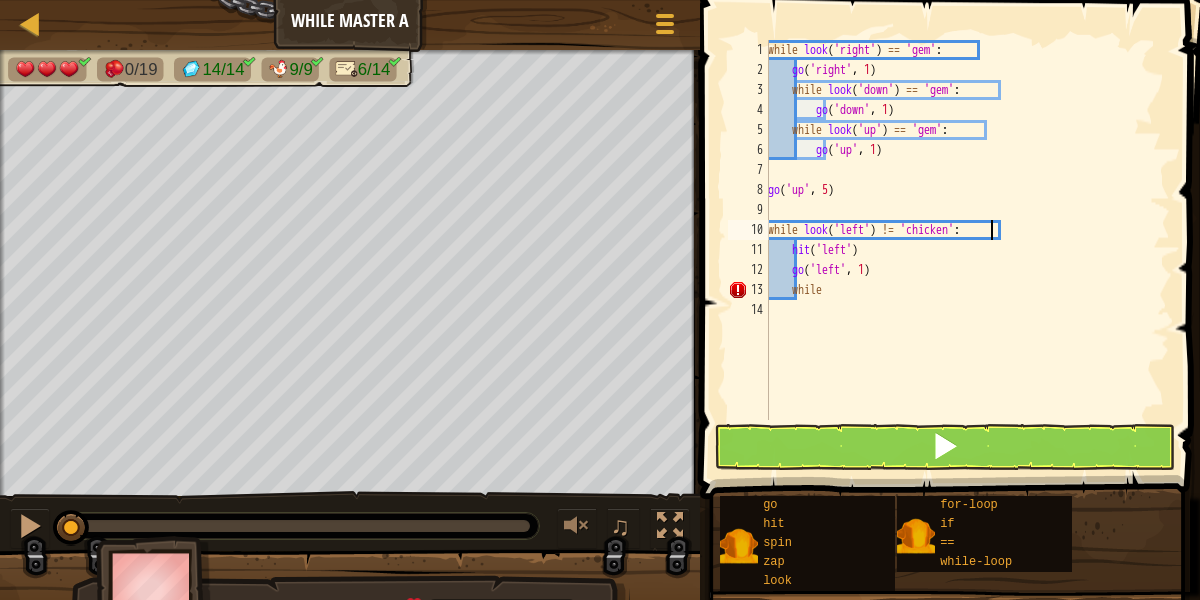 click on "while   look ( 'right' )   ==   'gem' :      go ( 'right' ,   1 )      while   look ( 'down' )   ==   'gem' :          go ( 'down' ,   1 )      while   look ( 'up' )   ==   'gem' :          go ( 'up' ,   1 ) go ( 'up' ,   5 ) while   look ( 'left' )   !=   'chicken' :      hit ( 'left' )      go ( 'left' ,   1 )      while" at bounding box center [967, 250] 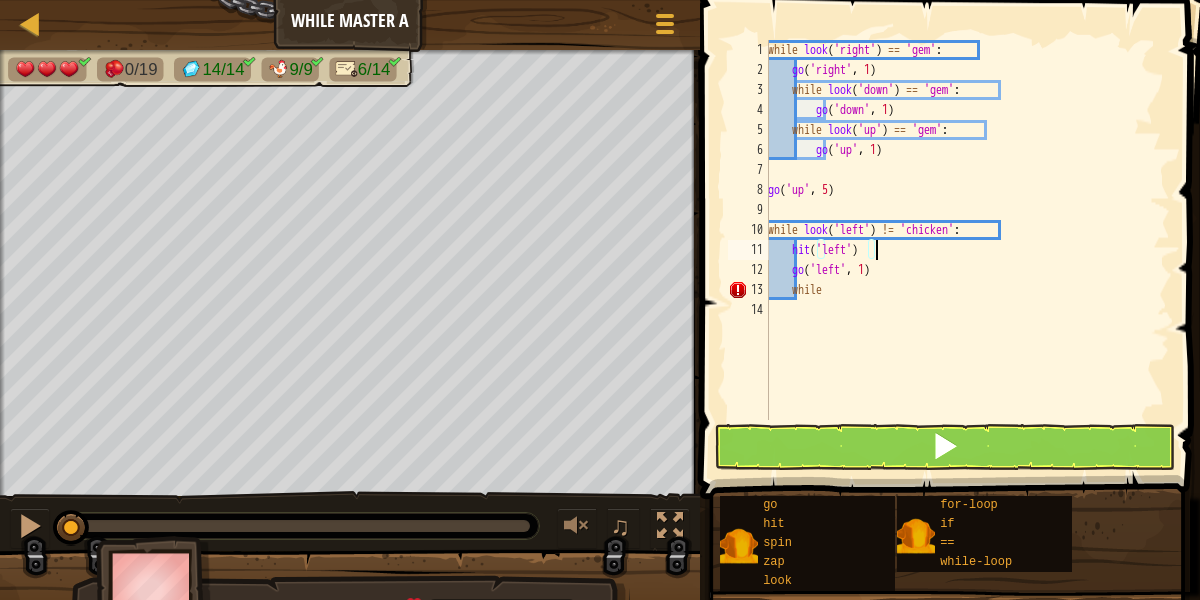 click on "while   look ( 'right' )   ==   'gem' :      go ( 'right' ,   1 )      while   look ( 'down' )   ==   'gem' :          go ( 'down' ,   1 )      while   look ( 'up' )   ==   'gem' :          go ( 'up' ,   1 ) go ( 'up' ,   5 ) while   look ( 'left' )   !=   'chicken' :      hit ( 'left' )      go ( 'left' ,   1 )      while" at bounding box center [967, 250] 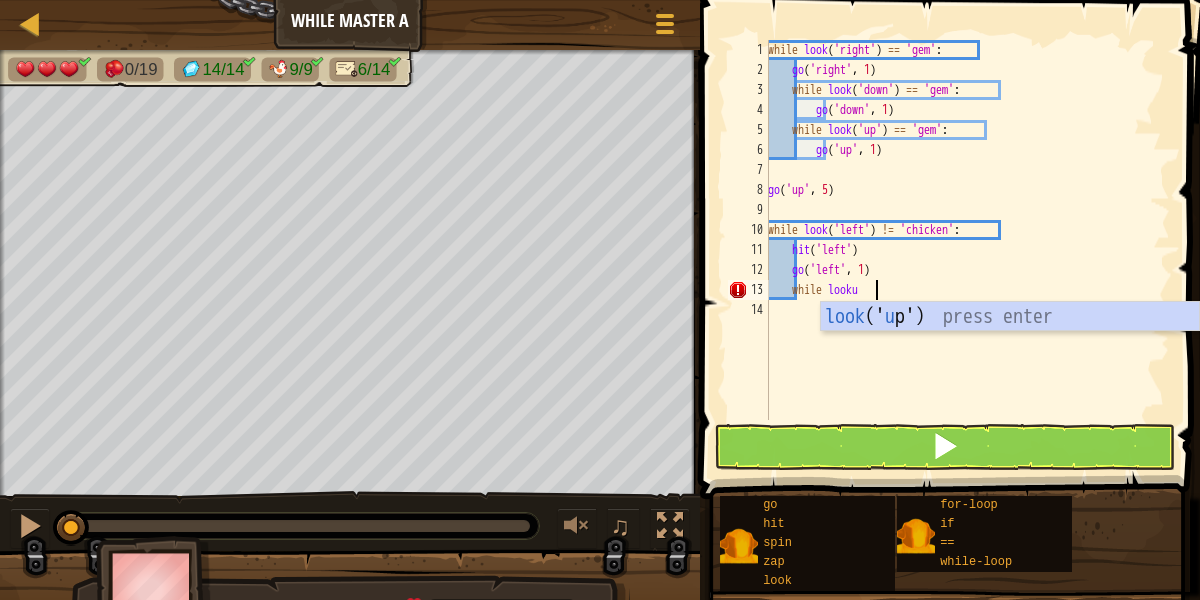 scroll, scrollTop: 9, scrollLeft: 9, axis: both 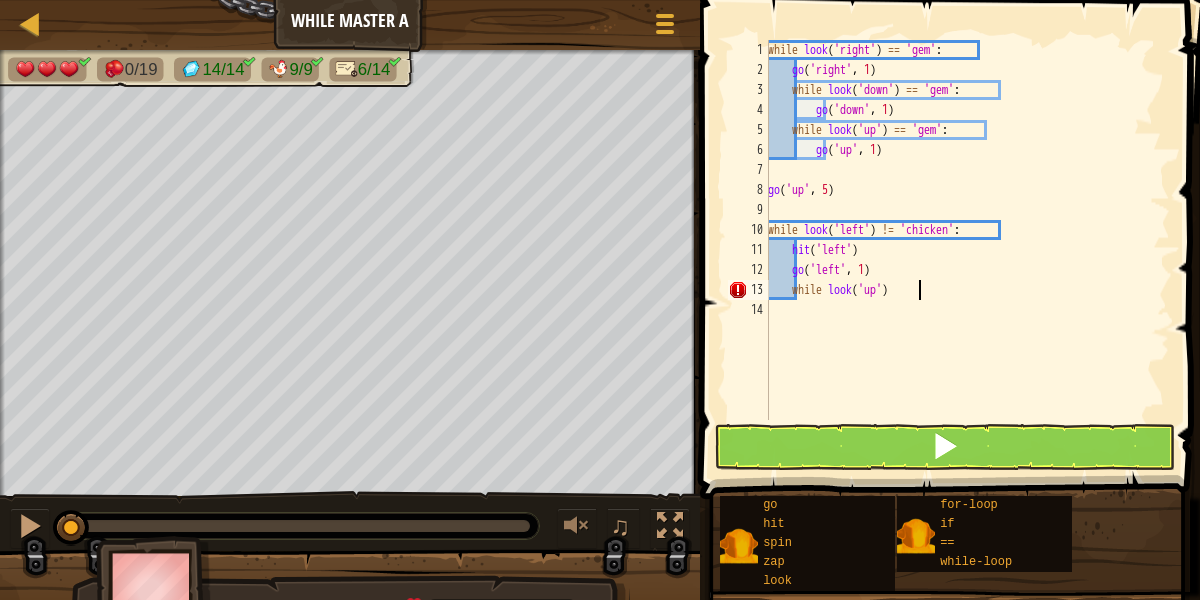 type on "while look('up')" 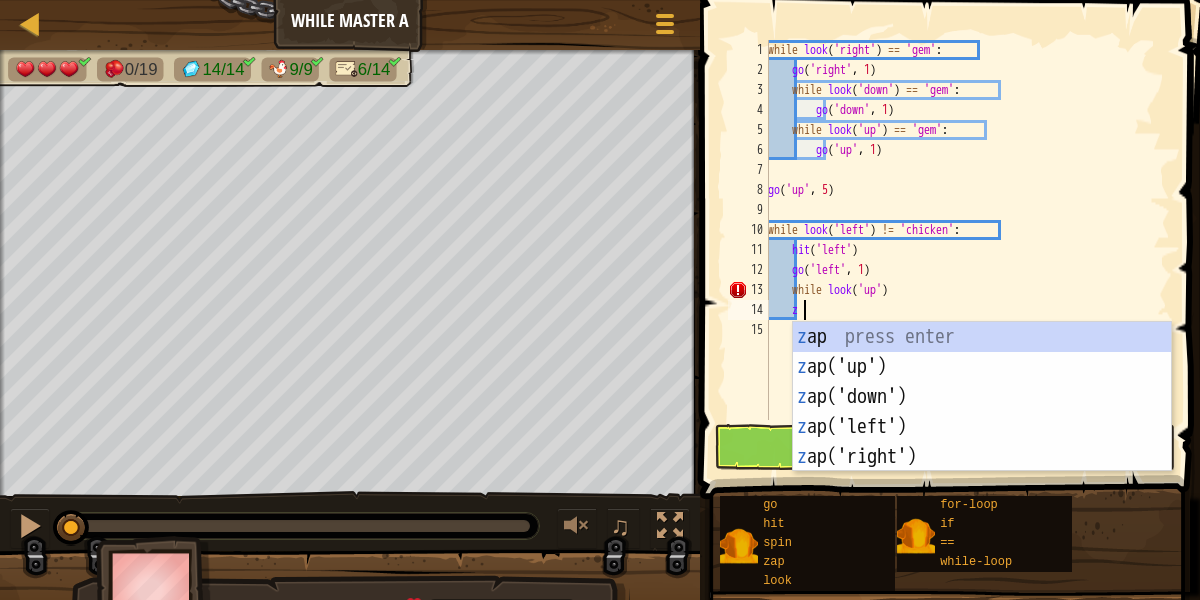 scroll, scrollTop: 9, scrollLeft: 3, axis: both 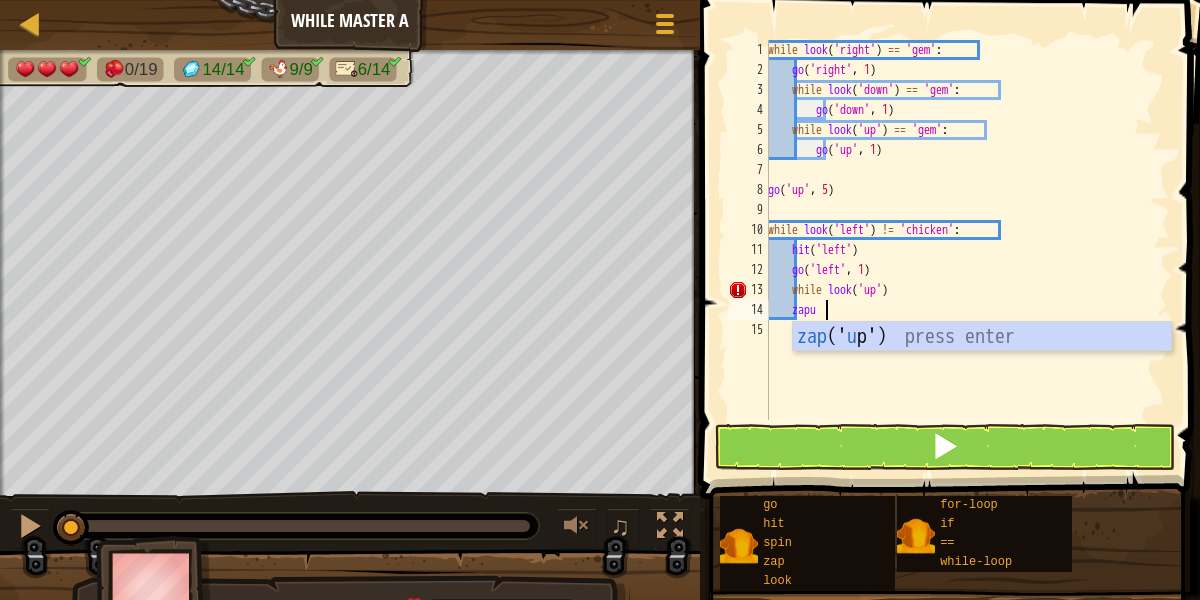 type on "zapup" 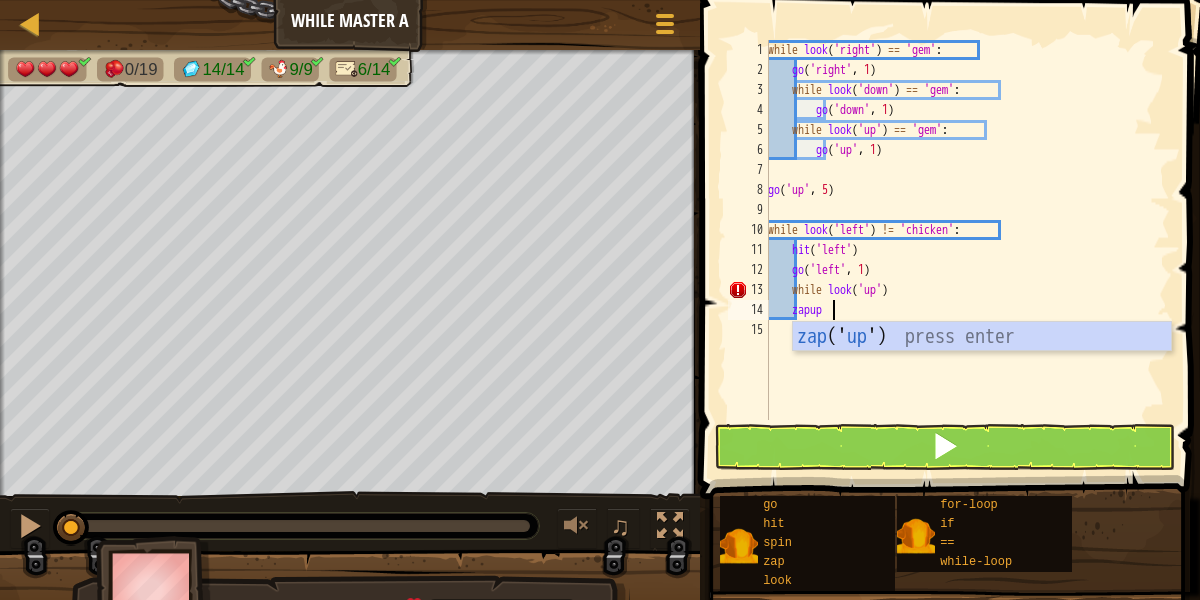 scroll, scrollTop: 9, scrollLeft: 2, axis: both 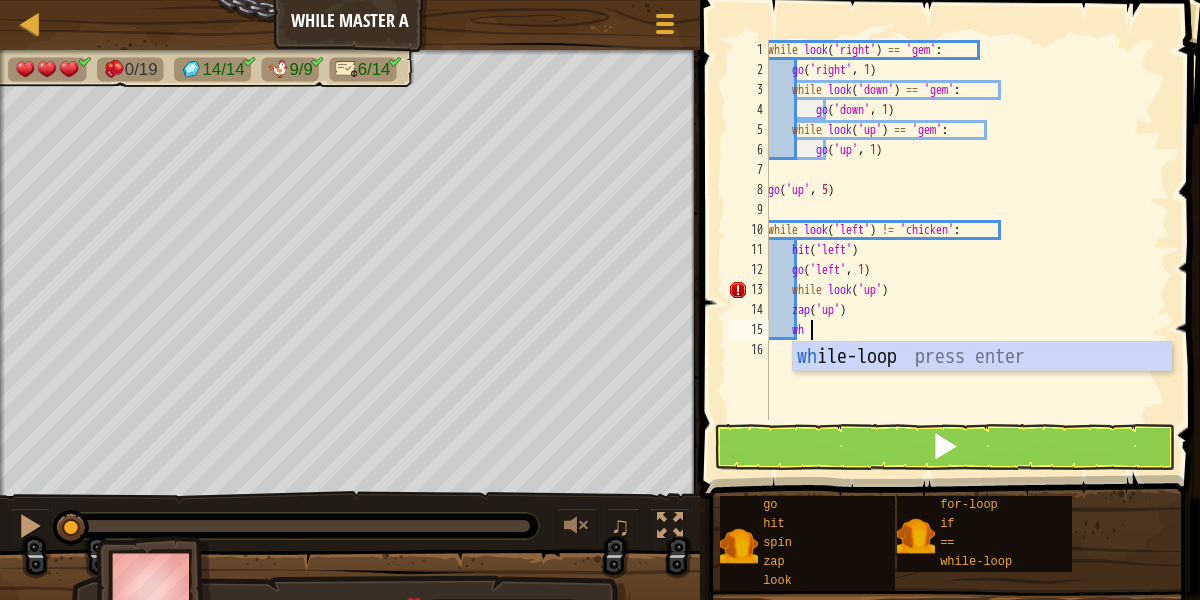 type on "w" 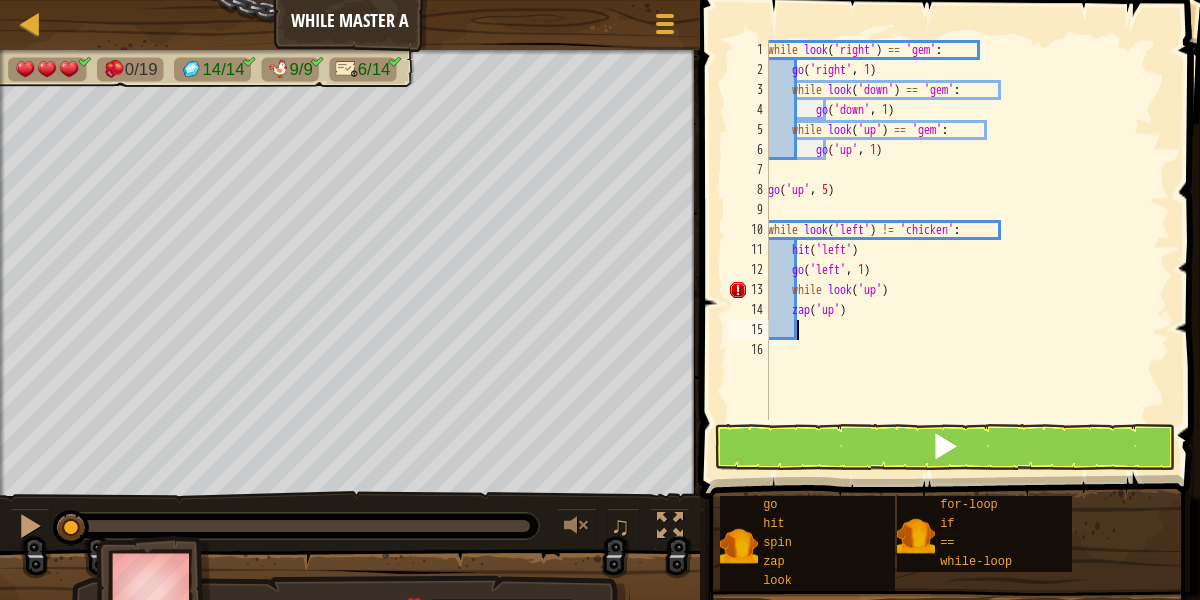 scroll, scrollTop: 9, scrollLeft: 0, axis: vertical 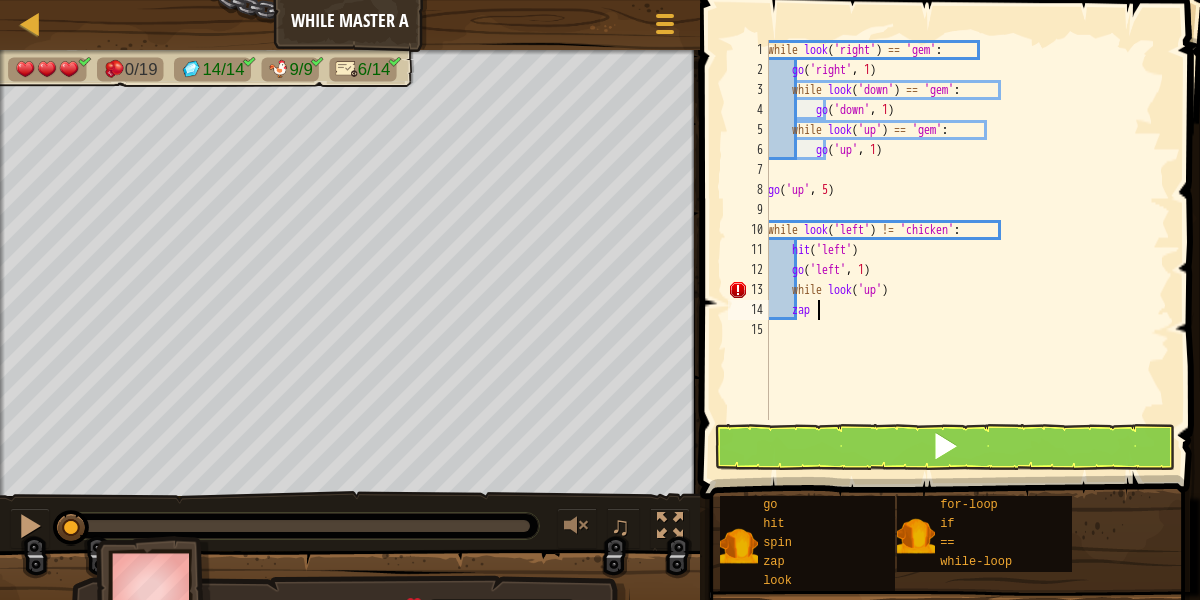 type on "z" 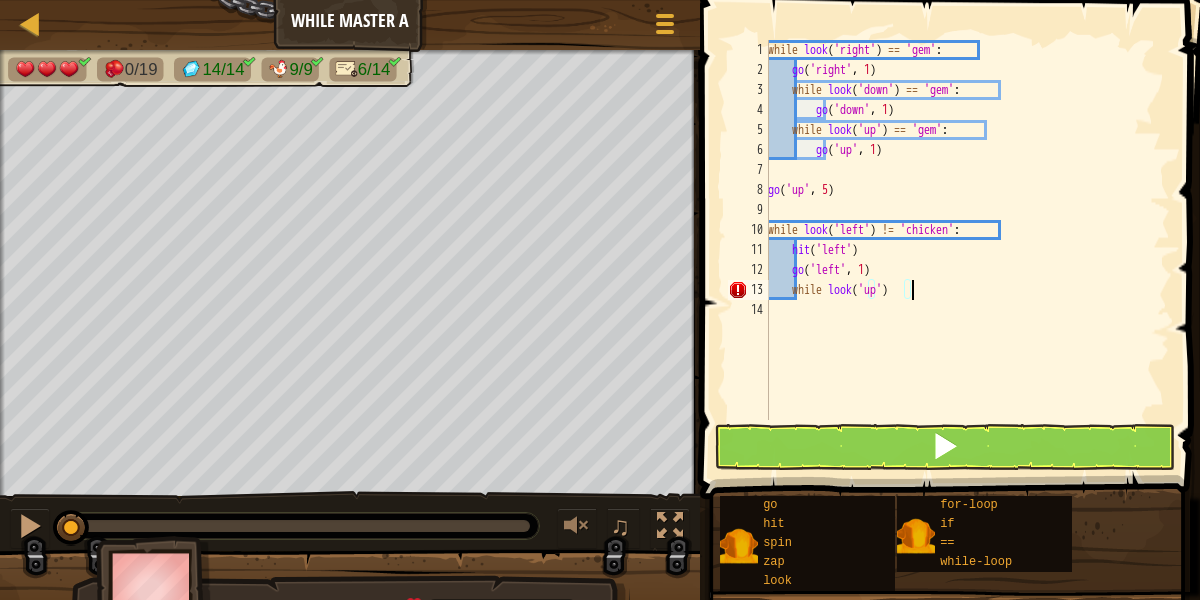 type on "while look('up'):" 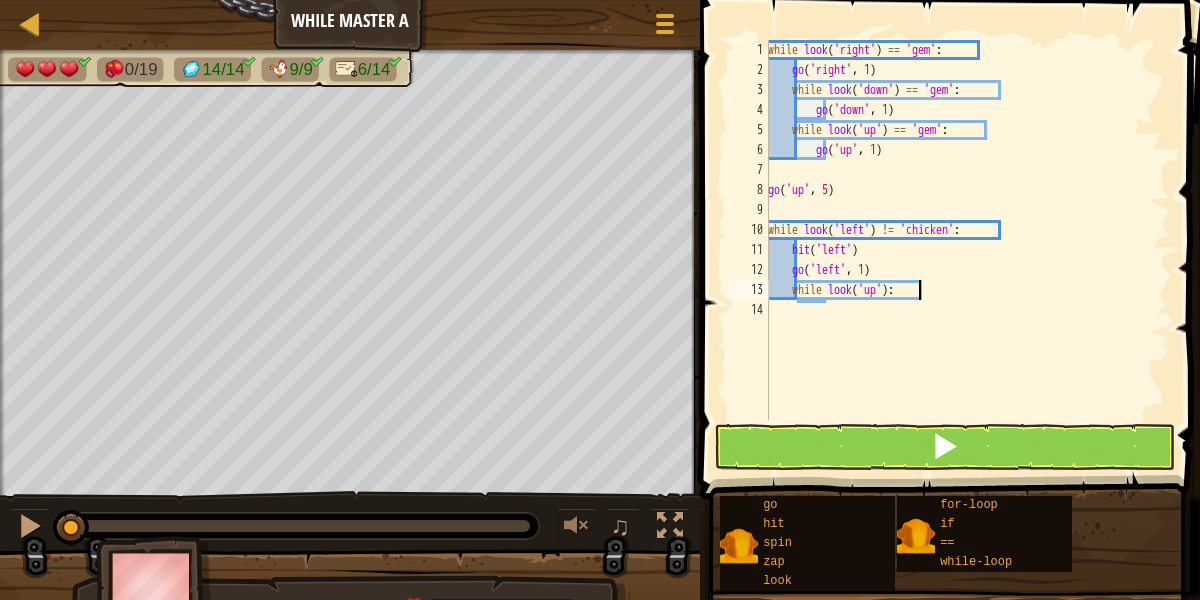 scroll, scrollTop: 9, scrollLeft: 4, axis: both 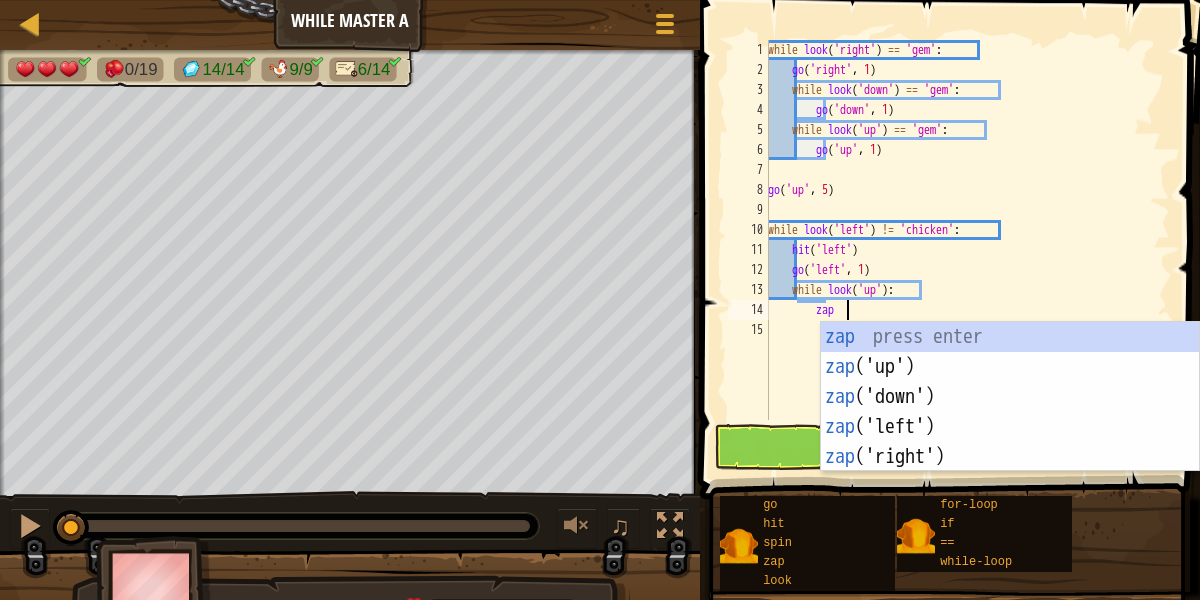 type on "zapup" 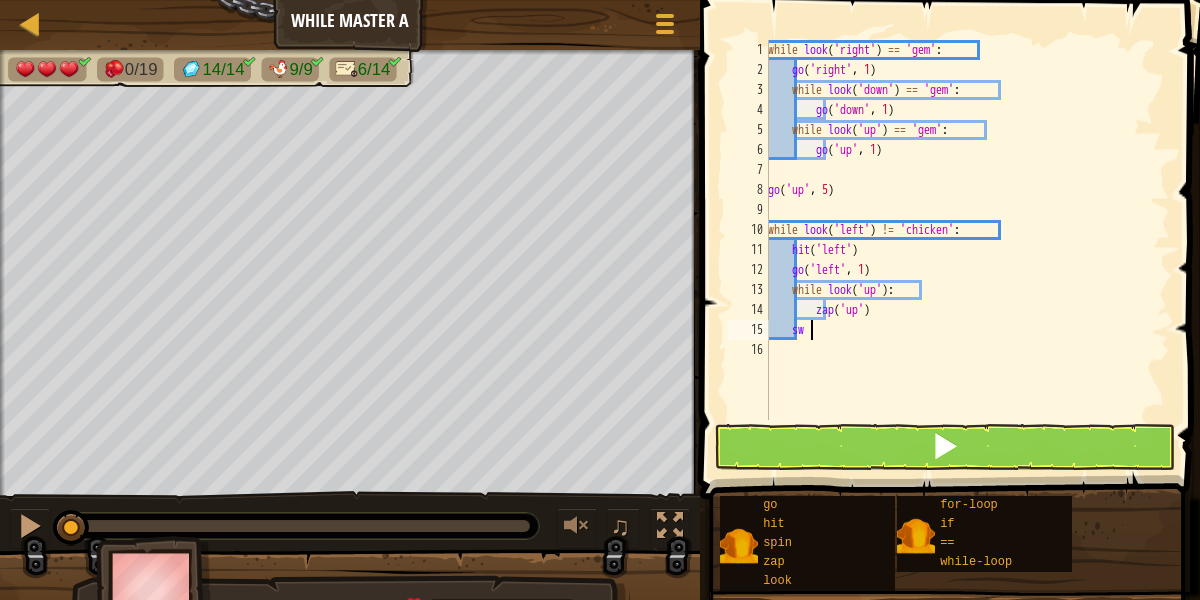 type on "s" 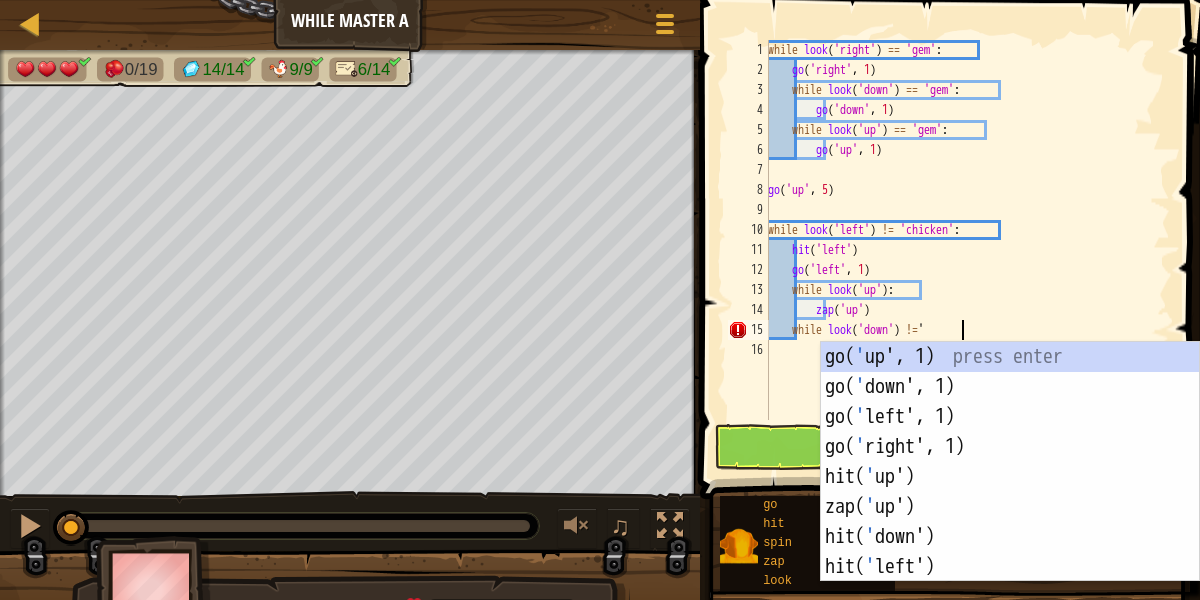 scroll, scrollTop: 9, scrollLeft: 15, axis: both 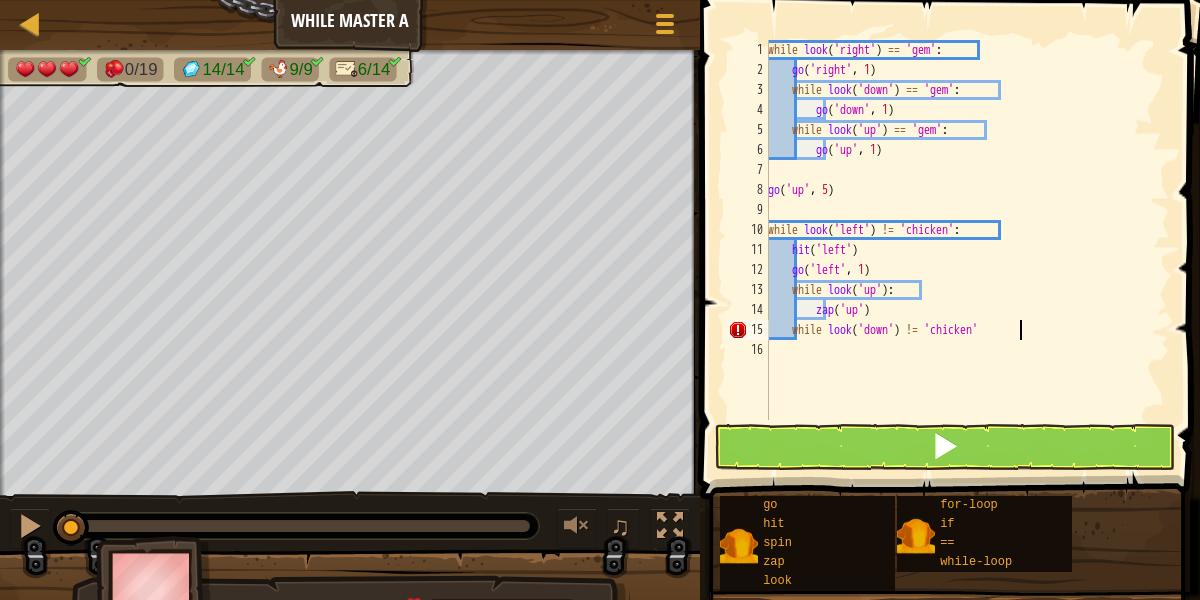 type on "while look('down') != 'chicken':" 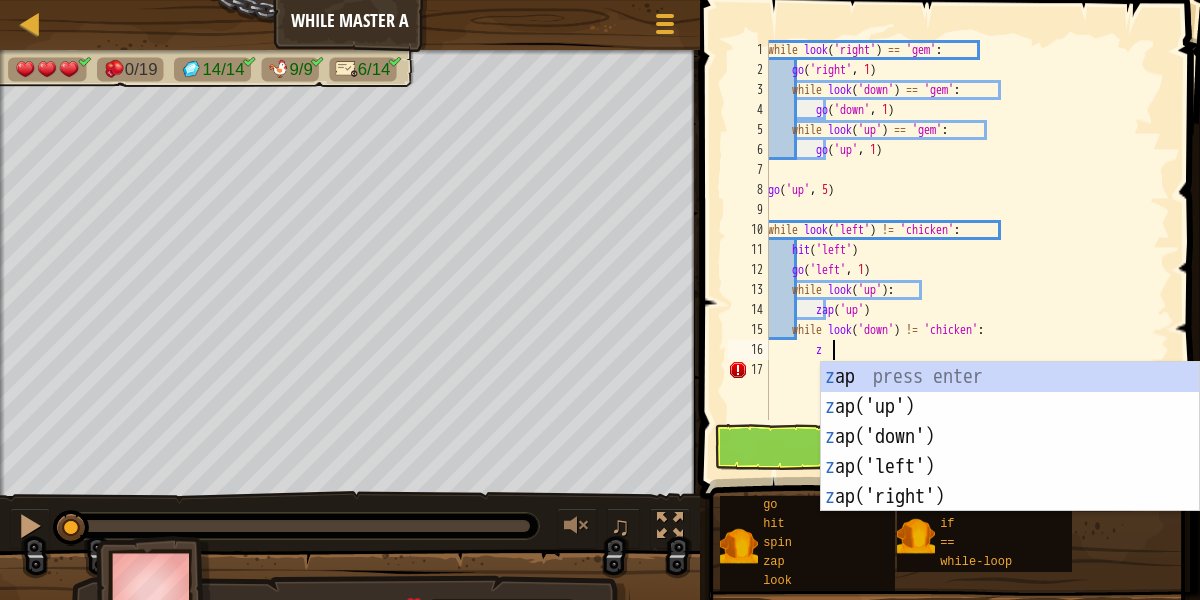 scroll, scrollTop: 9, scrollLeft: 6, axis: both 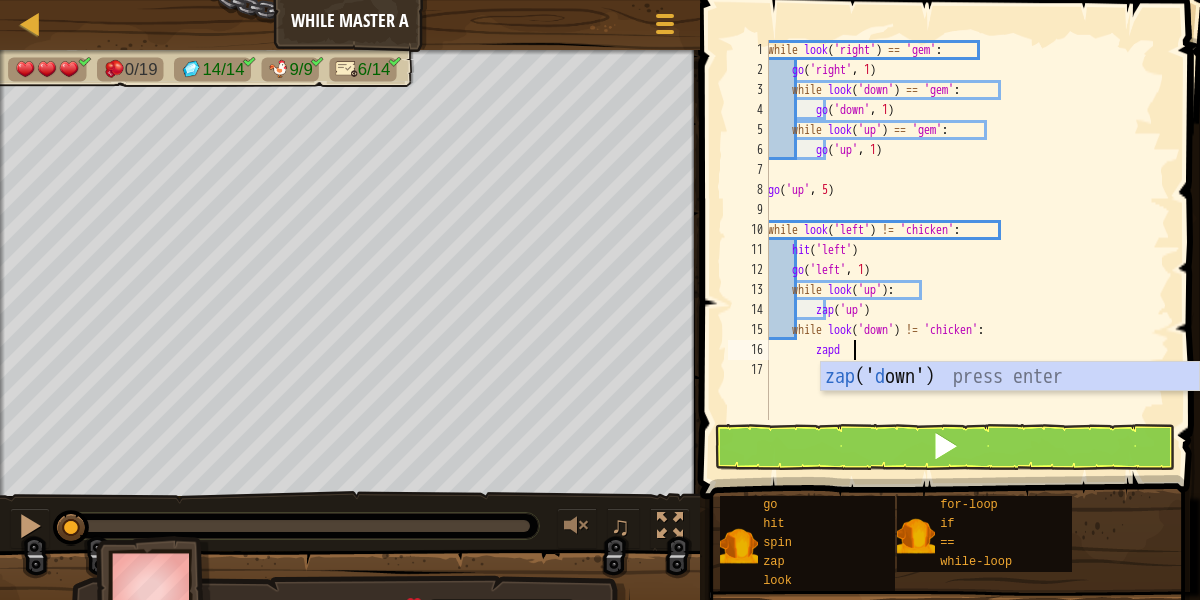 type on "zapdown" 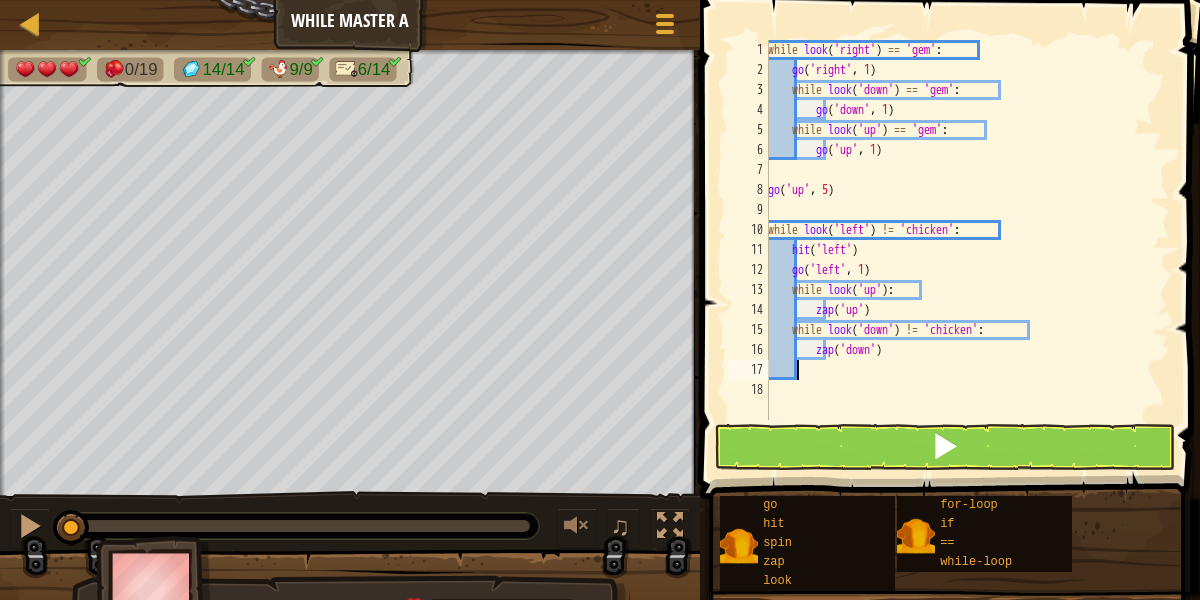 scroll, scrollTop: 9, scrollLeft: 0, axis: vertical 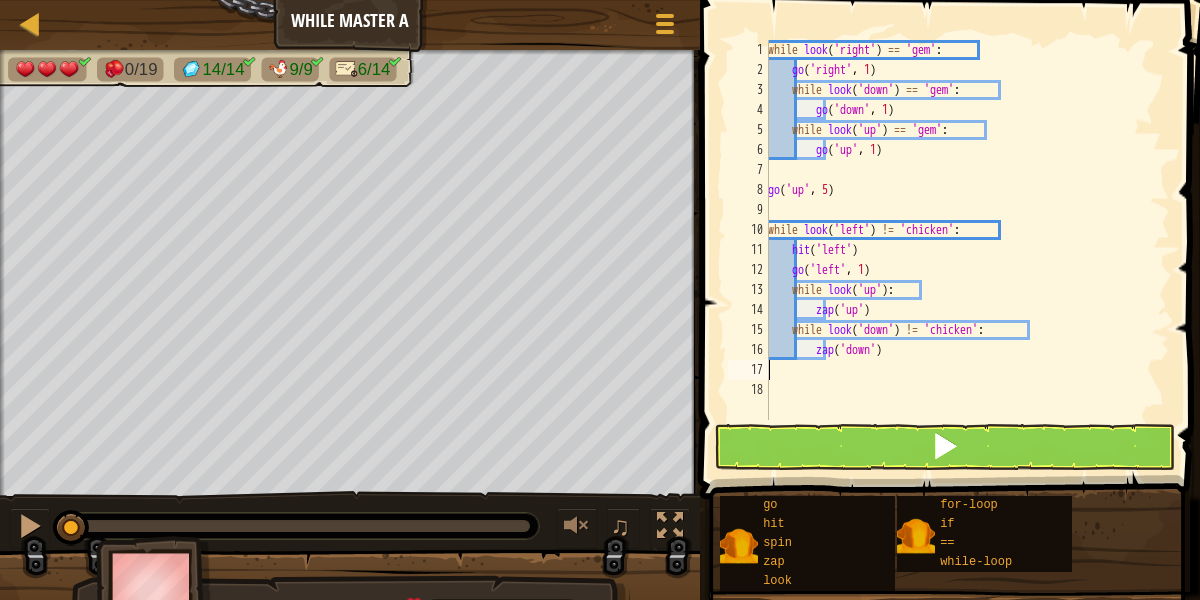 type 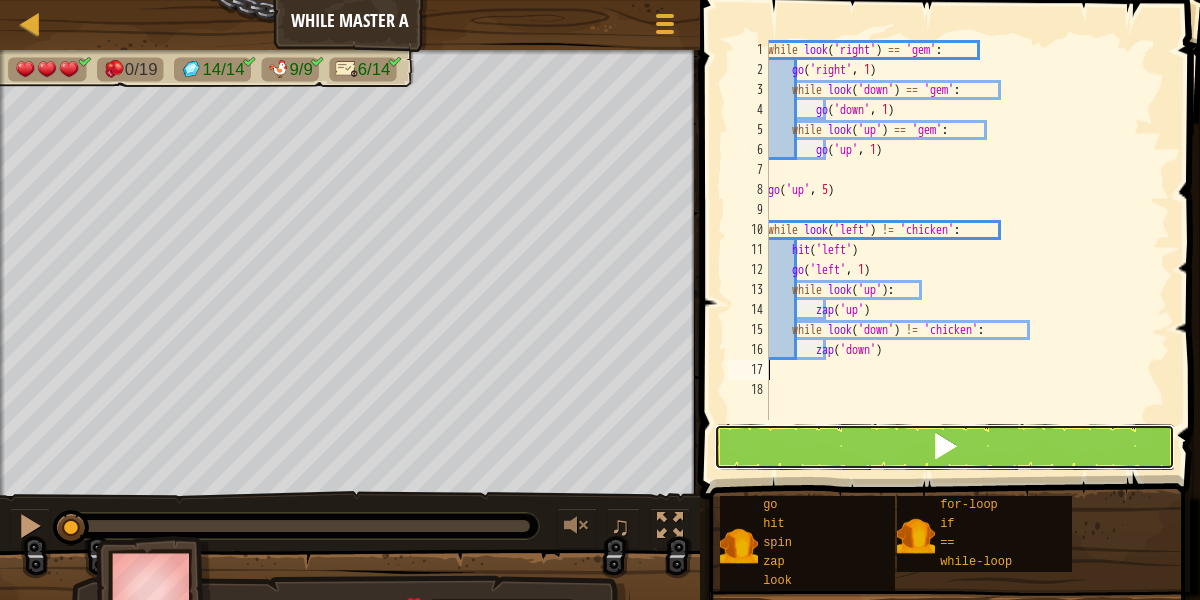 click at bounding box center [945, 447] 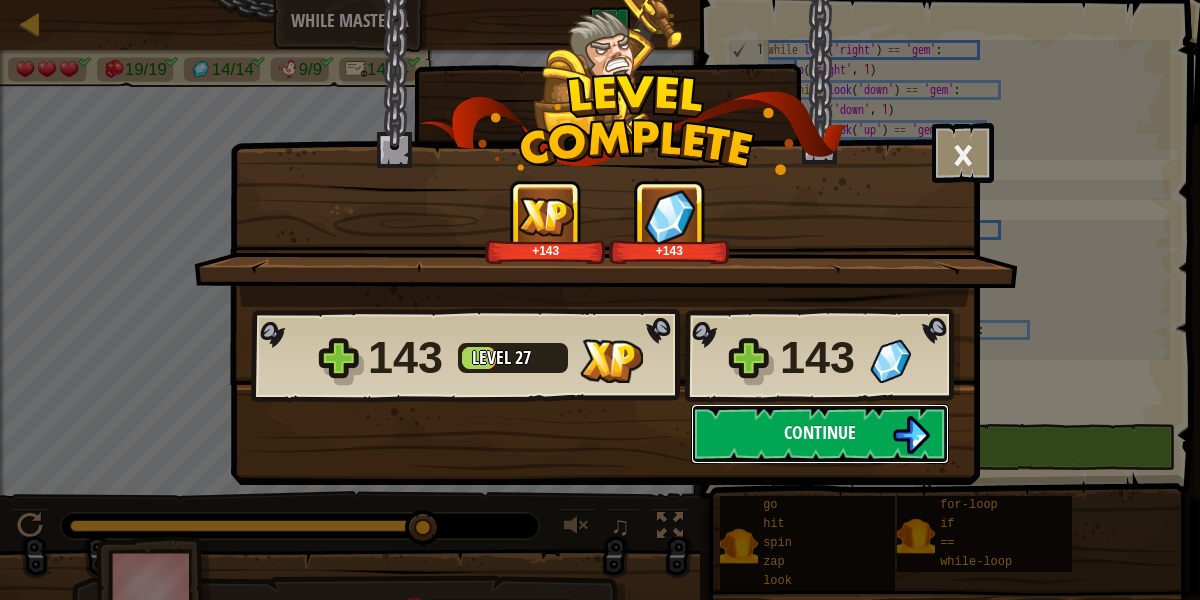 click on "Continue" at bounding box center [820, 434] 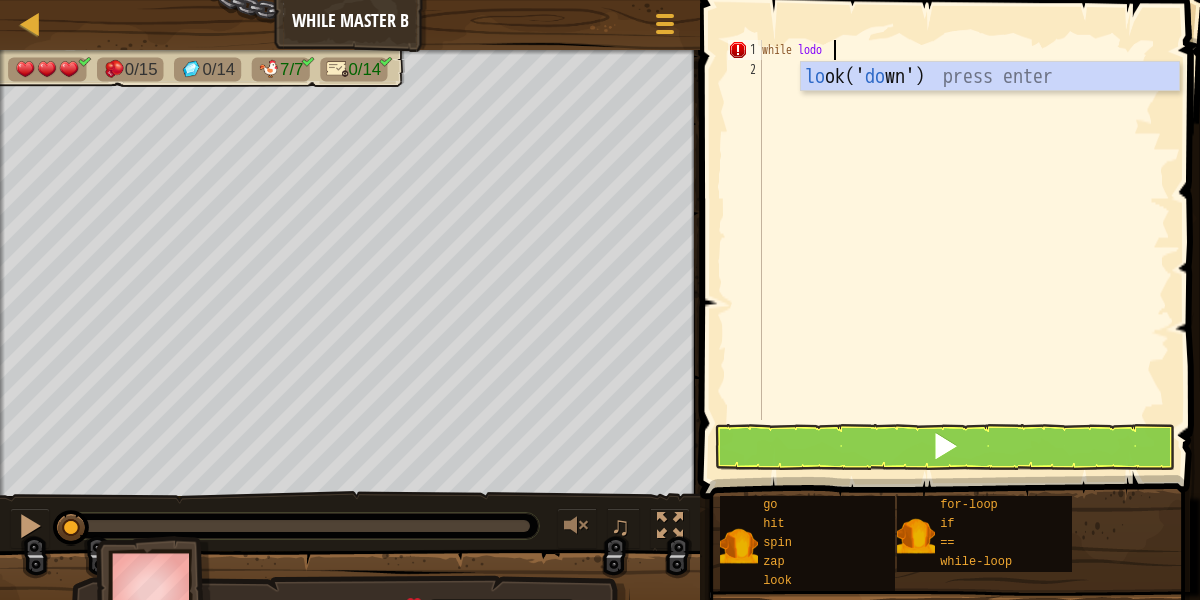 scroll, scrollTop: 9, scrollLeft: 5, axis: both 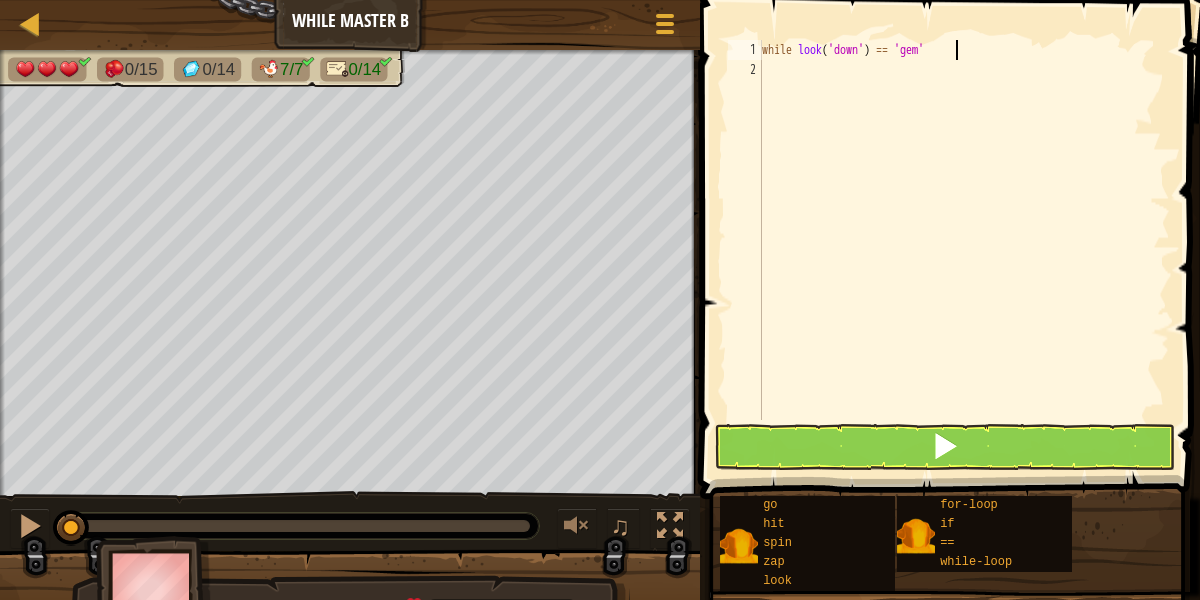 type on "while look('down') == 'gem':" 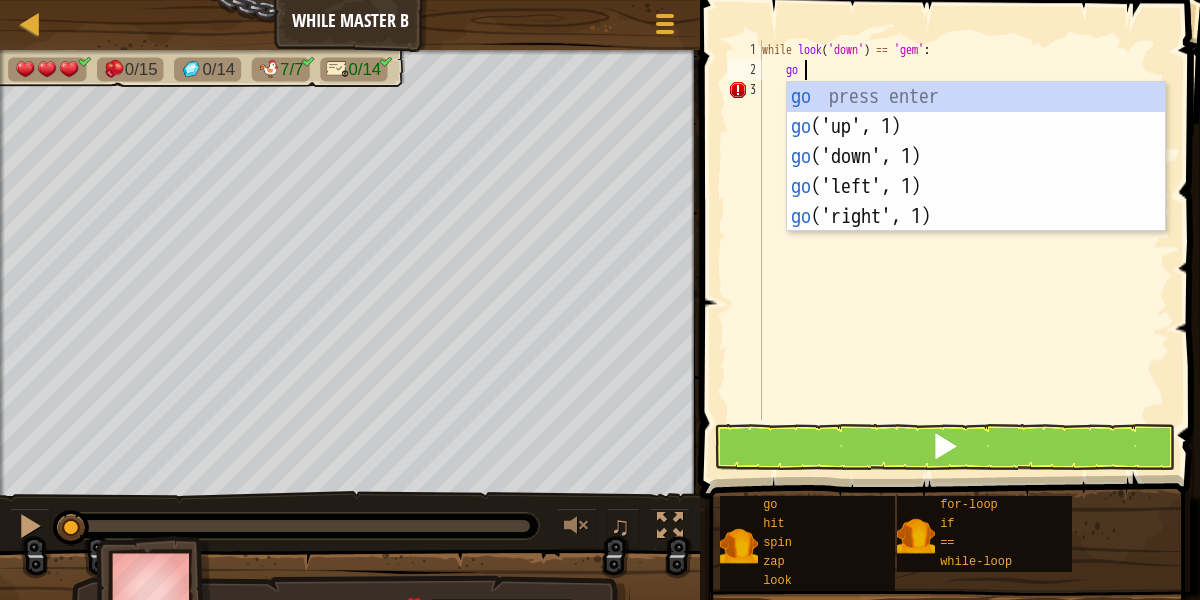 scroll, scrollTop: 9, scrollLeft: 3, axis: both 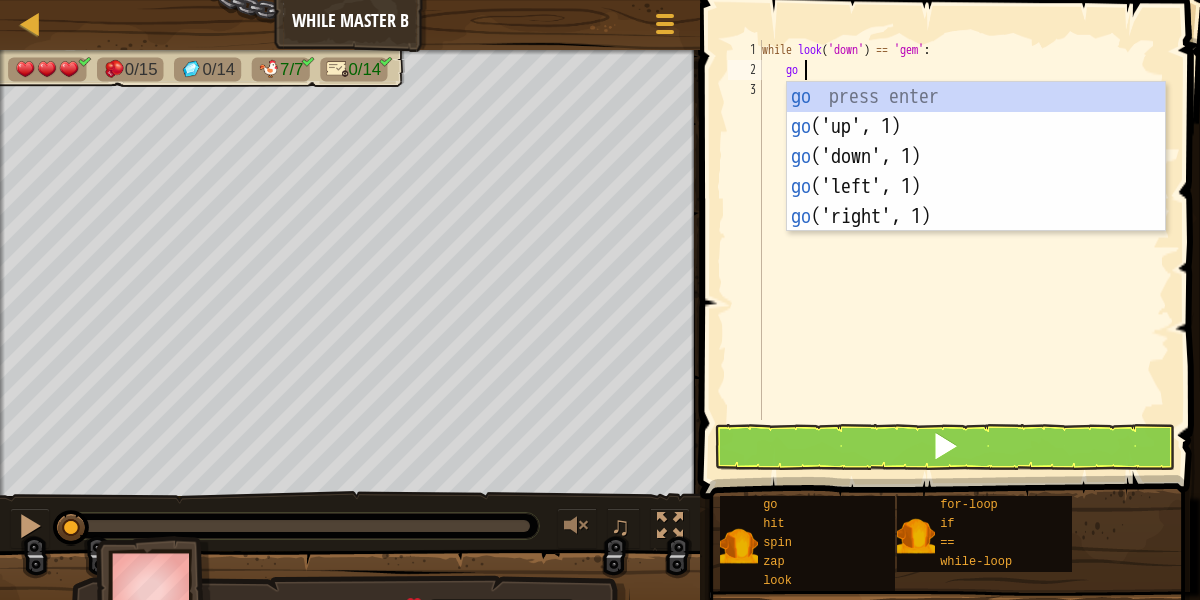 type on "godown" 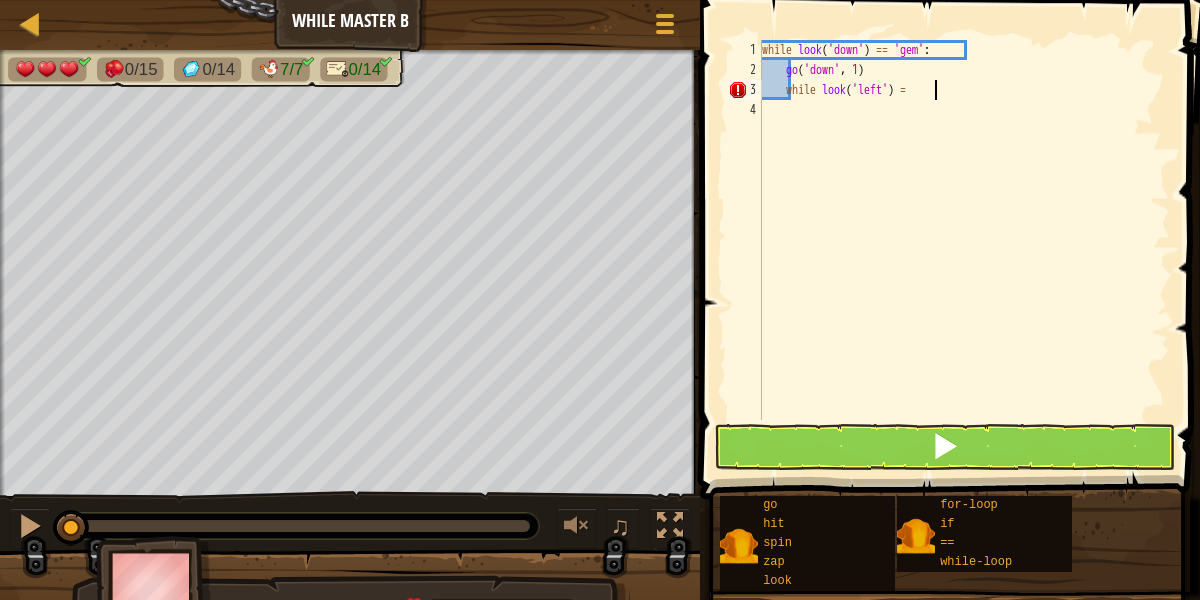 scroll, scrollTop: 9, scrollLeft: 14, axis: both 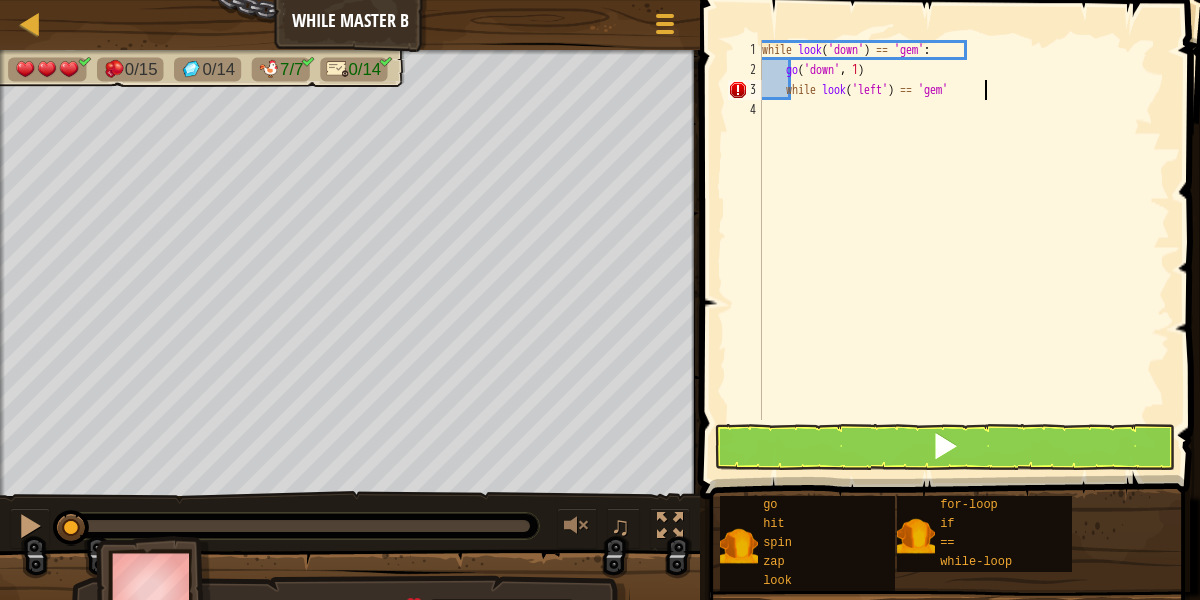 type on "while look('left') == 'gem':" 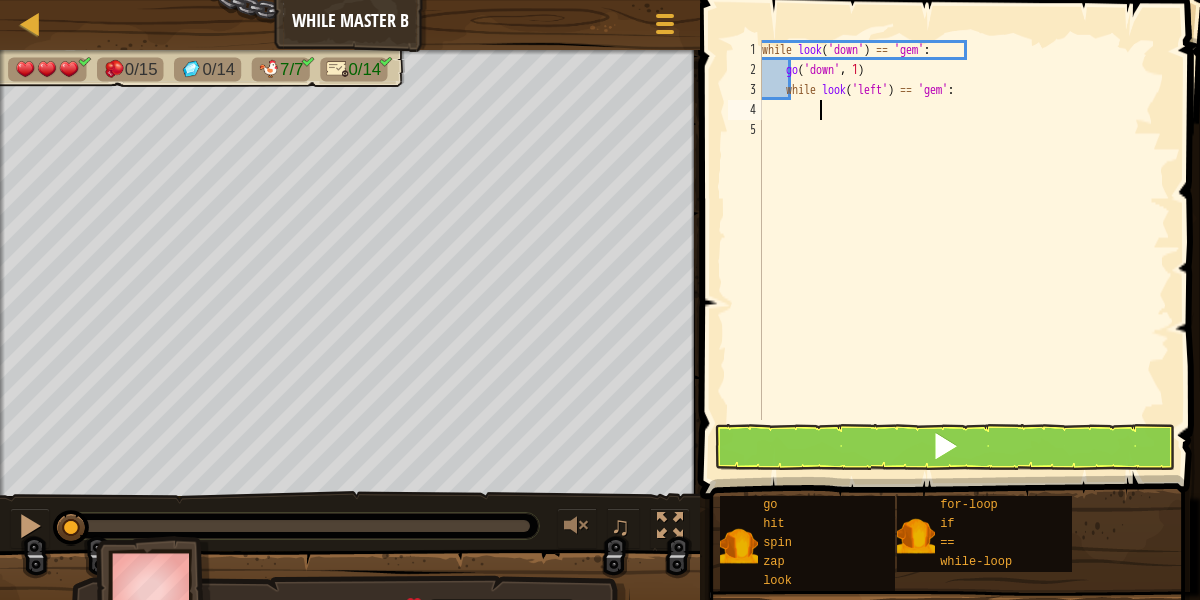 scroll, scrollTop: 9, scrollLeft: 4, axis: both 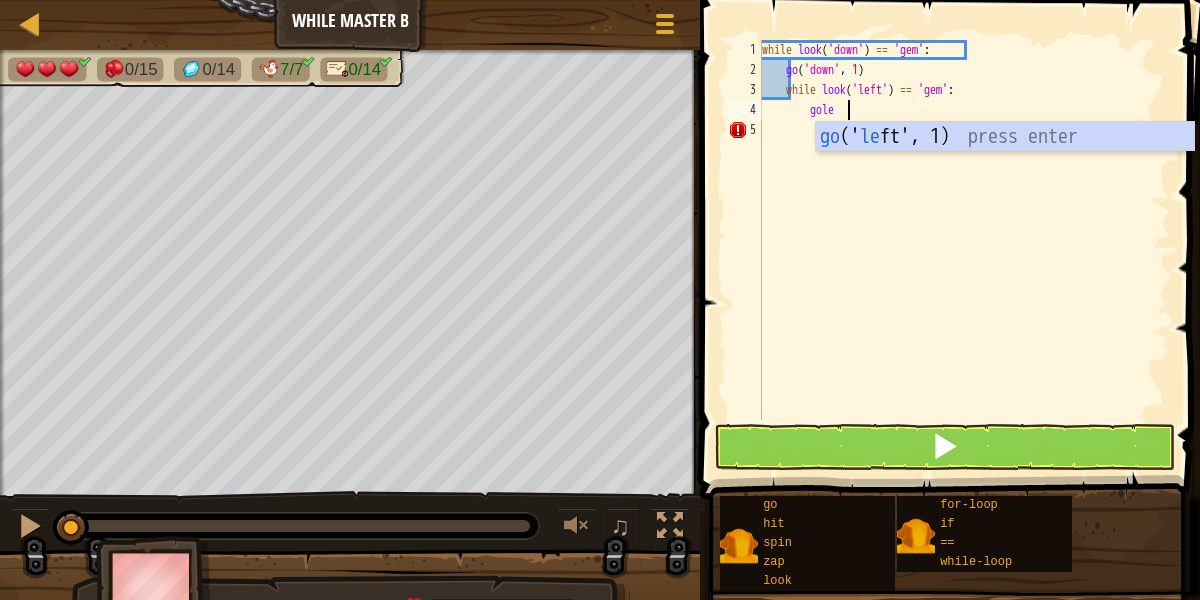 type on "goleft" 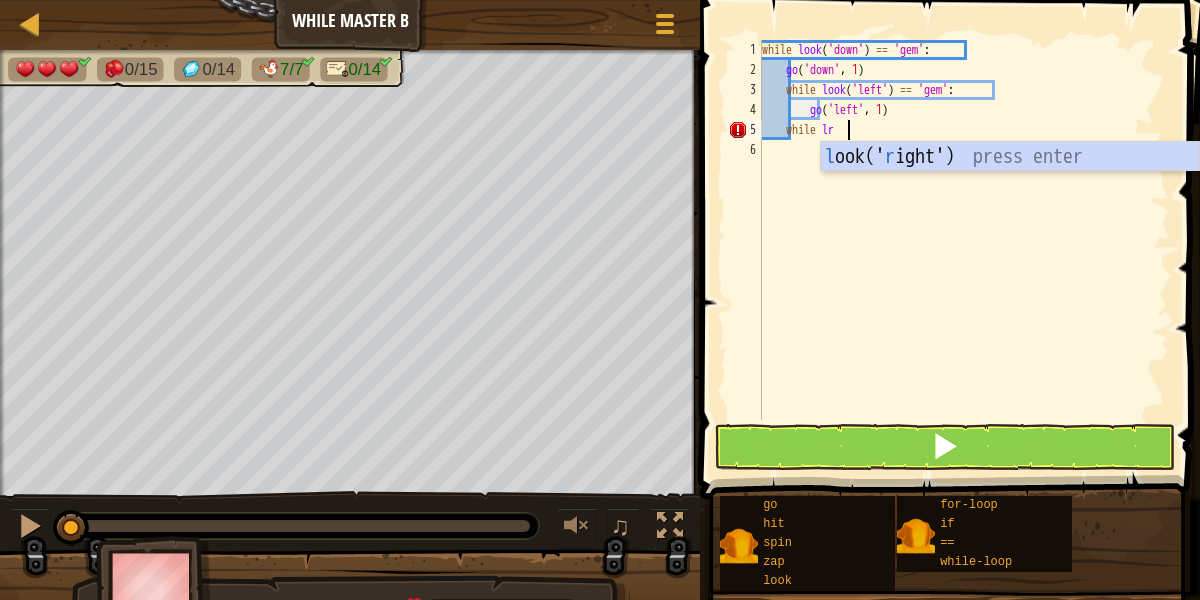 scroll, scrollTop: 9, scrollLeft: 6, axis: both 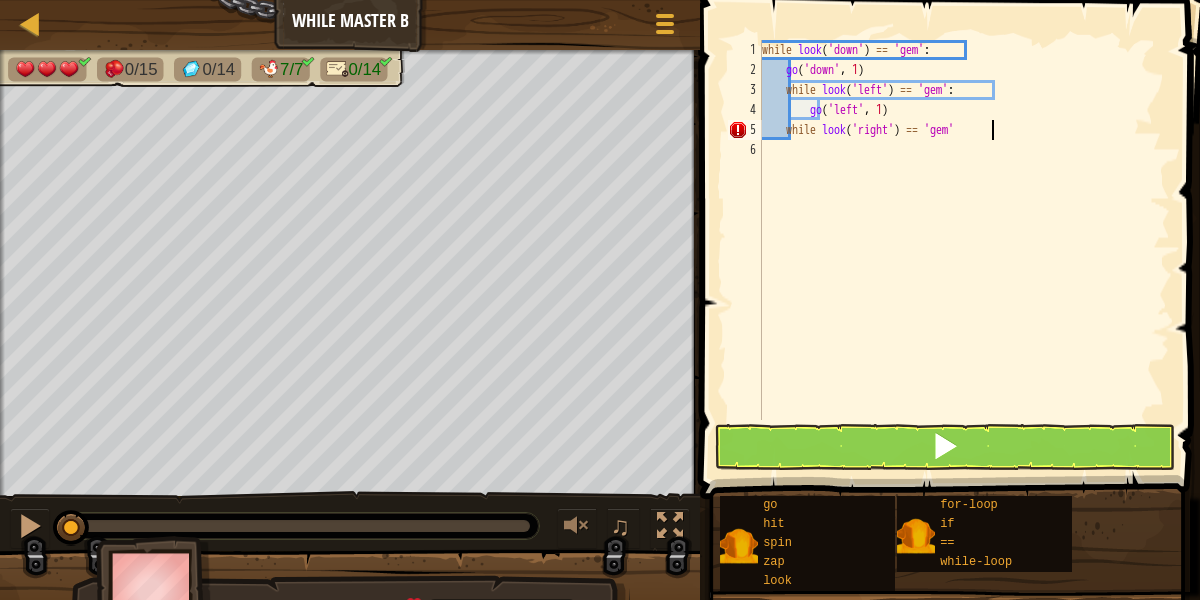 type on "while look('right') == 'gem':" 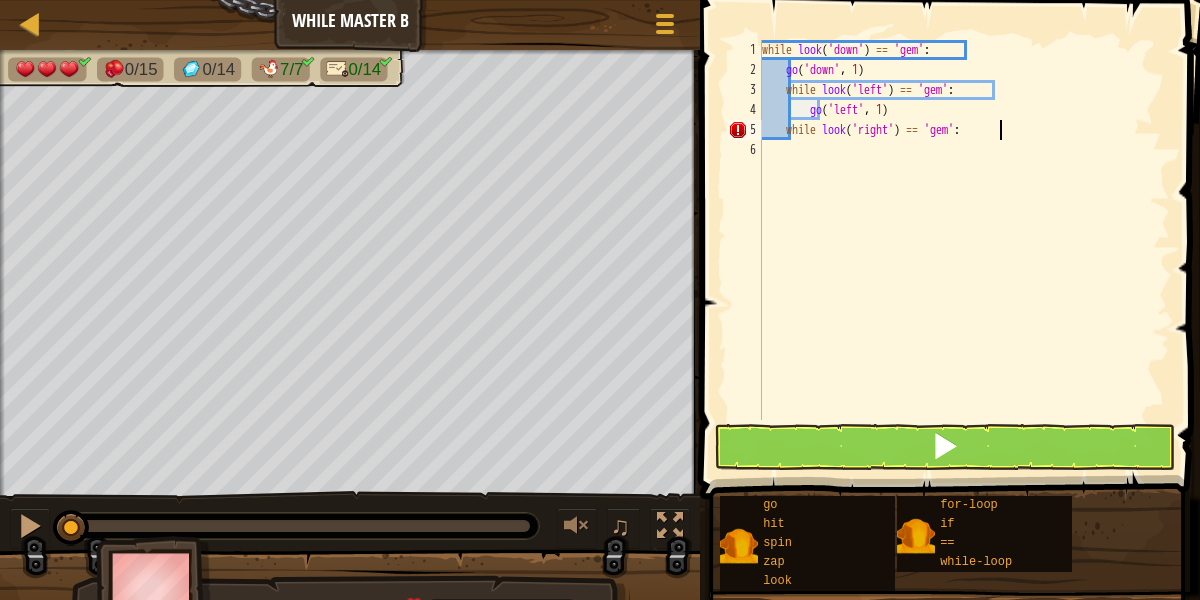 scroll, scrollTop: 9, scrollLeft: 4, axis: both 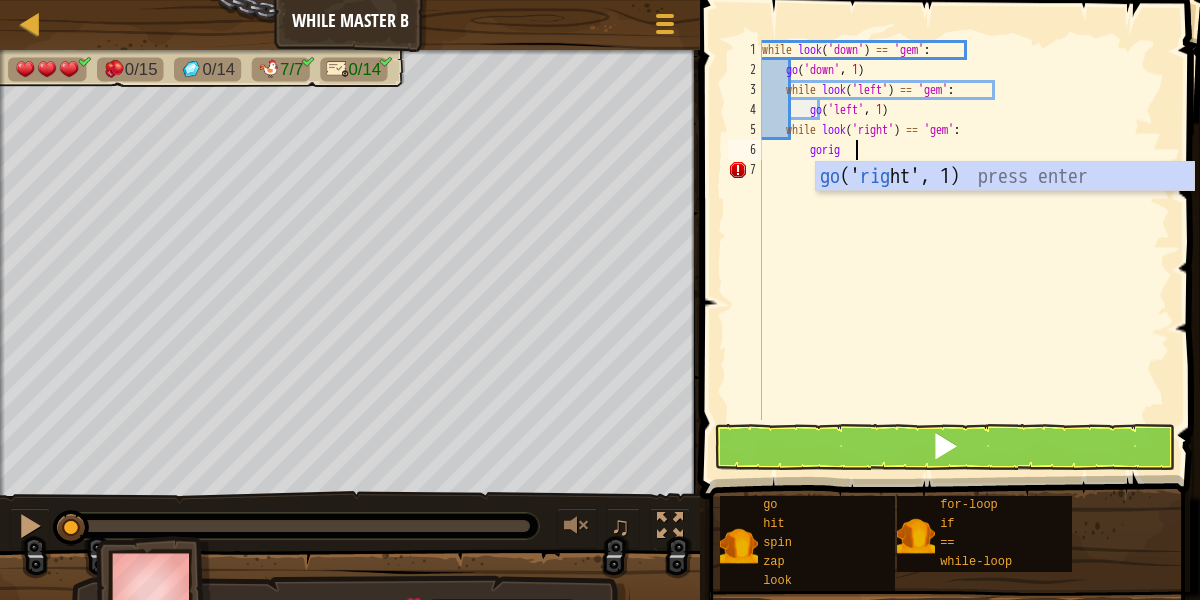 type on "goright" 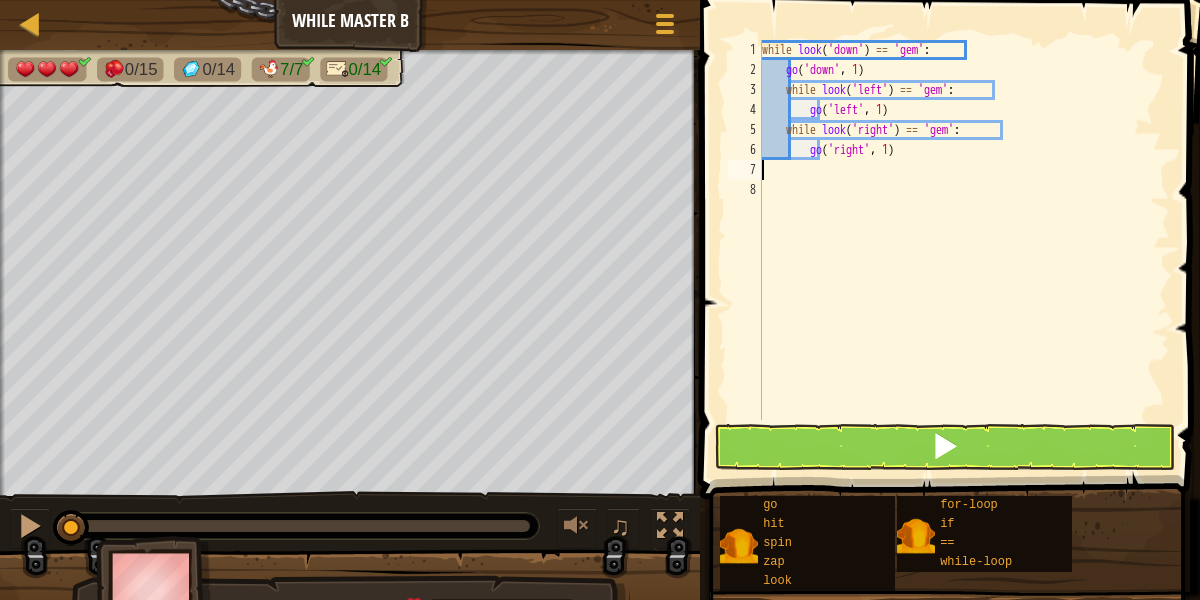 scroll, scrollTop: 9, scrollLeft: 0, axis: vertical 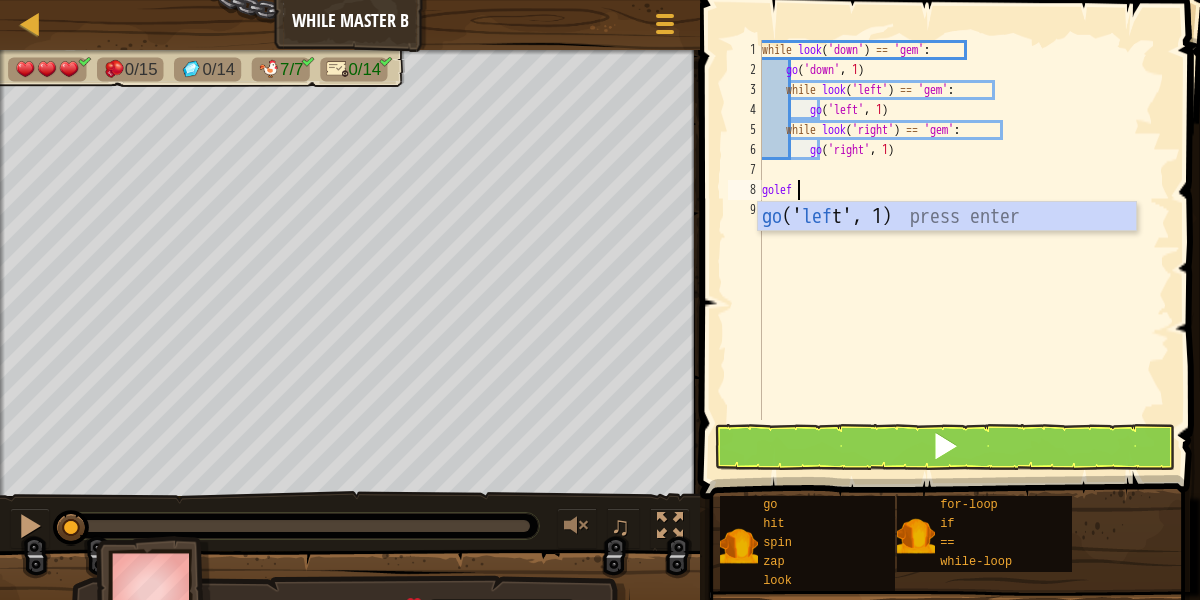 type on "goleft" 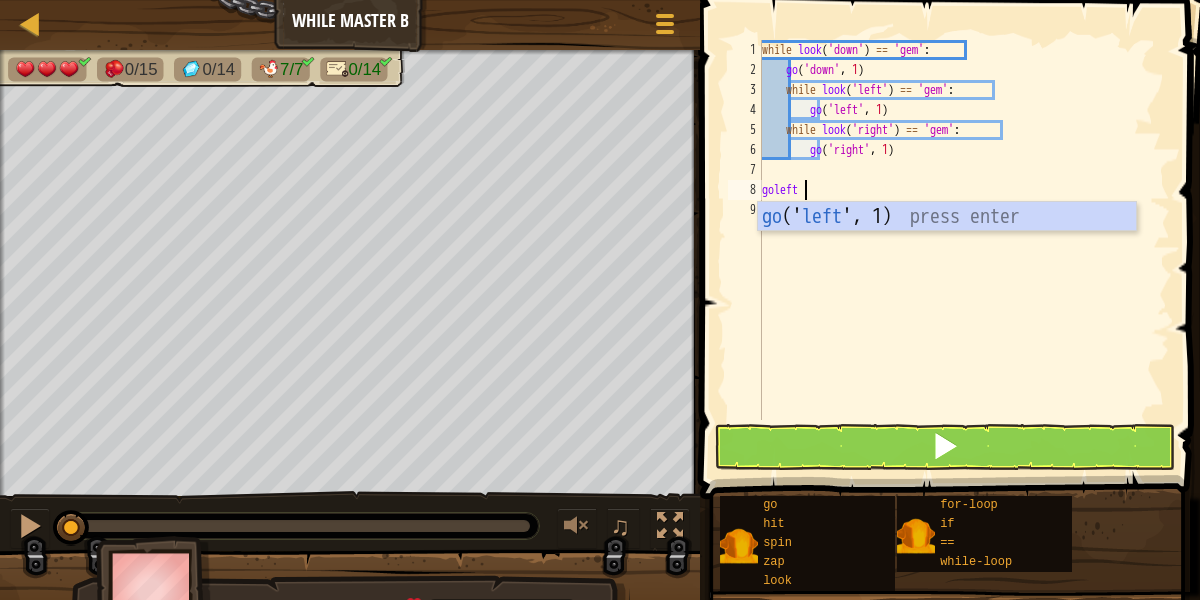 scroll, scrollTop: 9, scrollLeft: 0, axis: vertical 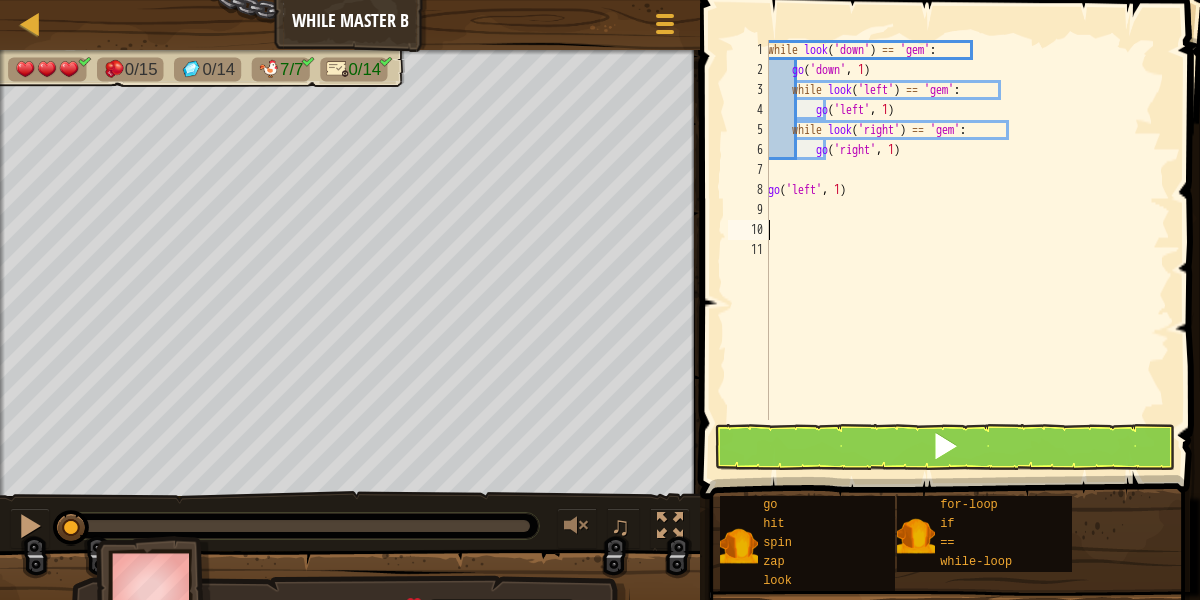 click on "while   look ( 'down' )   ==   'gem' :      go ( 'down' ,   1 )      while   look ( 'left' )   ==   'gem' :          go ( 'left' ,   1 )      while   look ( 'right' )   ==   'gem' :          go ( 'right' ,   1 ) go ( 'left' ,   1 )" at bounding box center [967, 250] 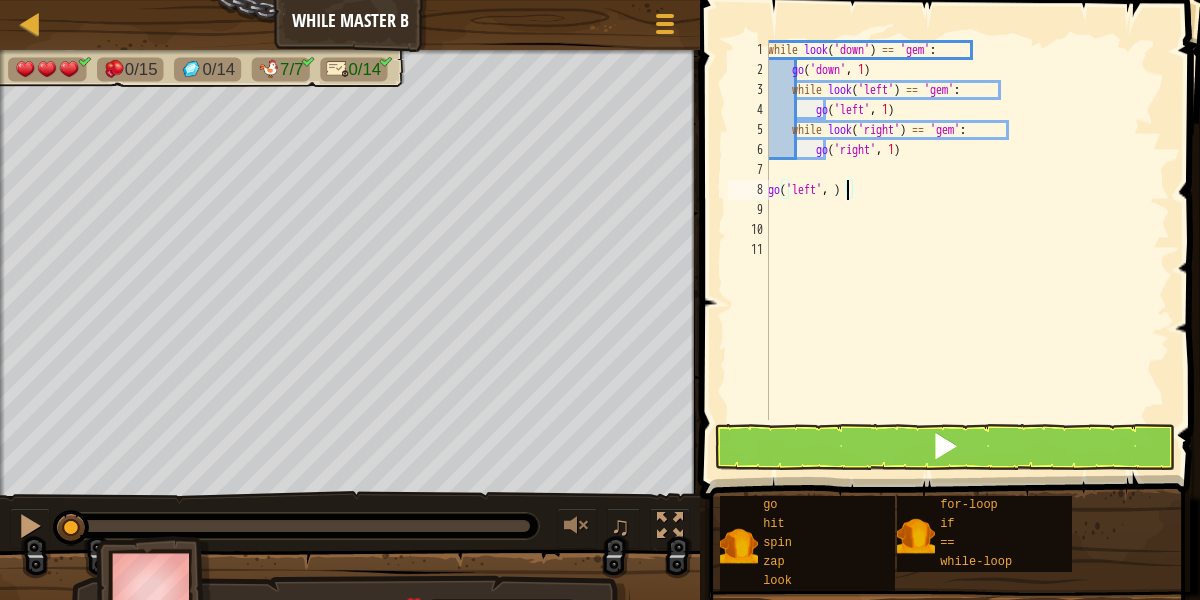 type on "go('left', 4)" 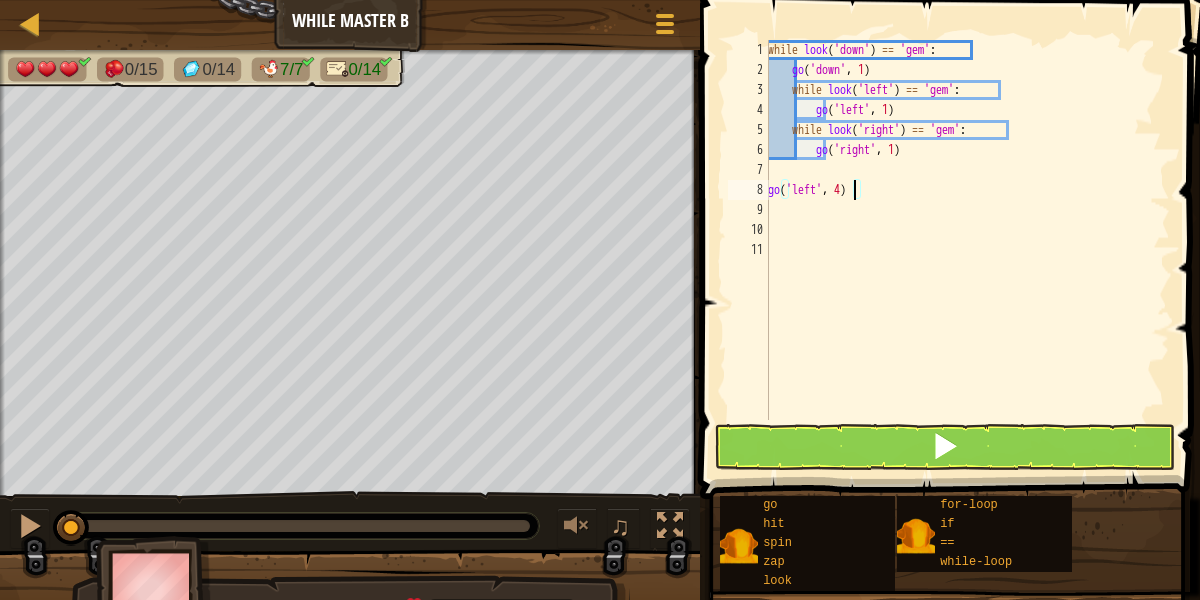 click on "while   look ( 'down' )   ==   'gem' :      go ( 'down' ,   1 )      while   look ( 'left' )   ==   'gem' :          go ( 'left' ,   1 )      while   look ( 'right' )   ==   'gem' :          go ( 'right' ,   1 ) go ( 'left' ,   4 )" at bounding box center [967, 250] 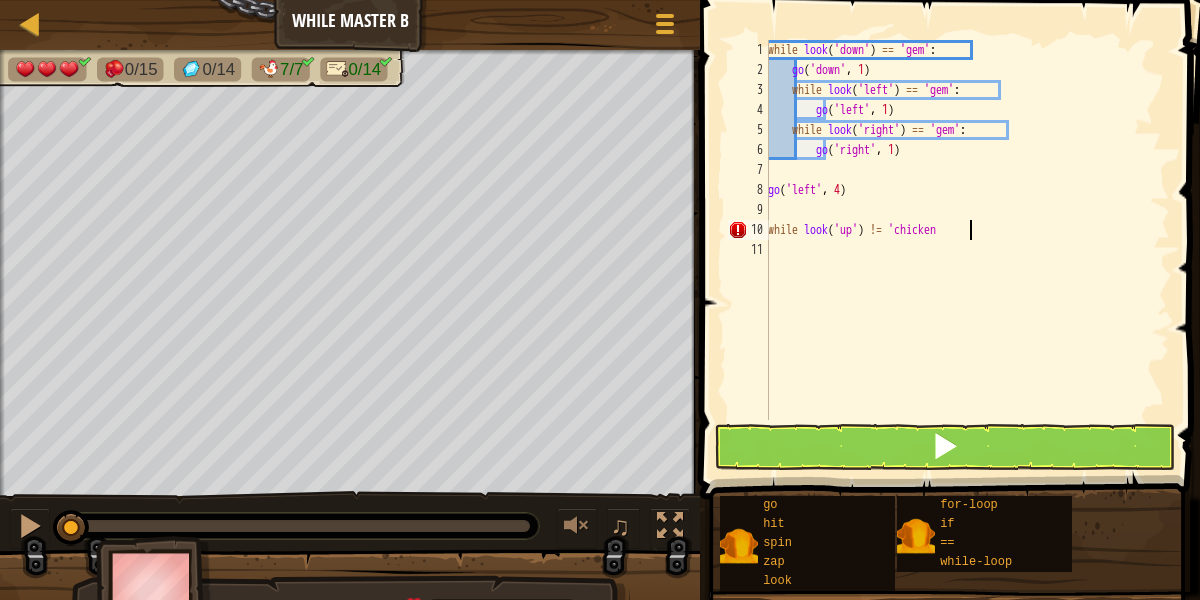 scroll, scrollTop: 9, scrollLeft: 17, axis: both 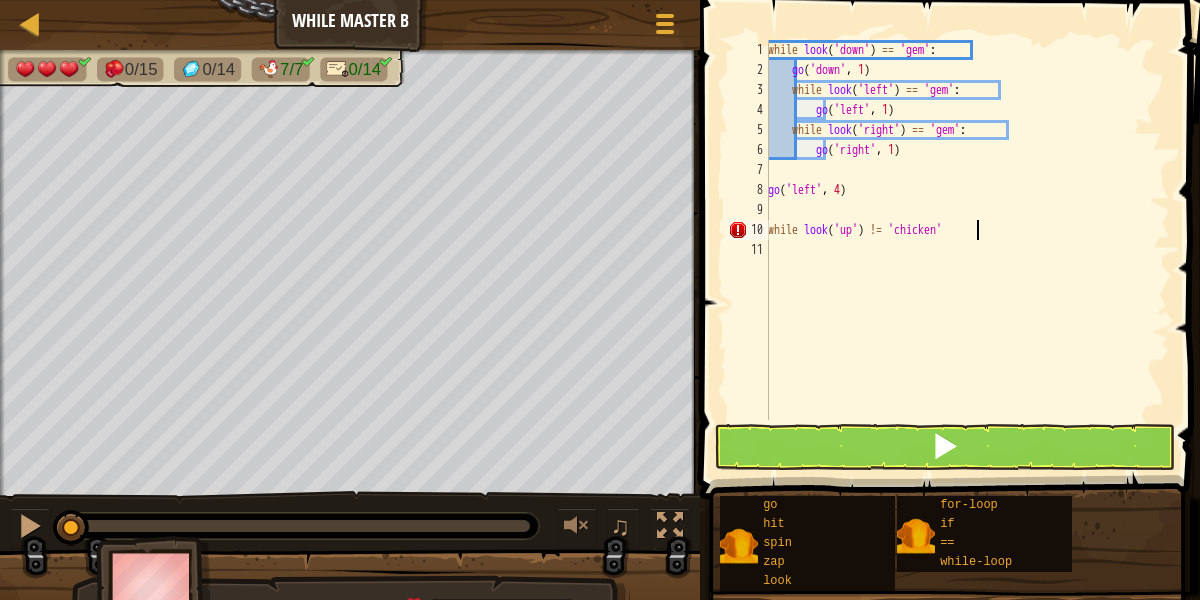 type on "while look('up') != 'chicken':" 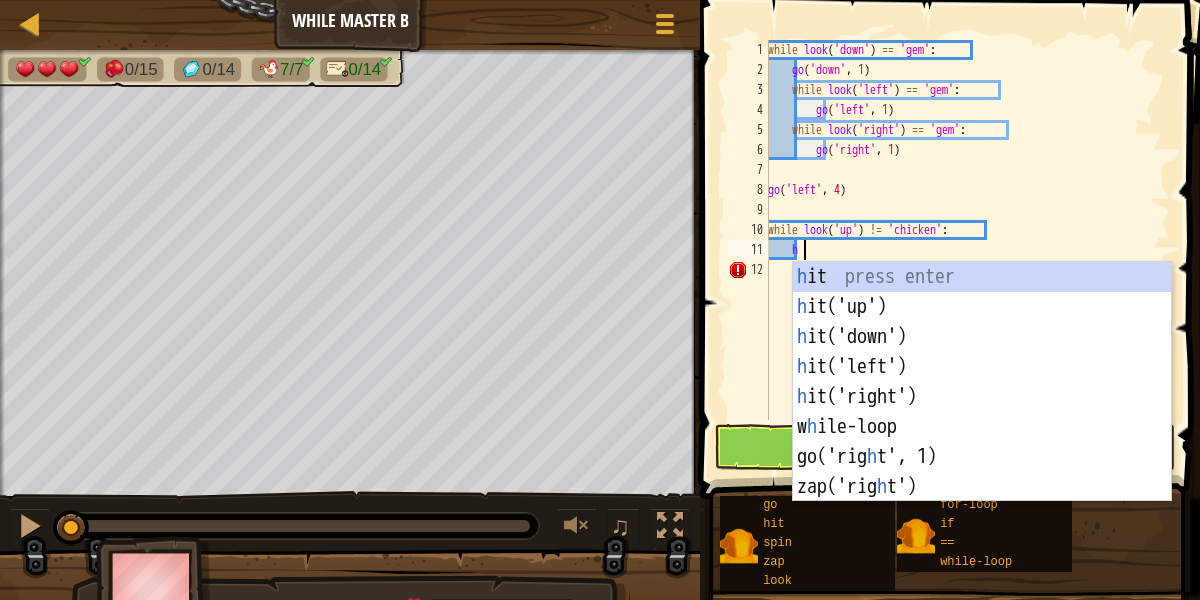 scroll, scrollTop: 9, scrollLeft: 3, axis: both 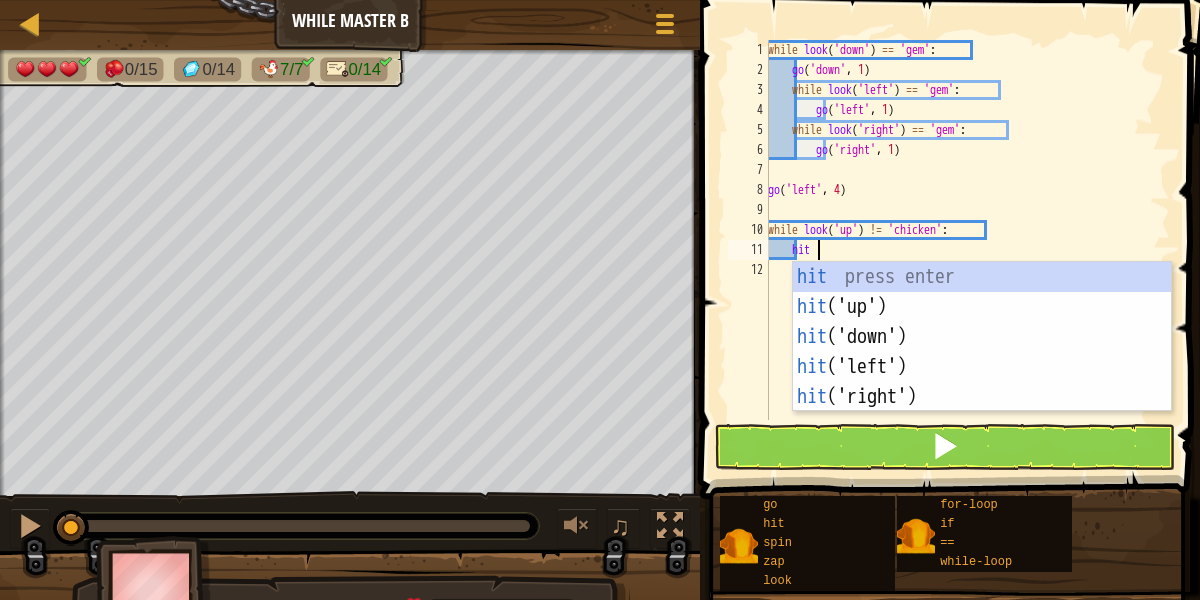 type on "hitup" 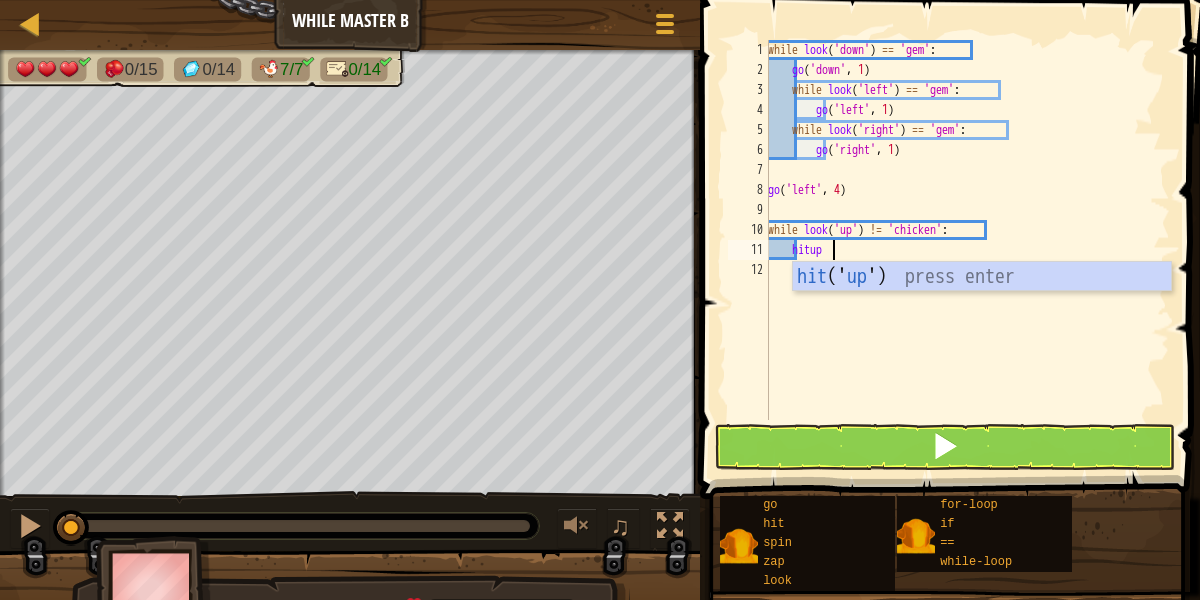 scroll, scrollTop: 9, scrollLeft: 2, axis: both 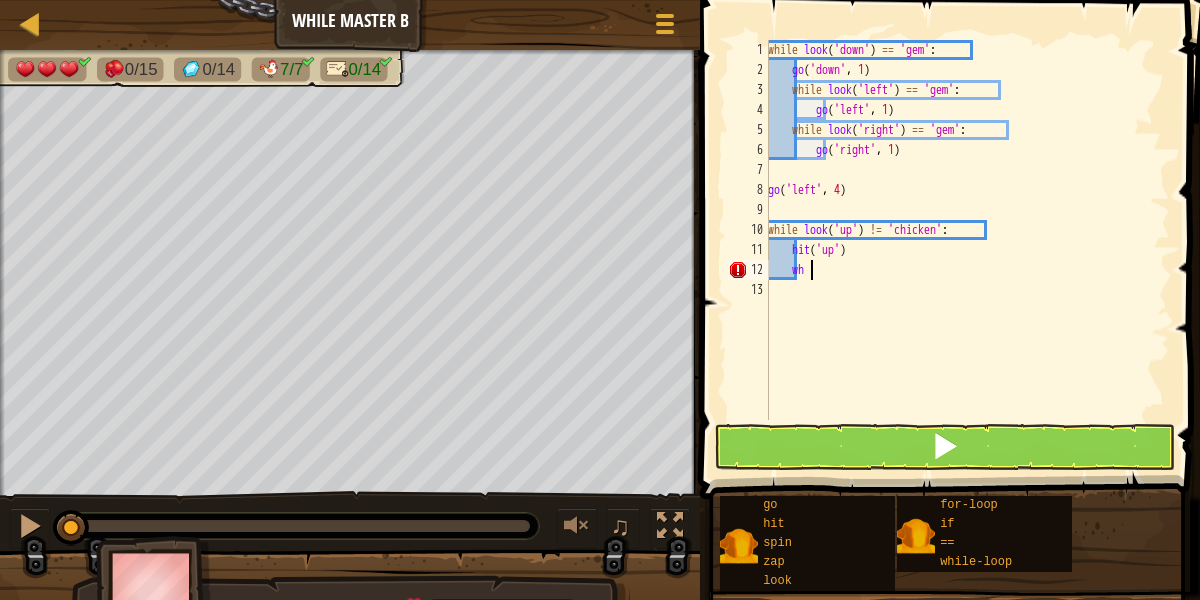 type on "w" 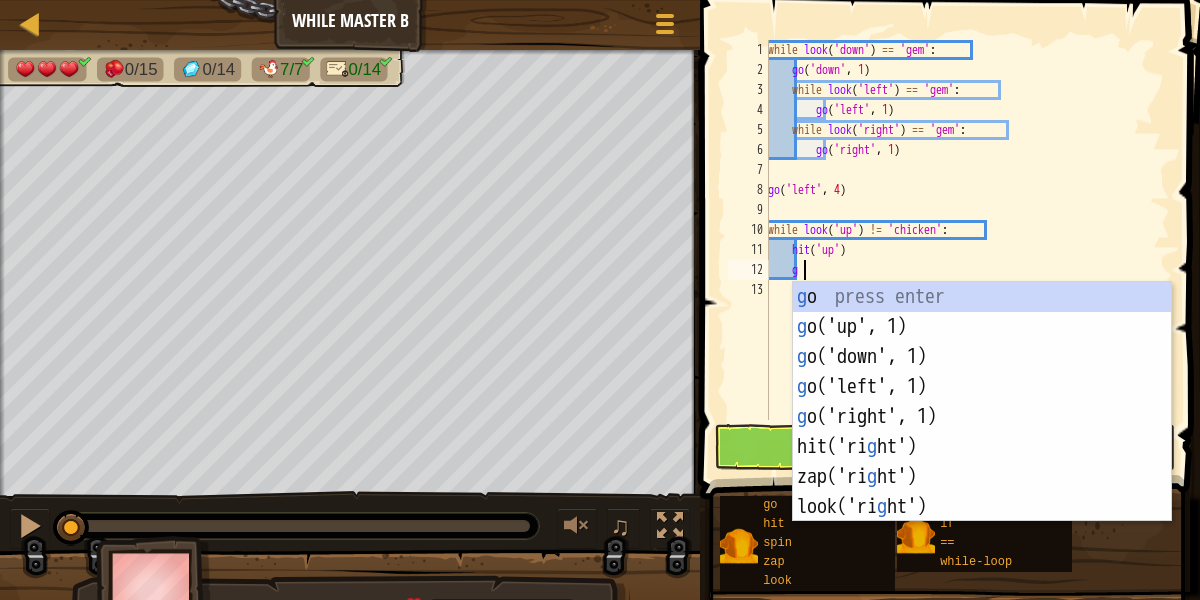 scroll, scrollTop: 9, scrollLeft: 3, axis: both 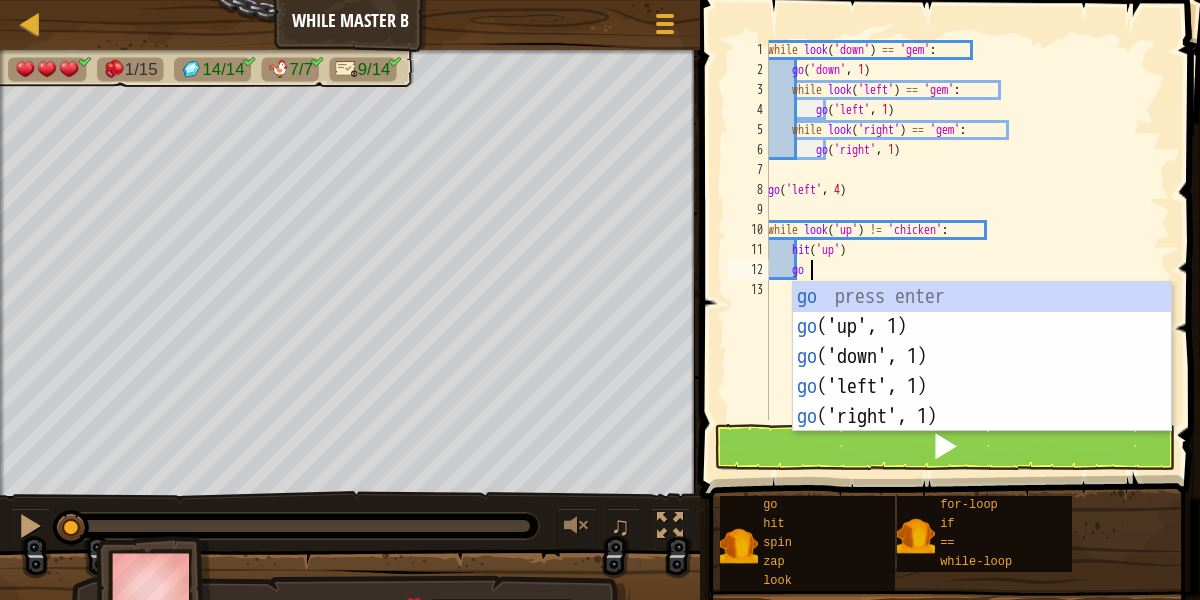 type on "goup" 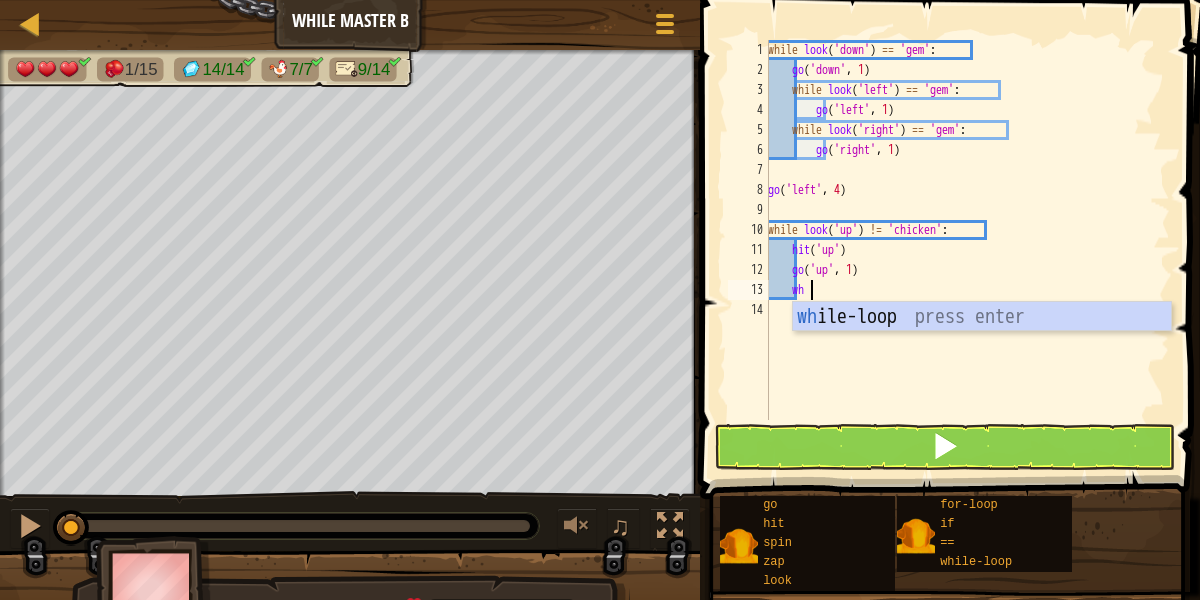 scroll, scrollTop: 9, scrollLeft: 5, axis: both 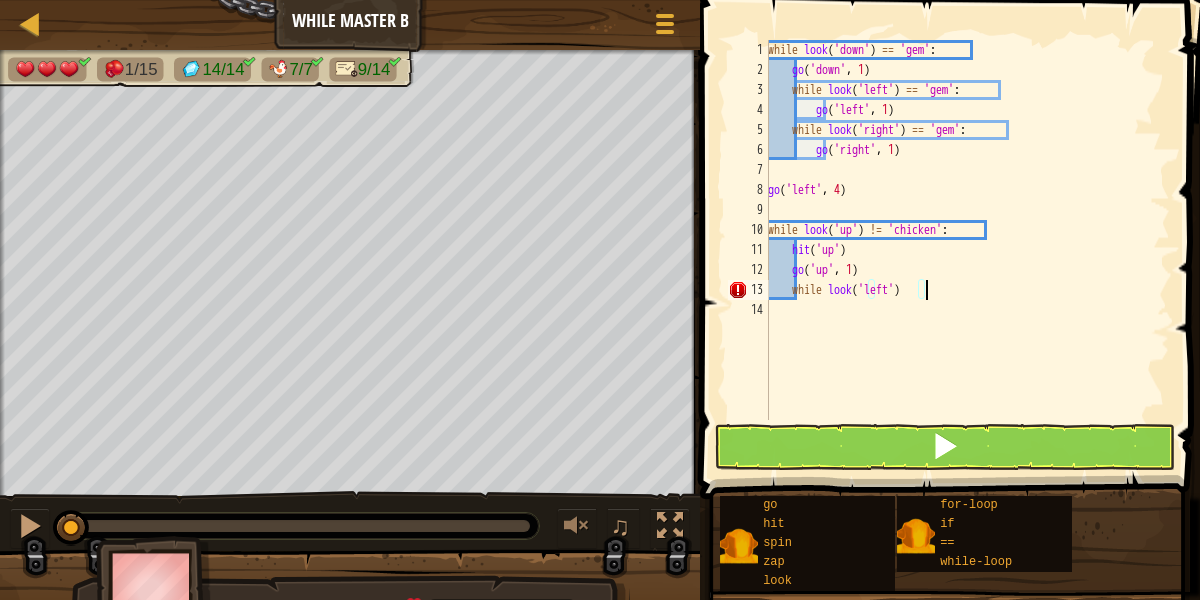 type on "while look('left'):" 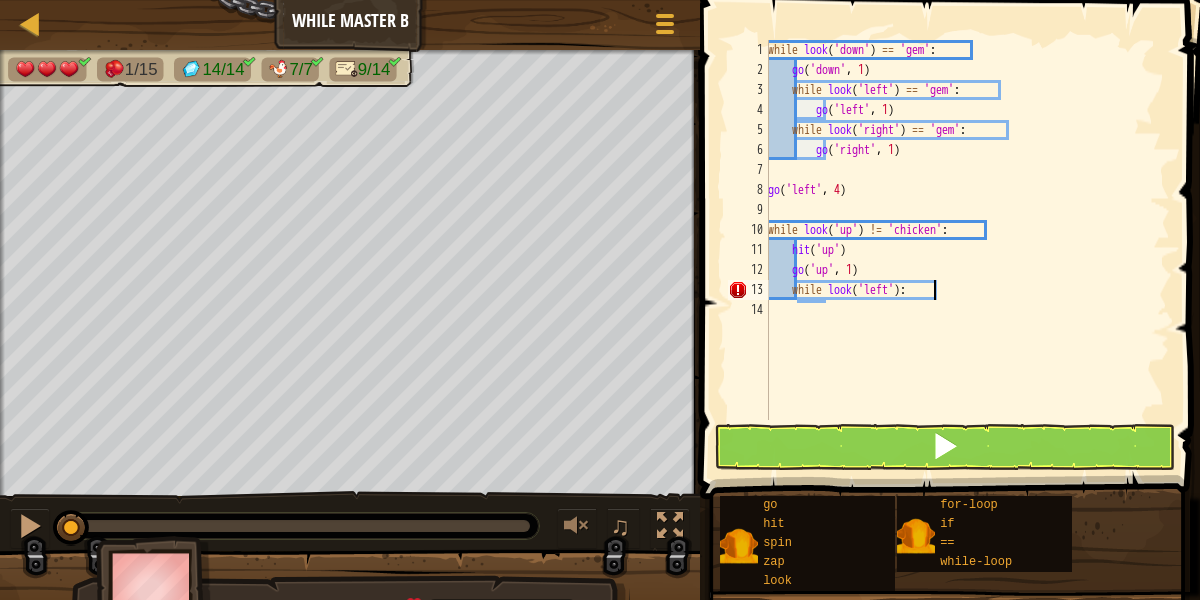 scroll, scrollTop: 9, scrollLeft: 4, axis: both 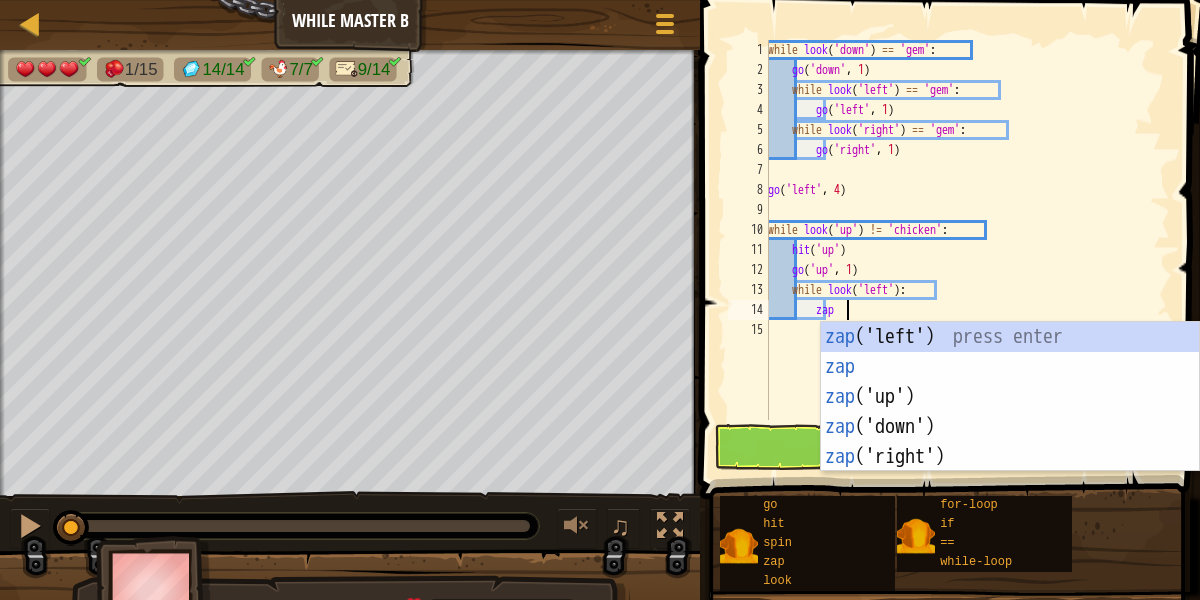 type on "zaple" 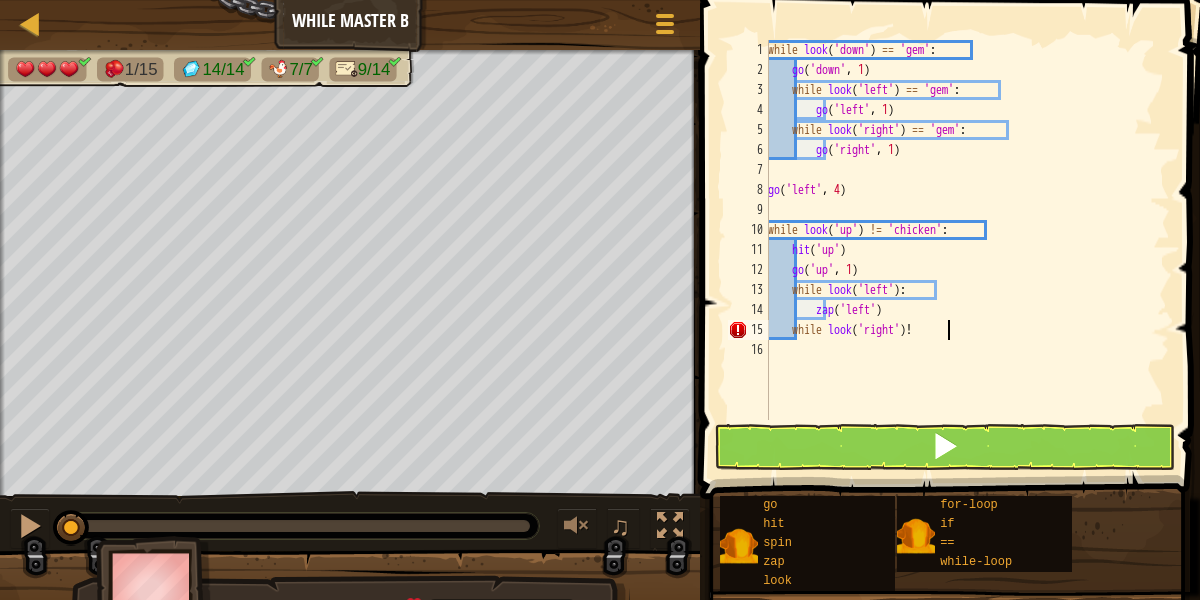 scroll, scrollTop: 9, scrollLeft: 15, axis: both 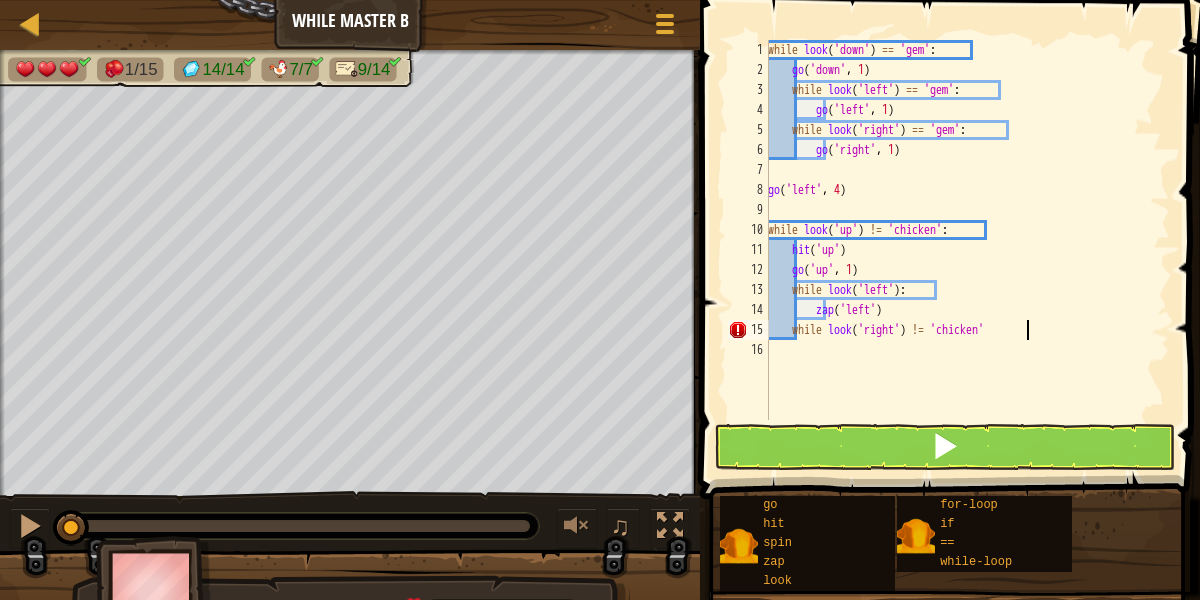 type on "while look('right') != 'chicken':" 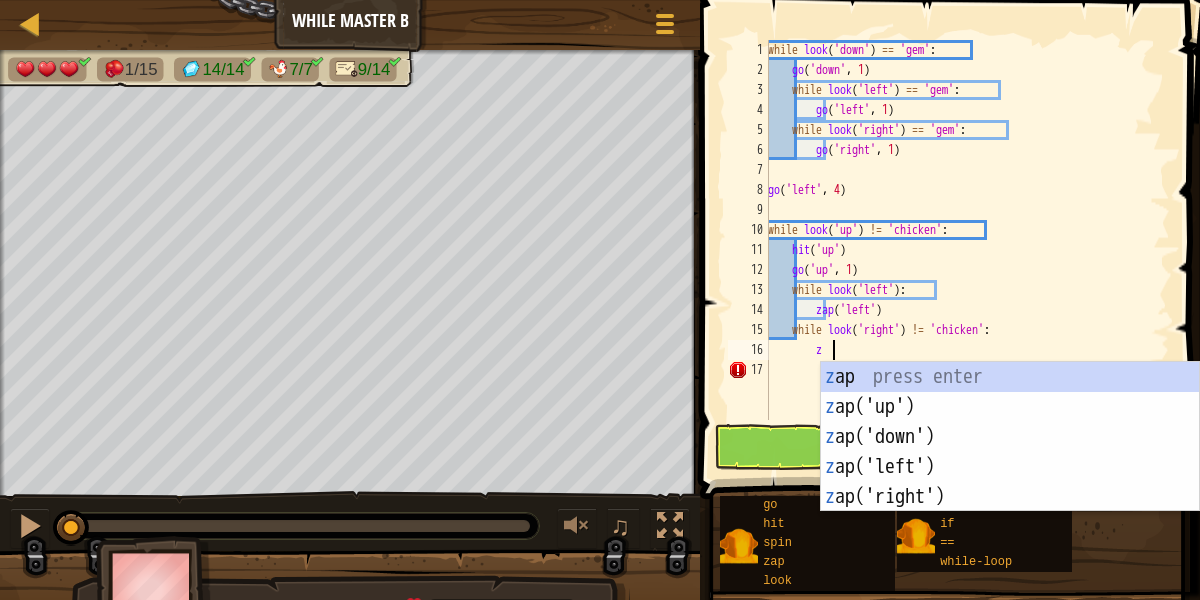 scroll, scrollTop: 9, scrollLeft: 6, axis: both 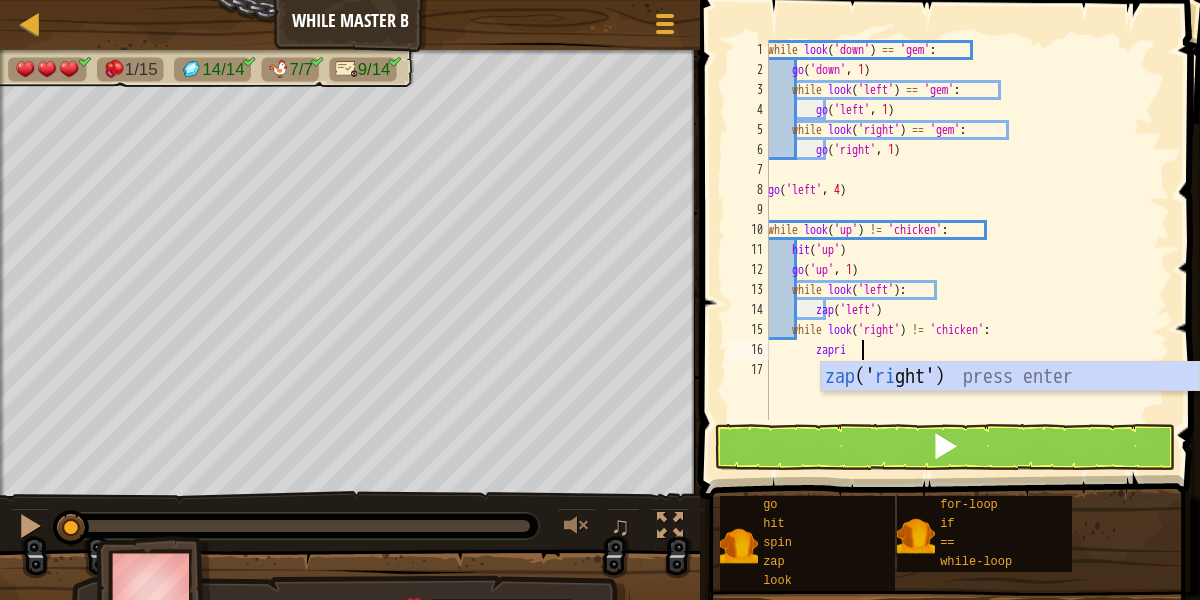 type on "zapright" 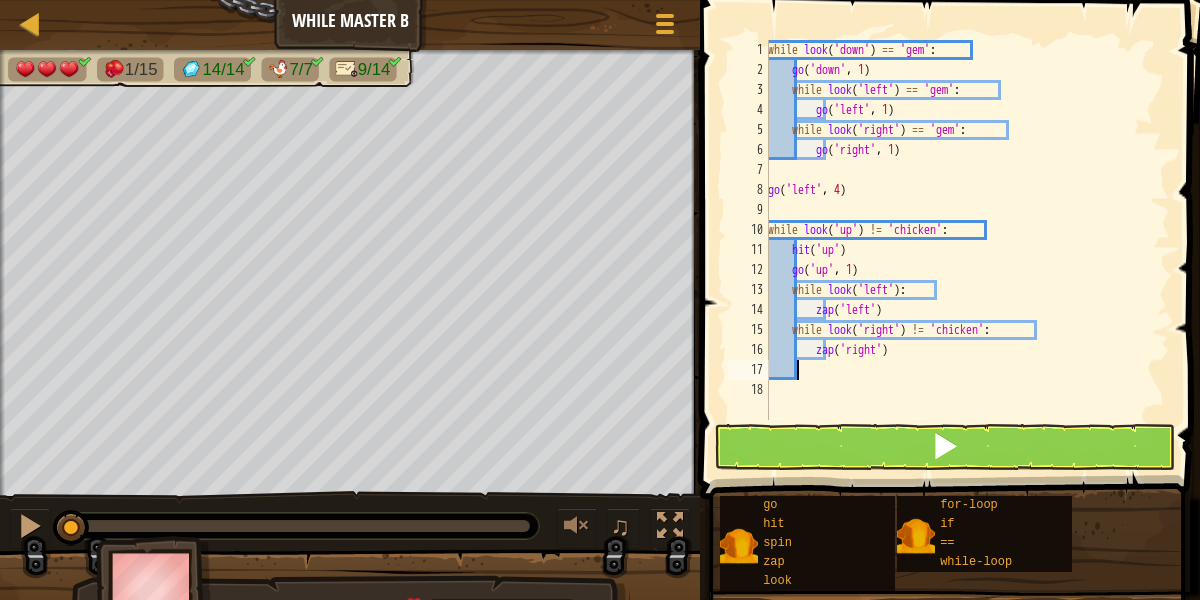 scroll, scrollTop: 9, scrollLeft: 0, axis: vertical 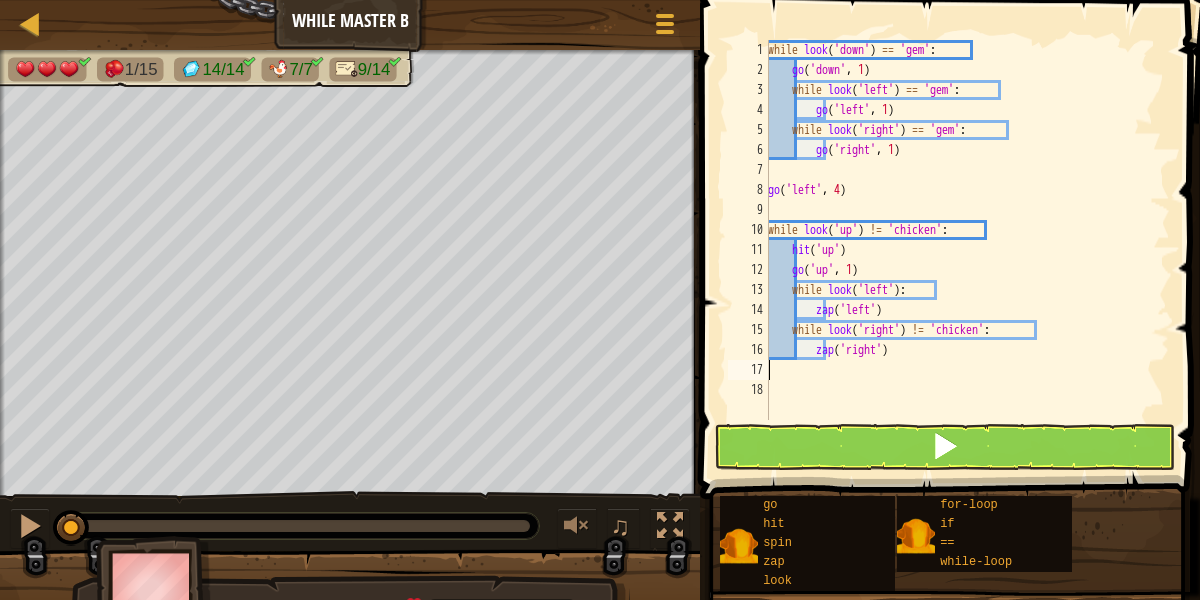 type 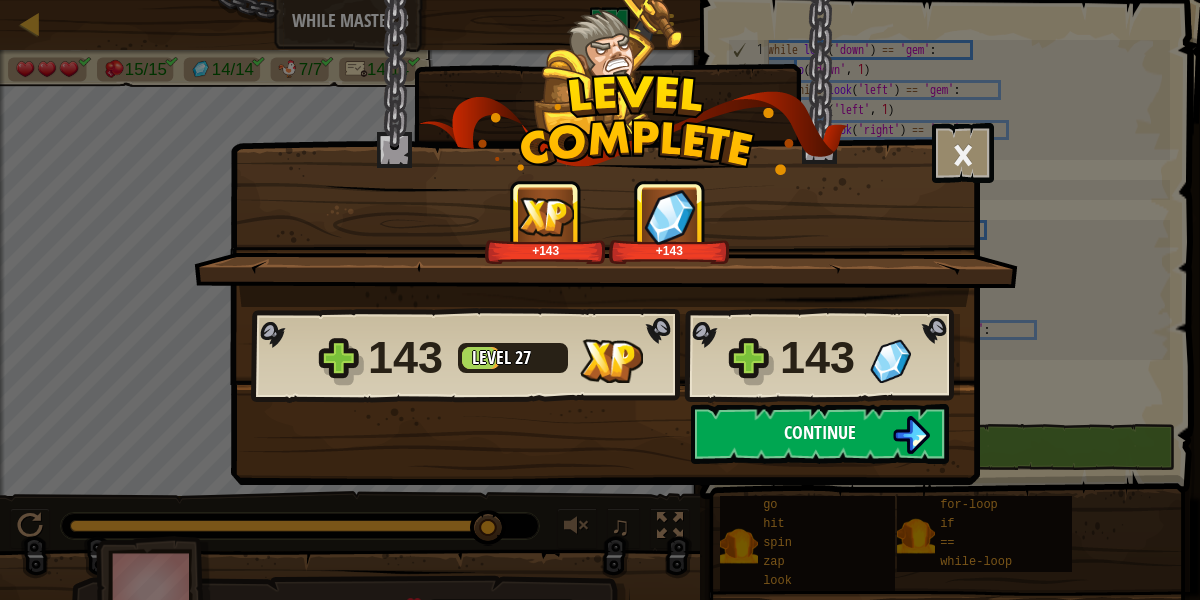 click on "Continue" at bounding box center (820, 434) 